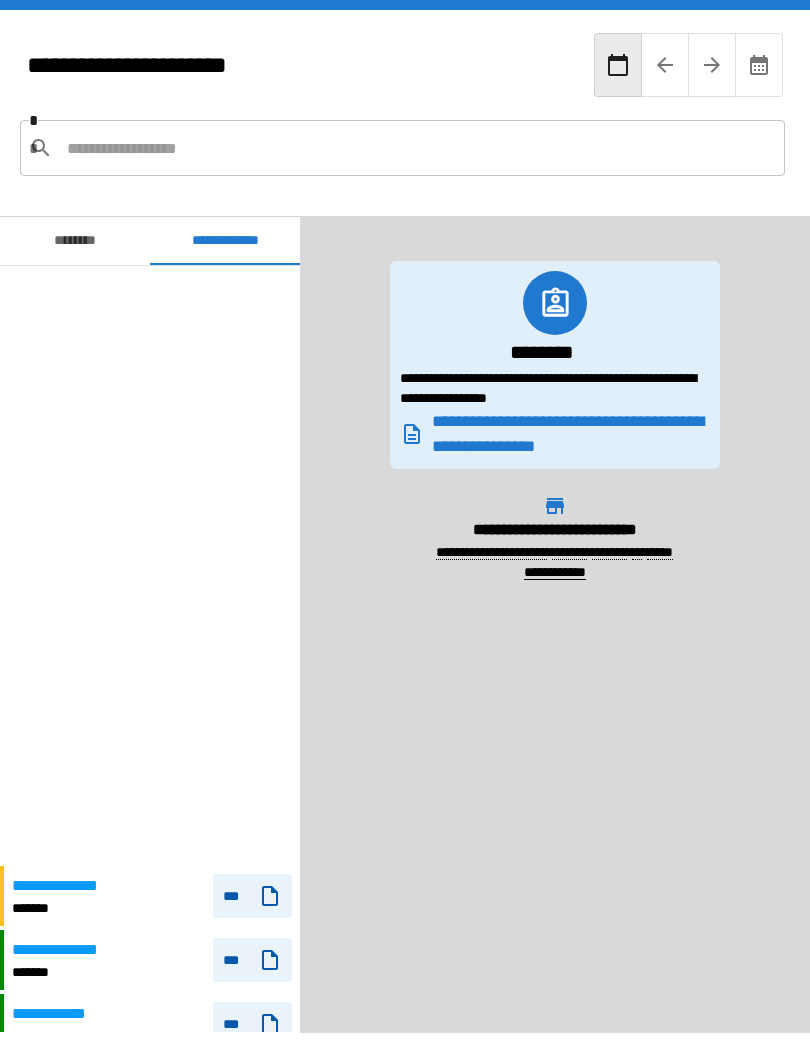 scroll, scrollTop: 0, scrollLeft: 0, axis: both 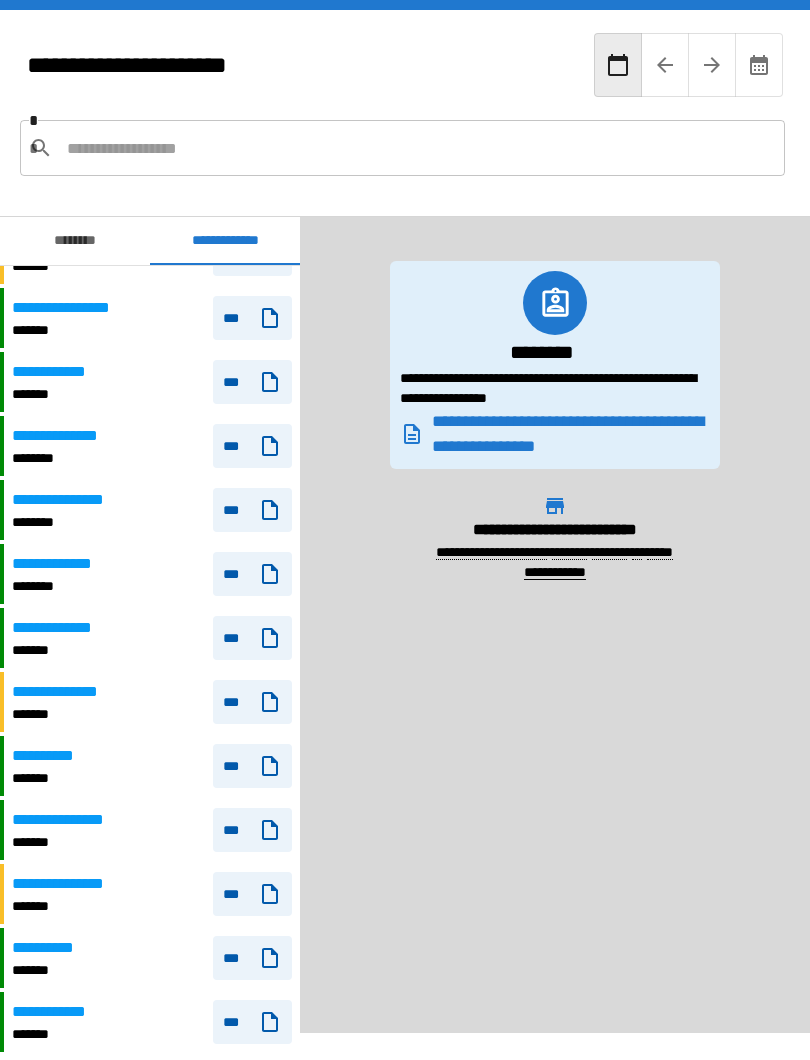 click at bounding box center [418, 148] 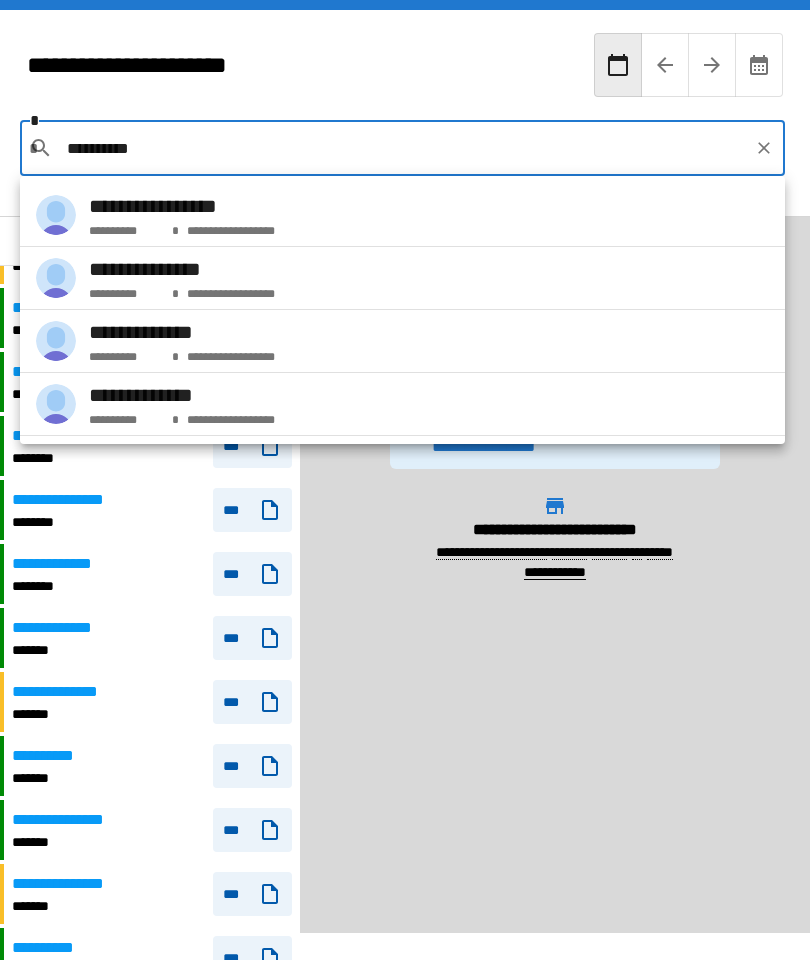 click on "**********" at bounding box center [182, 269] 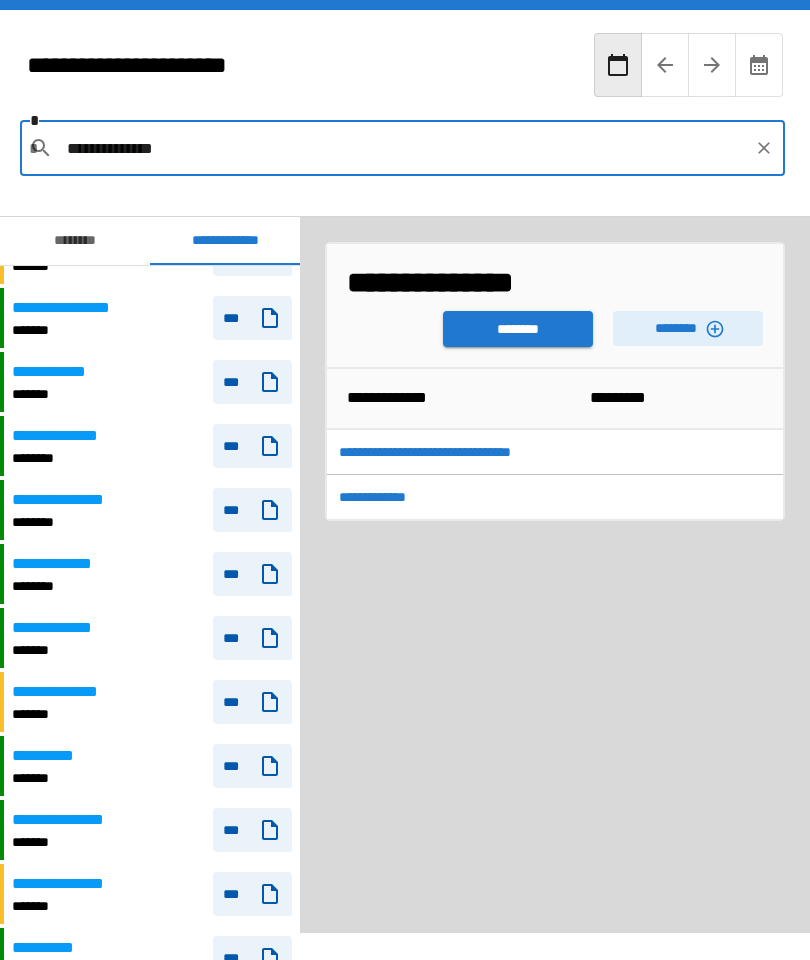 click on "********" at bounding box center (518, 329) 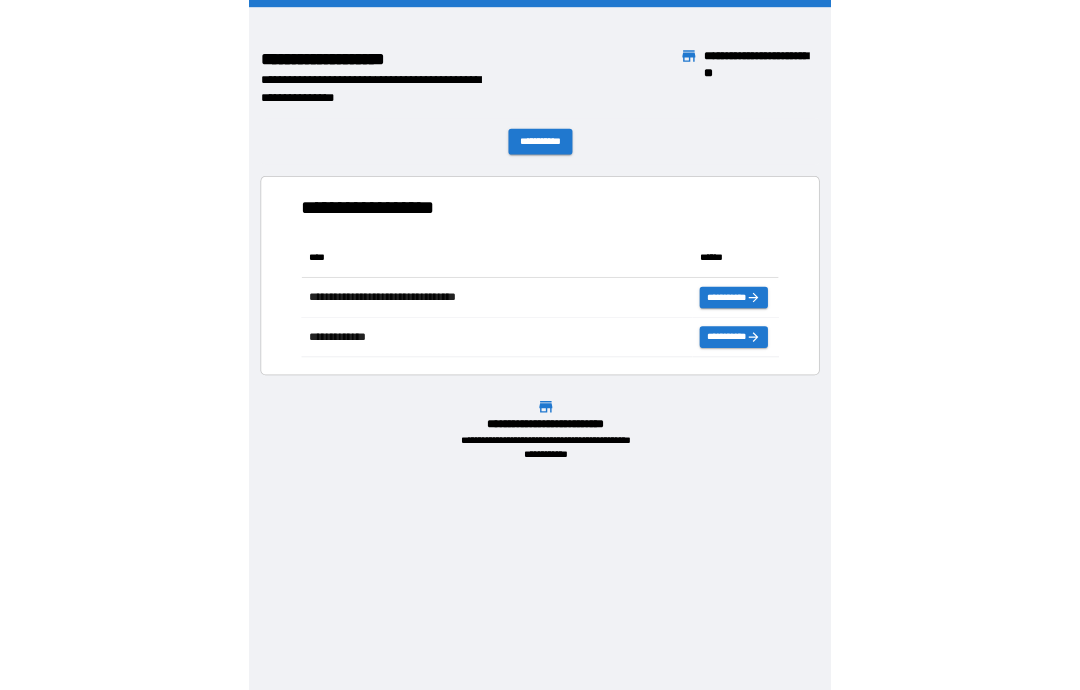 scroll, scrollTop: 166, scrollLeft: 680, axis: both 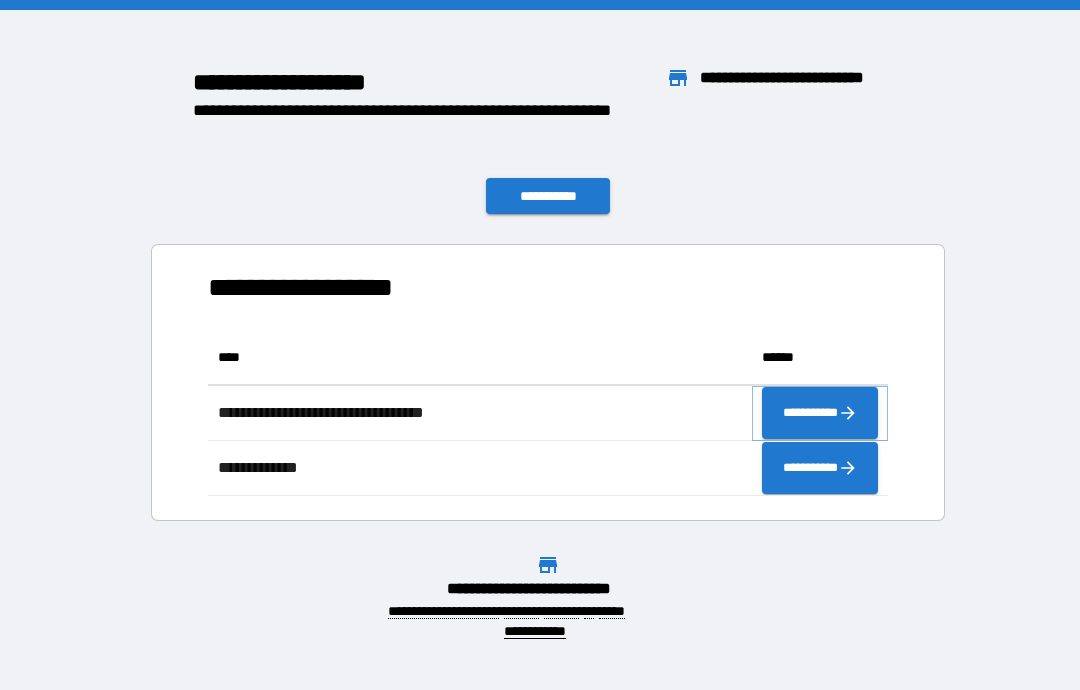 click on "**********" at bounding box center [820, 413] 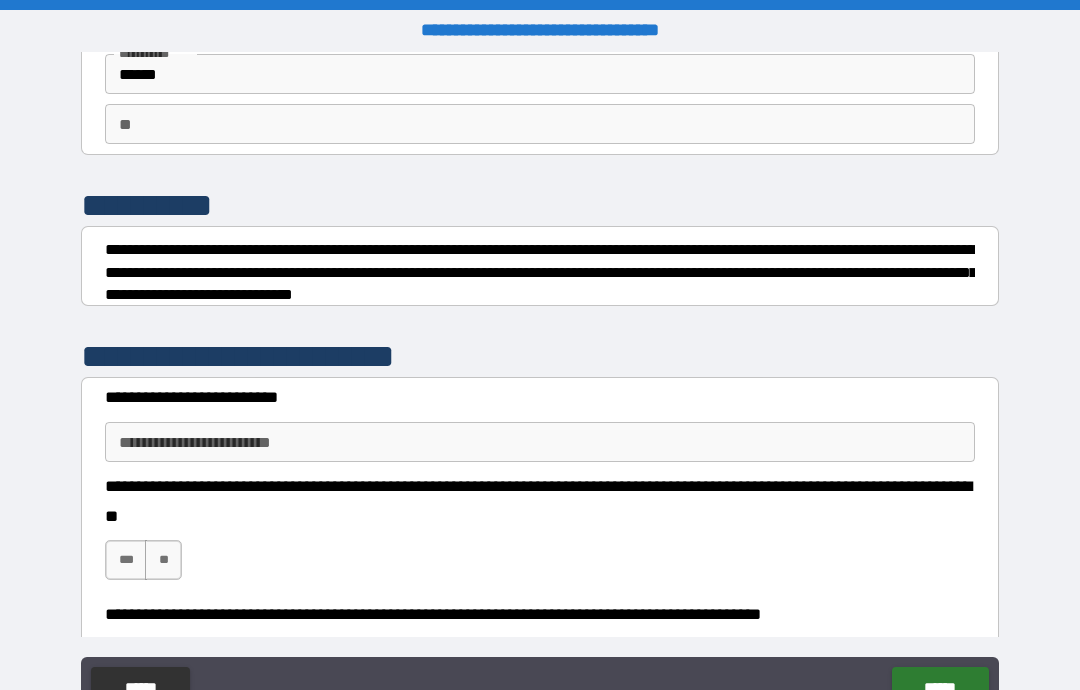 scroll, scrollTop: 177, scrollLeft: 0, axis: vertical 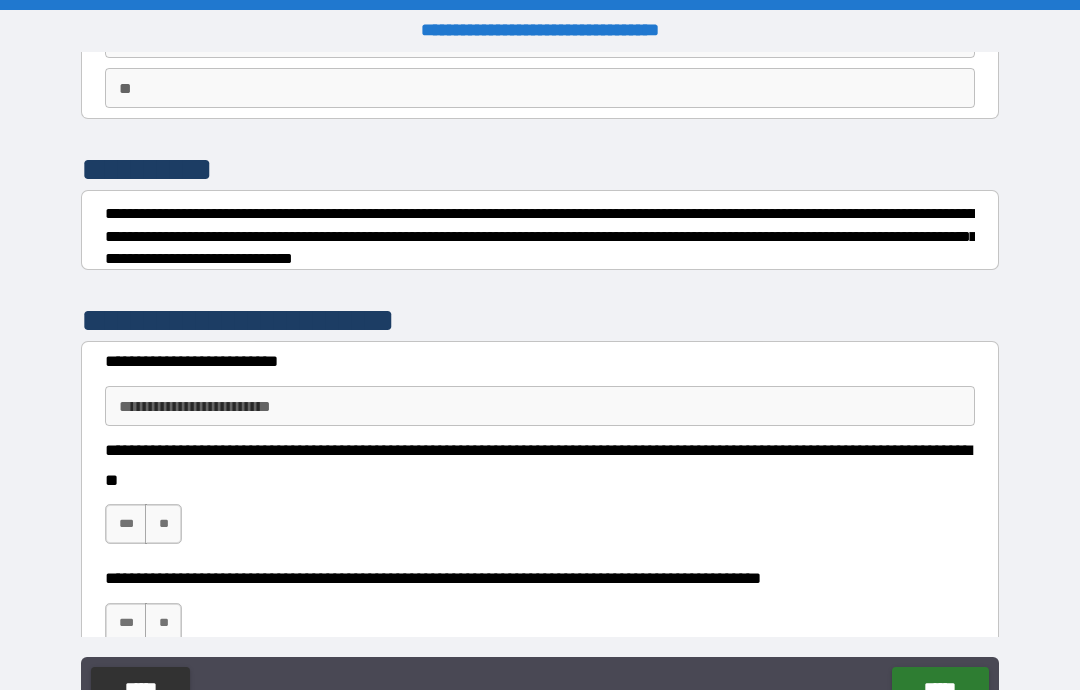click on "**********" at bounding box center (540, 406) 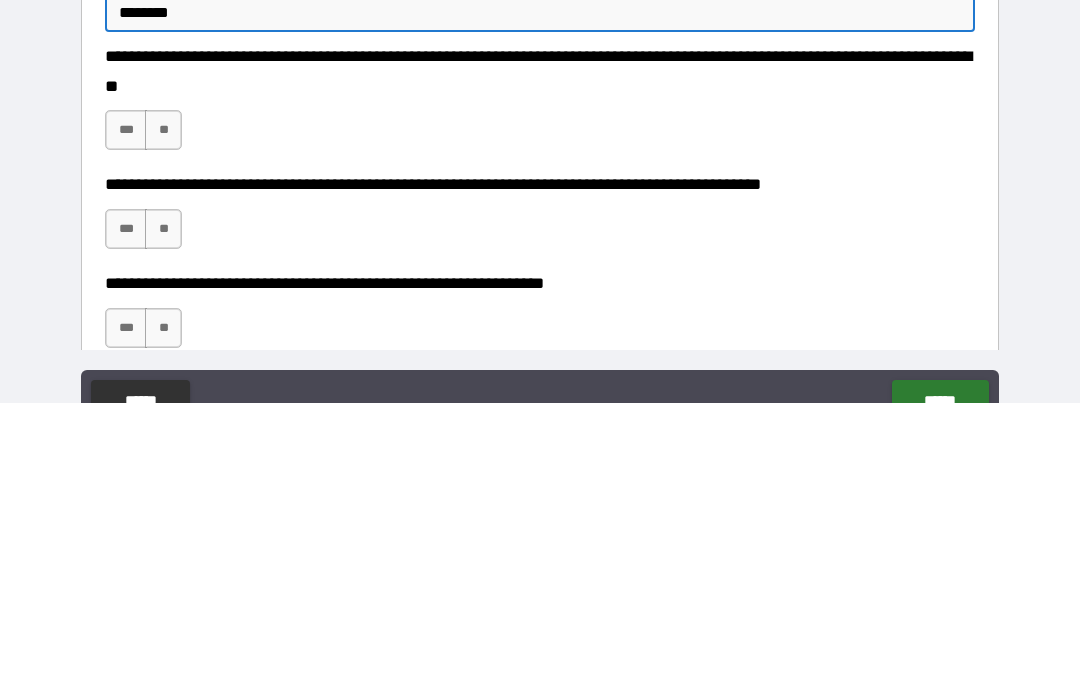 scroll, scrollTop: 292, scrollLeft: 0, axis: vertical 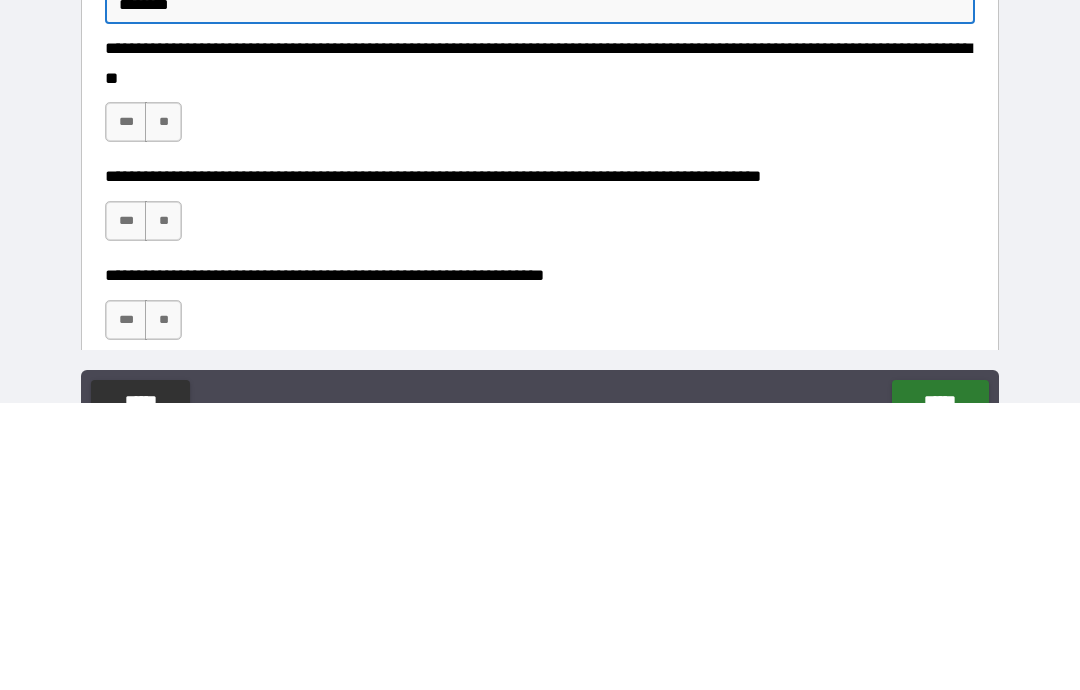 type on "********" 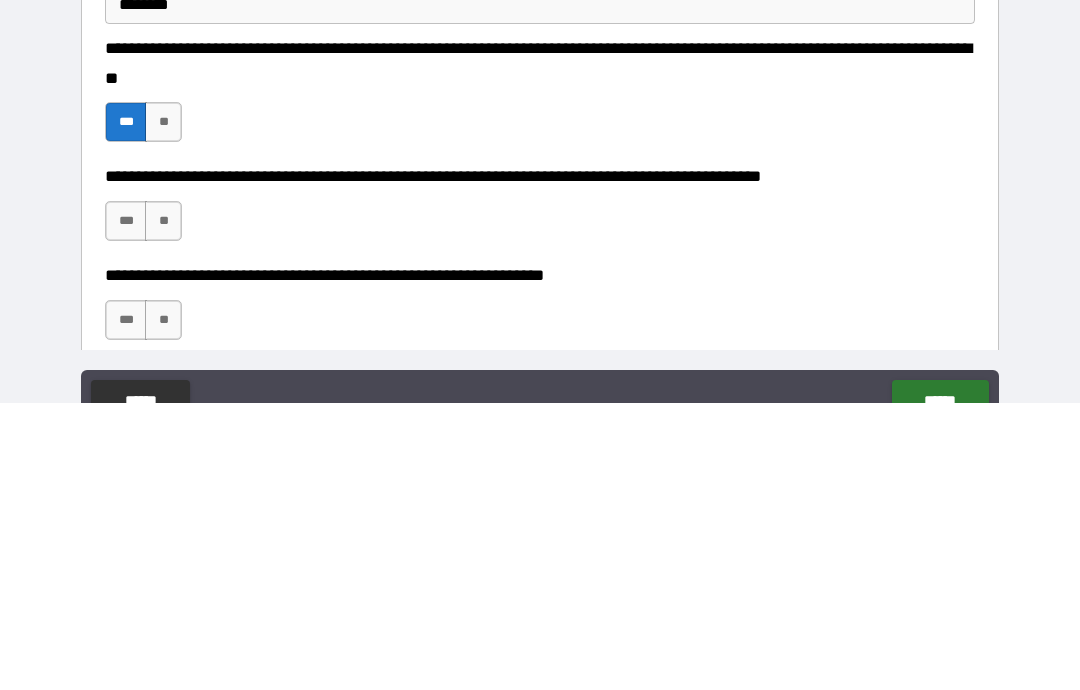 scroll, scrollTop: 80, scrollLeft: 0, axis: vertical 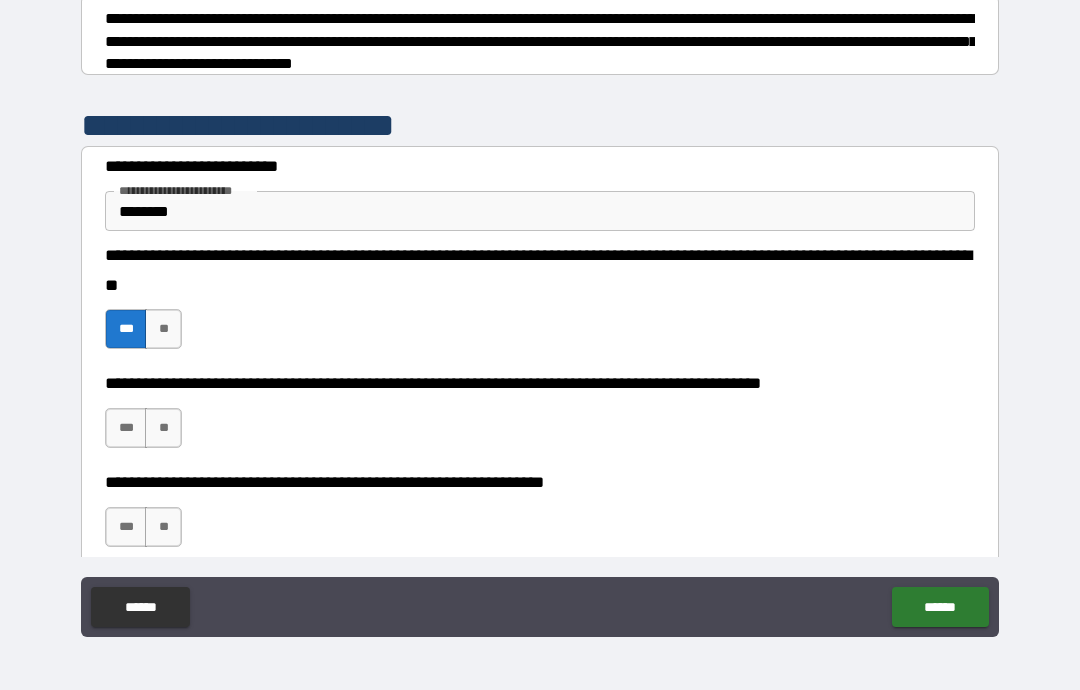 click on "***" at bounding box center [126, 428] 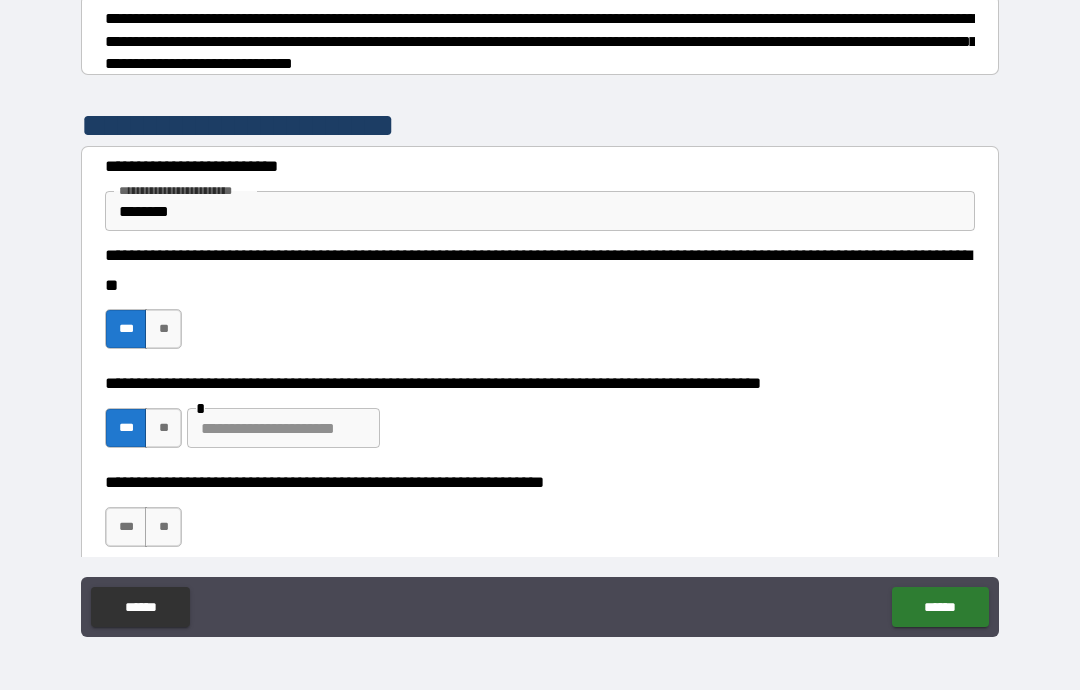 click at bounding box center (283, 428) 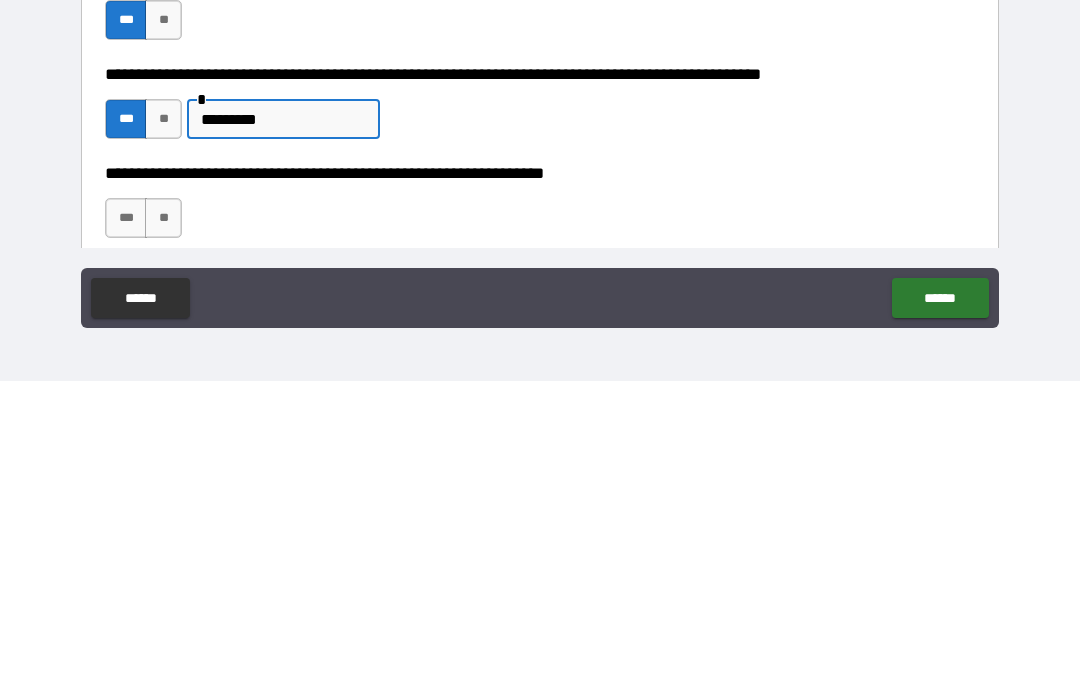 type on "*********" 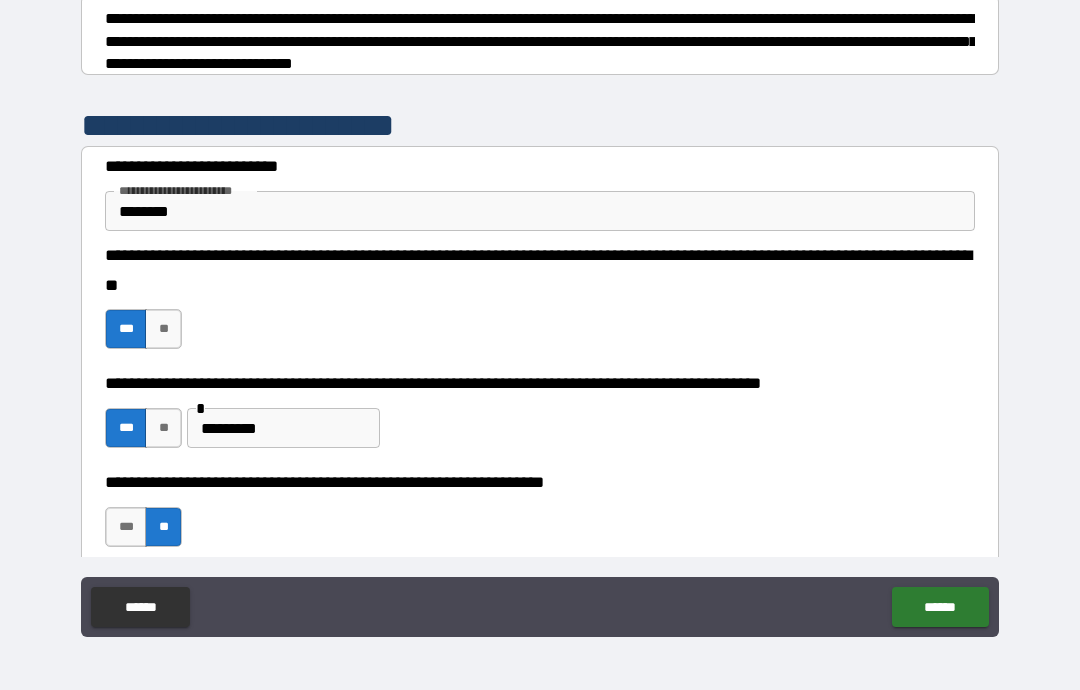 click on "******" at bounding box center (940, 607) 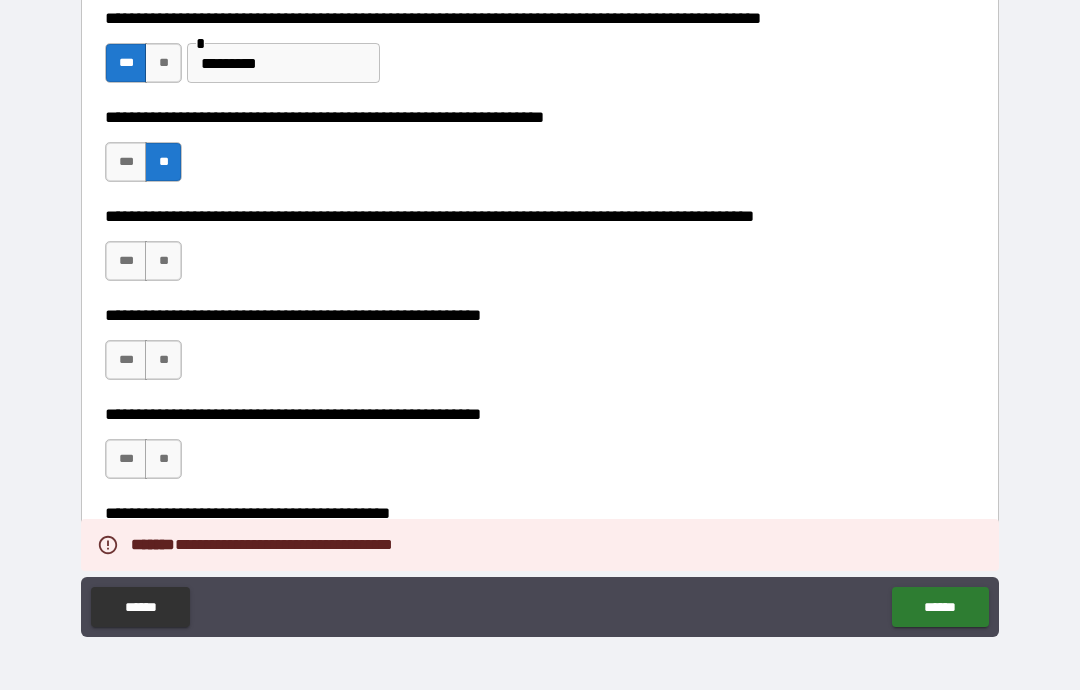 scroll, scrollTop: 662, scrollLeft: 0, axis: vertical 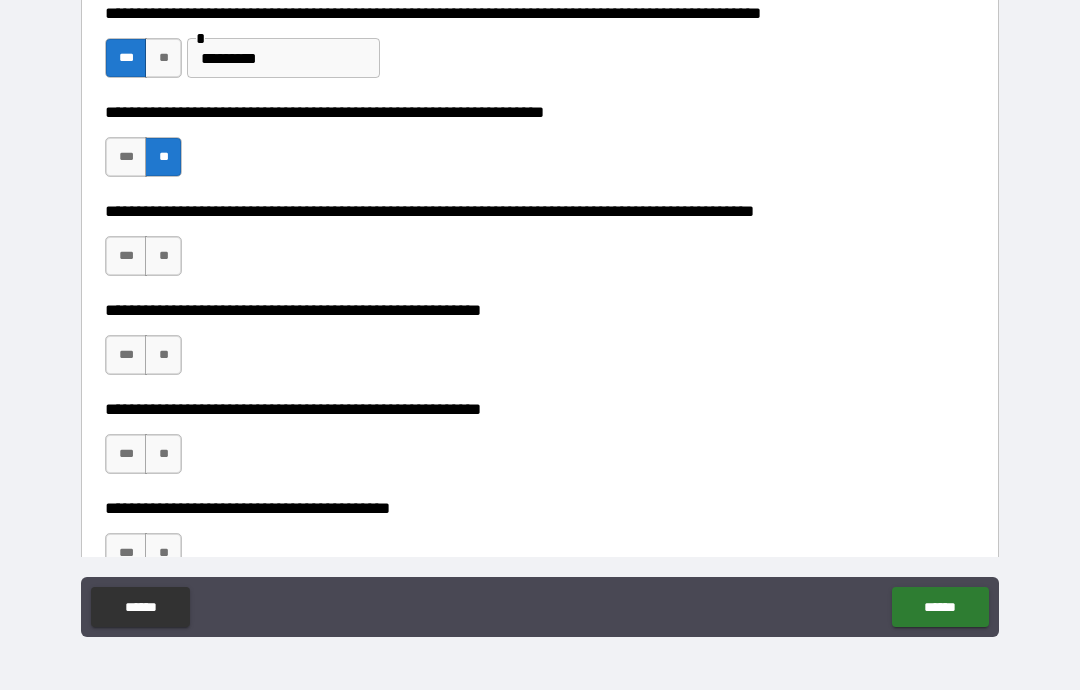 click on "**" at bounding box center [163, 256] 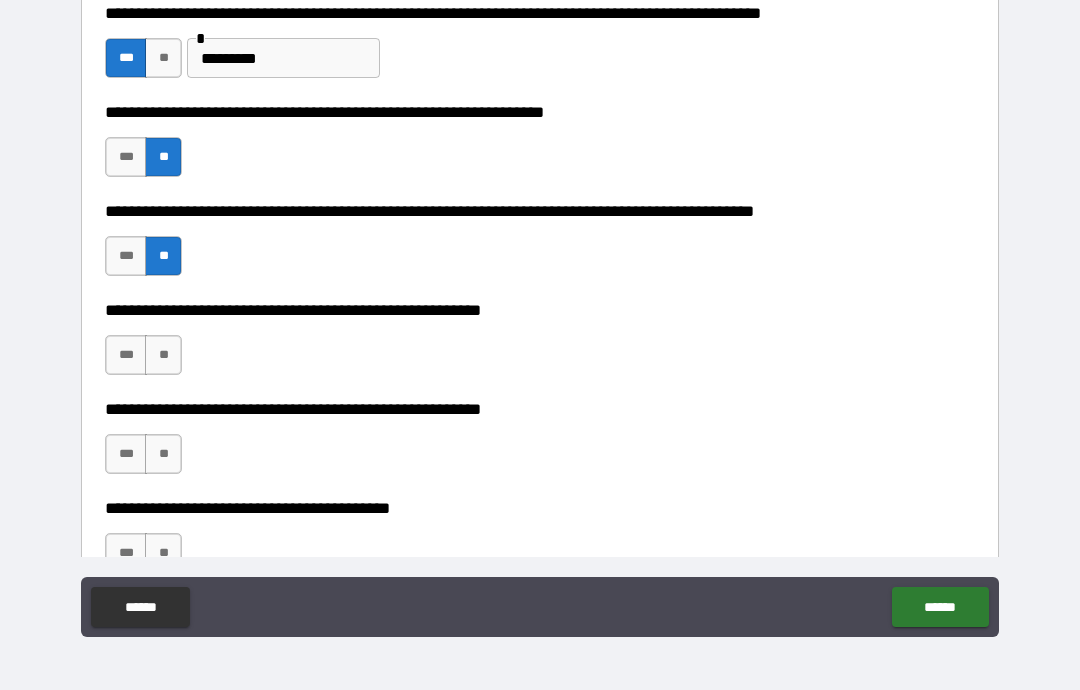 click on "**" at bounding box center (163, 355) 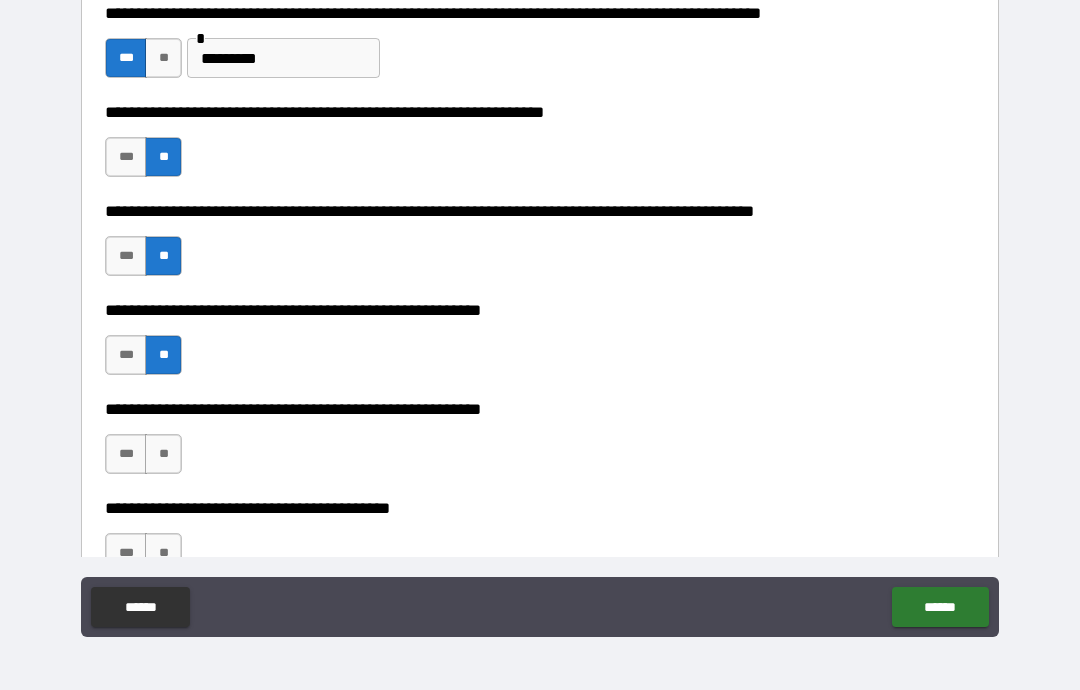 click on "**" at bounding box center (163, 454) 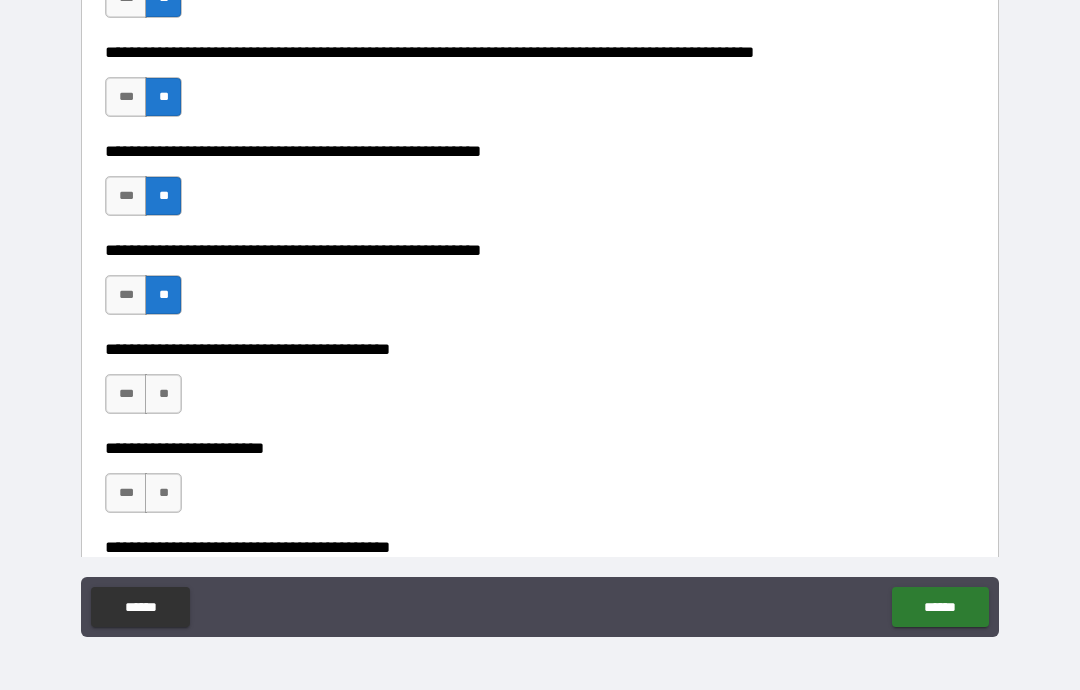 scroll, scrollTop: 829, scrollLeft: 0, axis: vertical 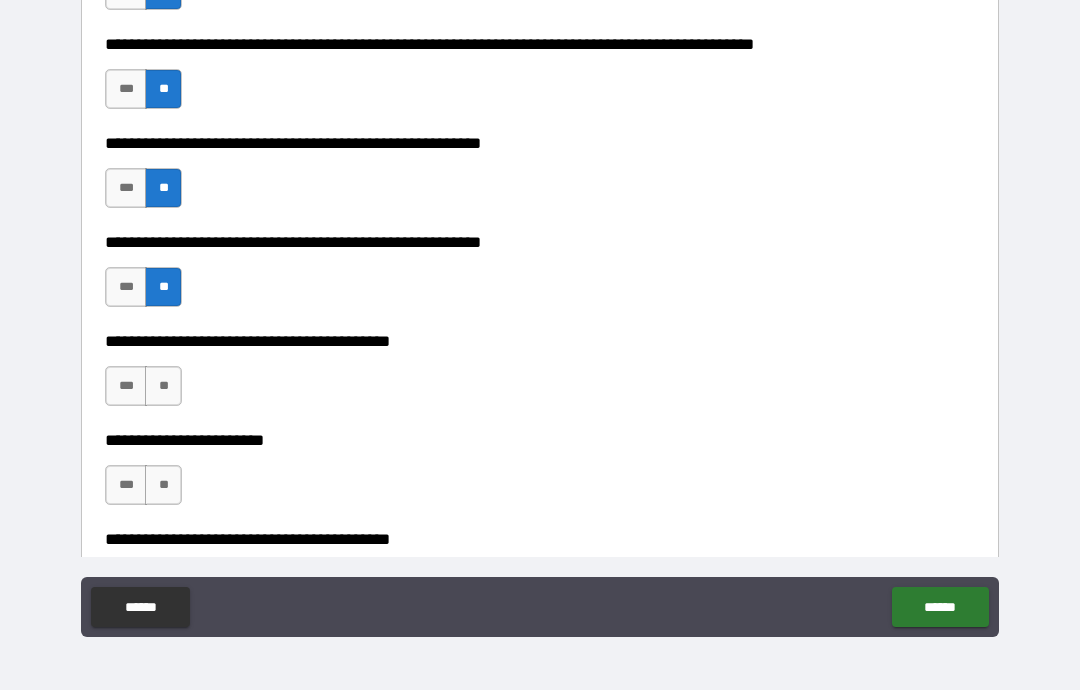 click on "***" at bounding box center (126, 386) 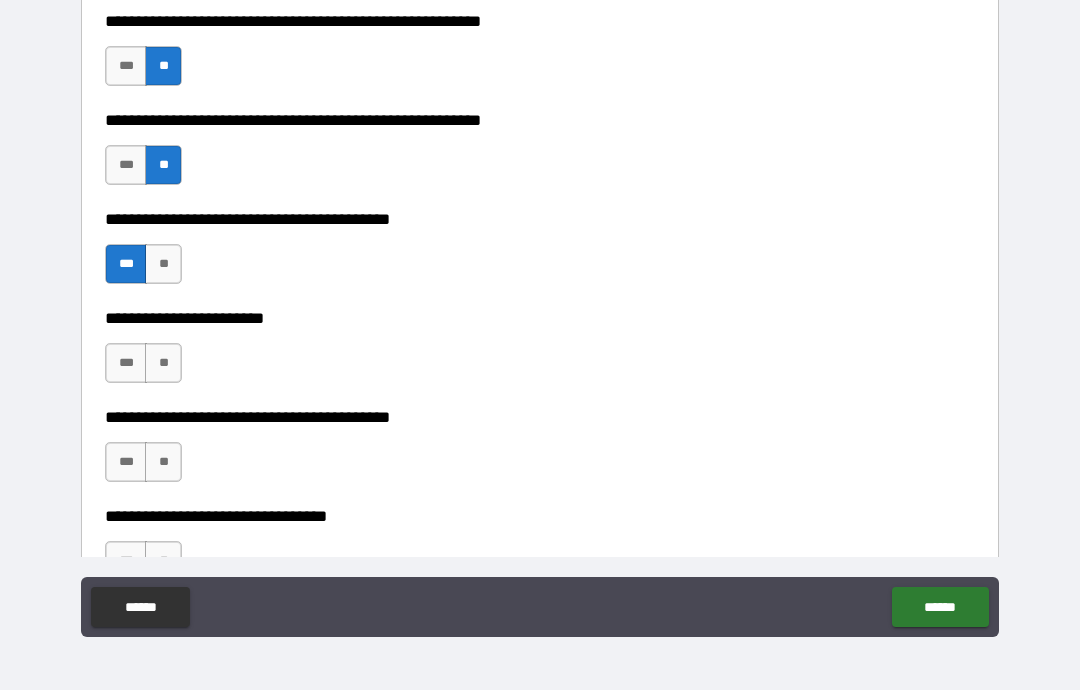 scroll, scrollTop: 982, scrollLeft: 0, axis: vertical 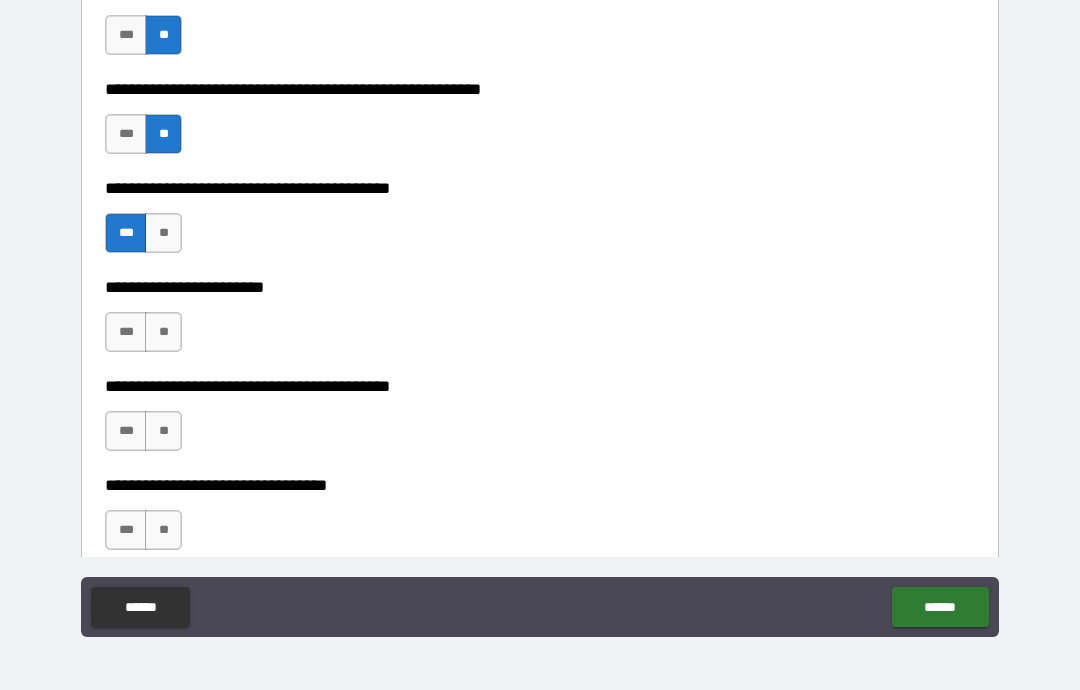 click on "**" at bounding box center [163, 332] 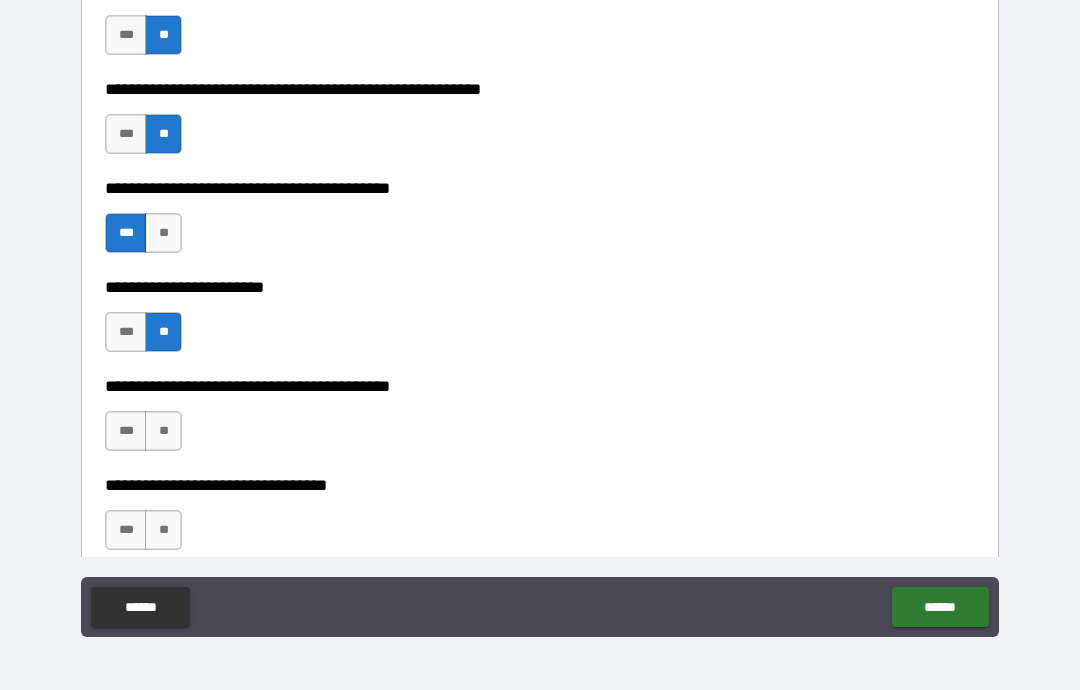 click on "**" at bounding box center (163, 431) 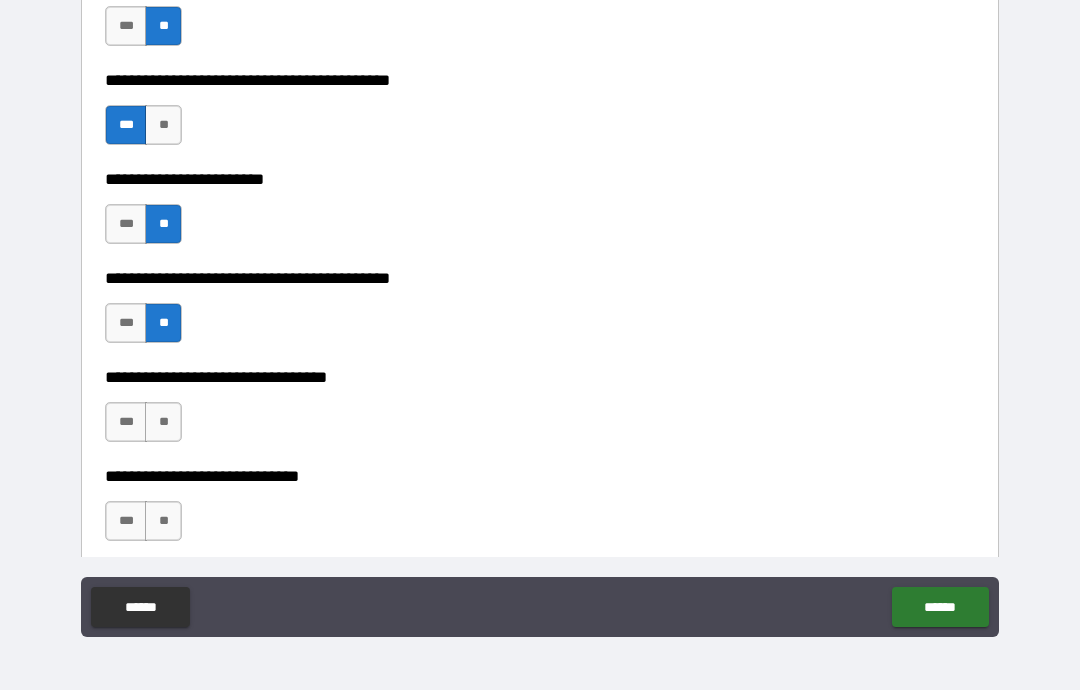 scroll, scrollTop: 1108, scrollLeft: 0, axis: vertical 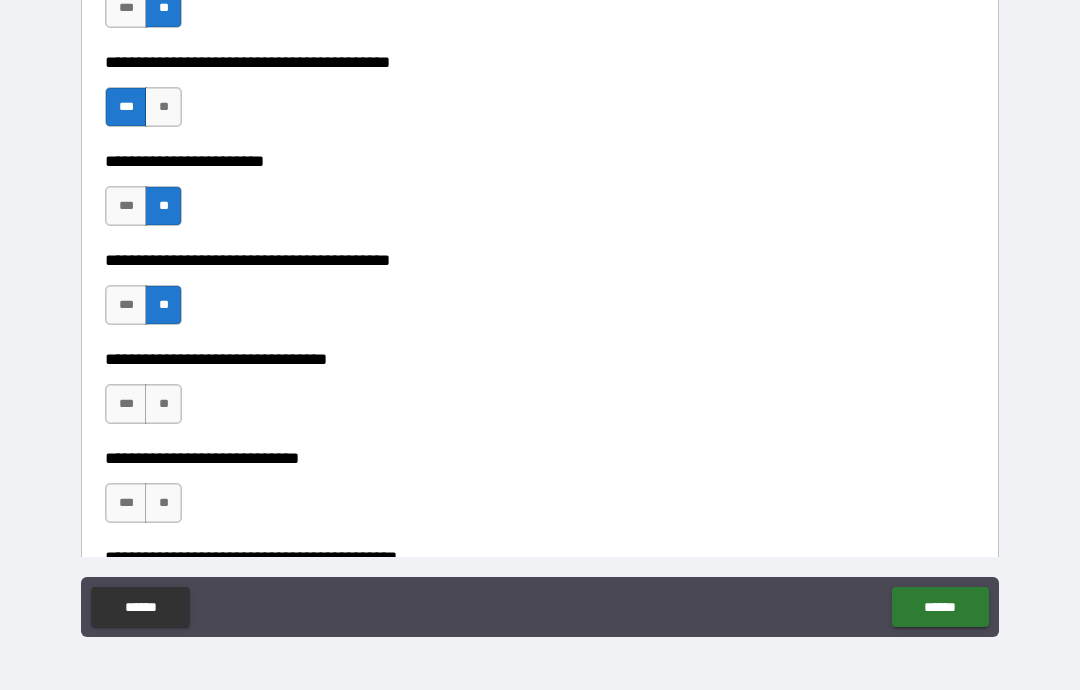 click on "**" at bounding box center (163, 404) 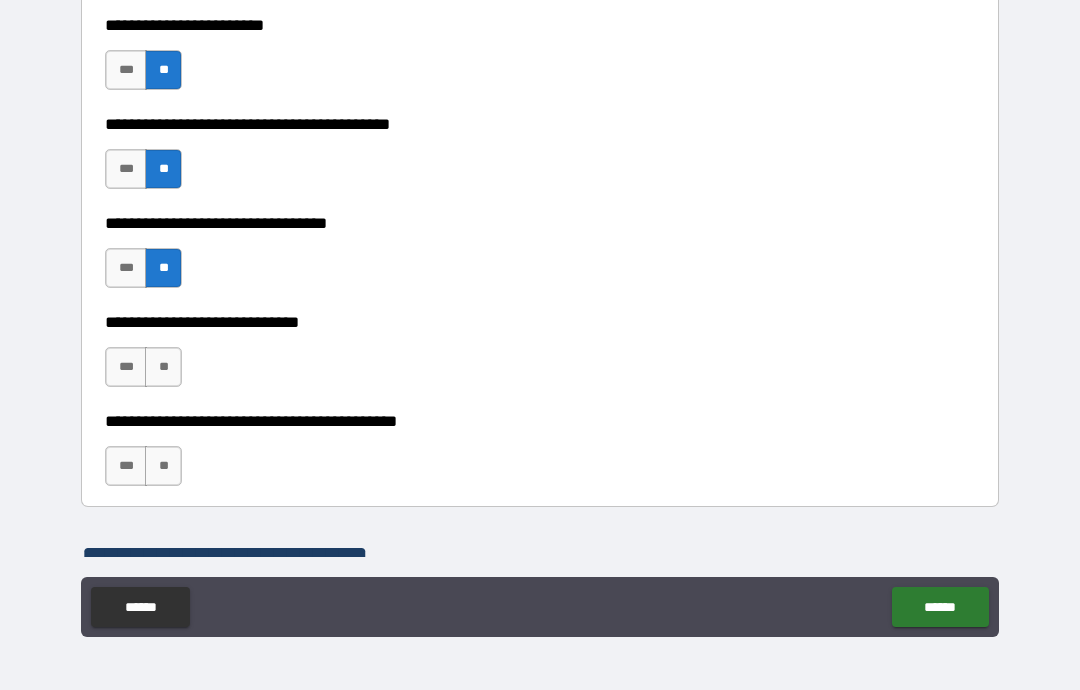 scroll, scrollTop: 1254, scrollLeft: 0, axis: vertical 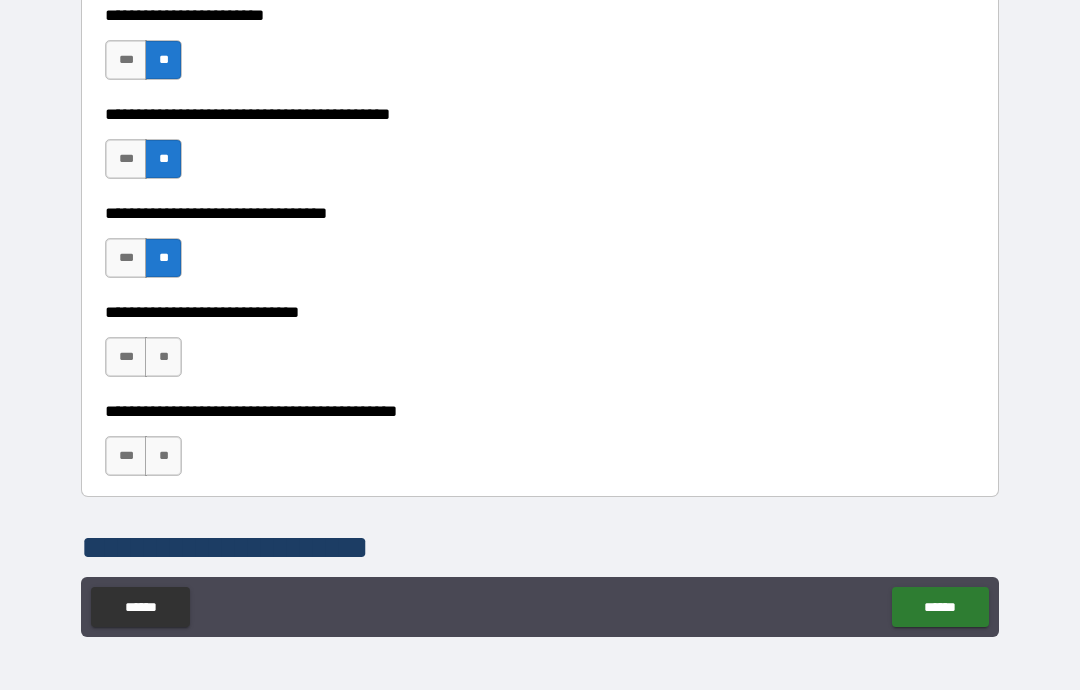 click on "**" at bounding box center [163, 357] 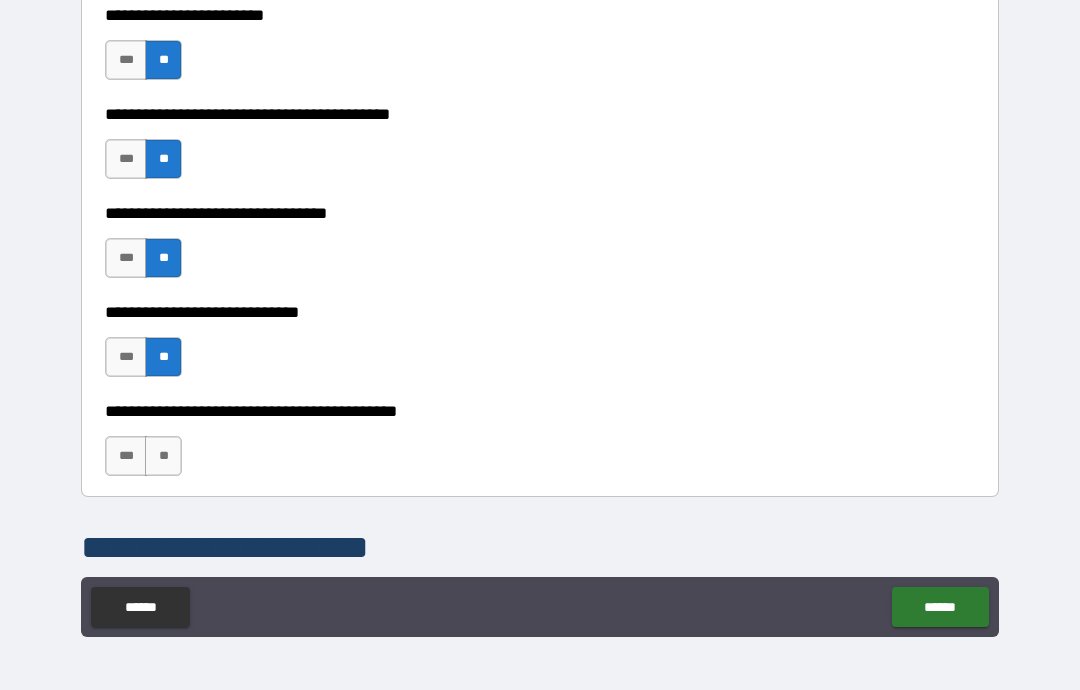 click on "**" at bounding box center [163, 456] 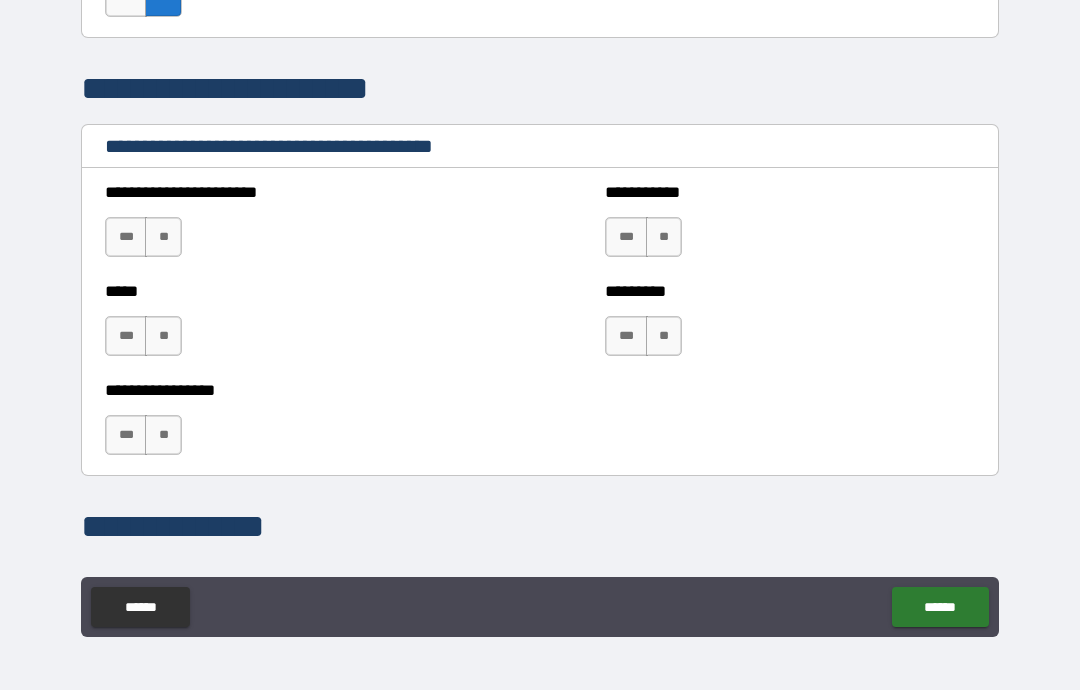 scroll, scrollTop: 1716, scrollLeft: 0, axis: vertical 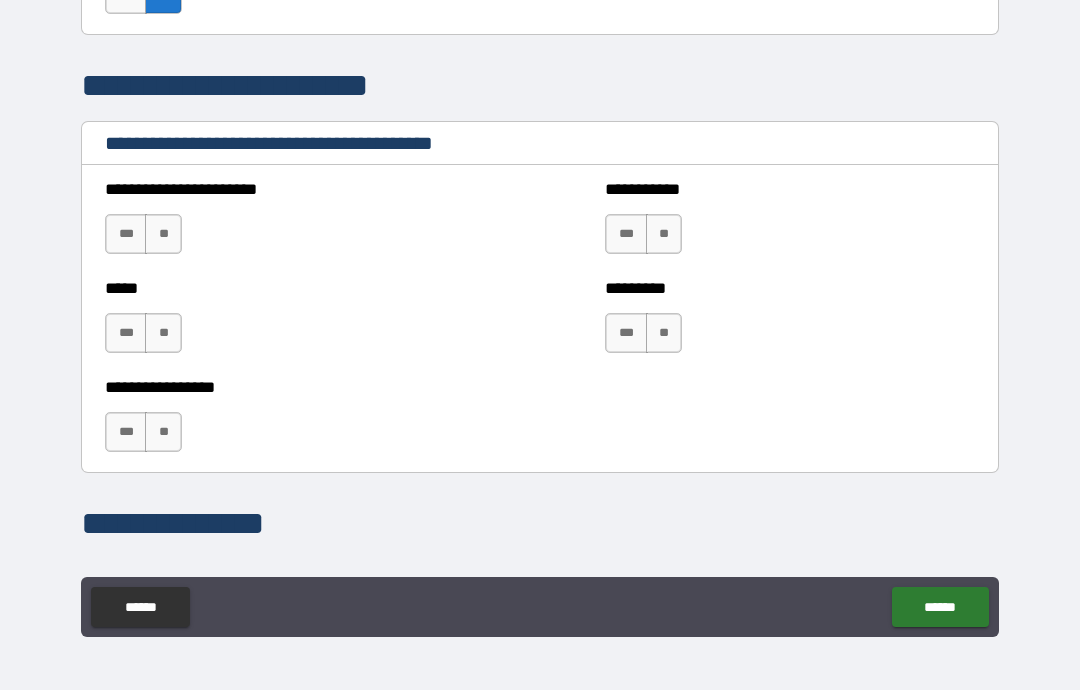 click on "**" at bounding box center (163, 234) 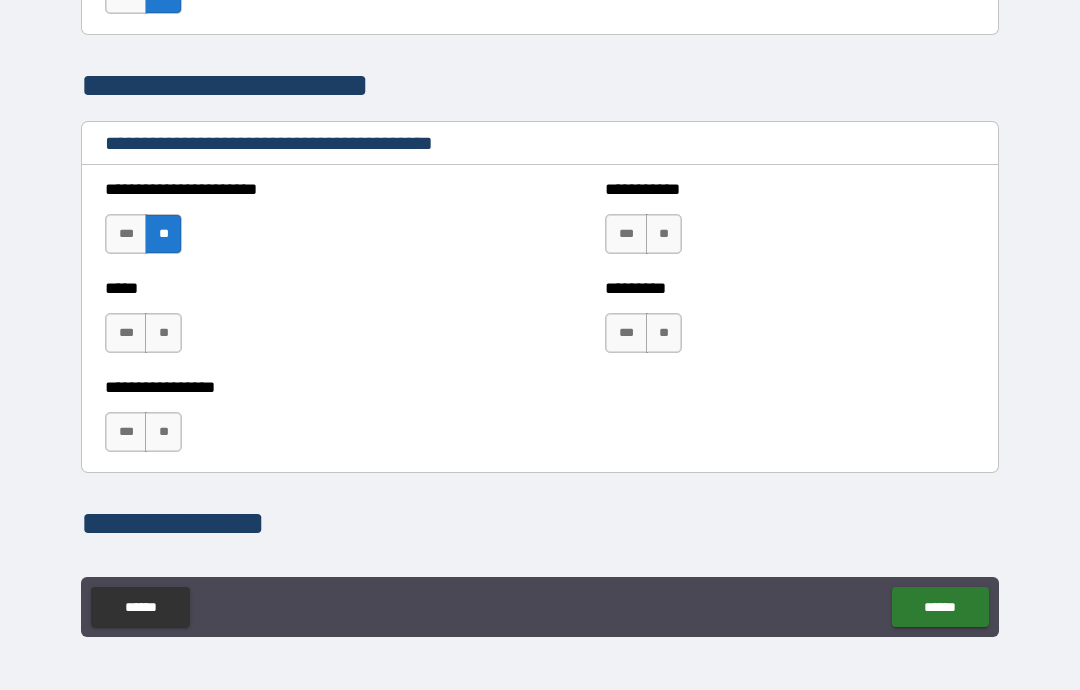click on "**" at bounding box center (163, 333) 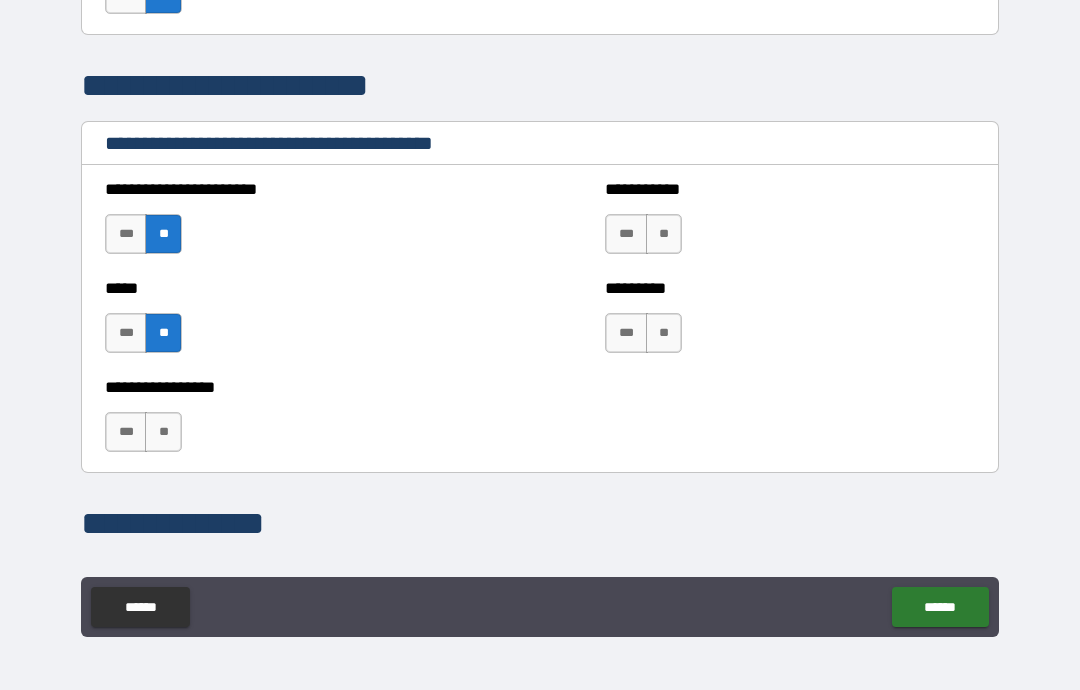 click on "**" at bounding box center (664, 234) 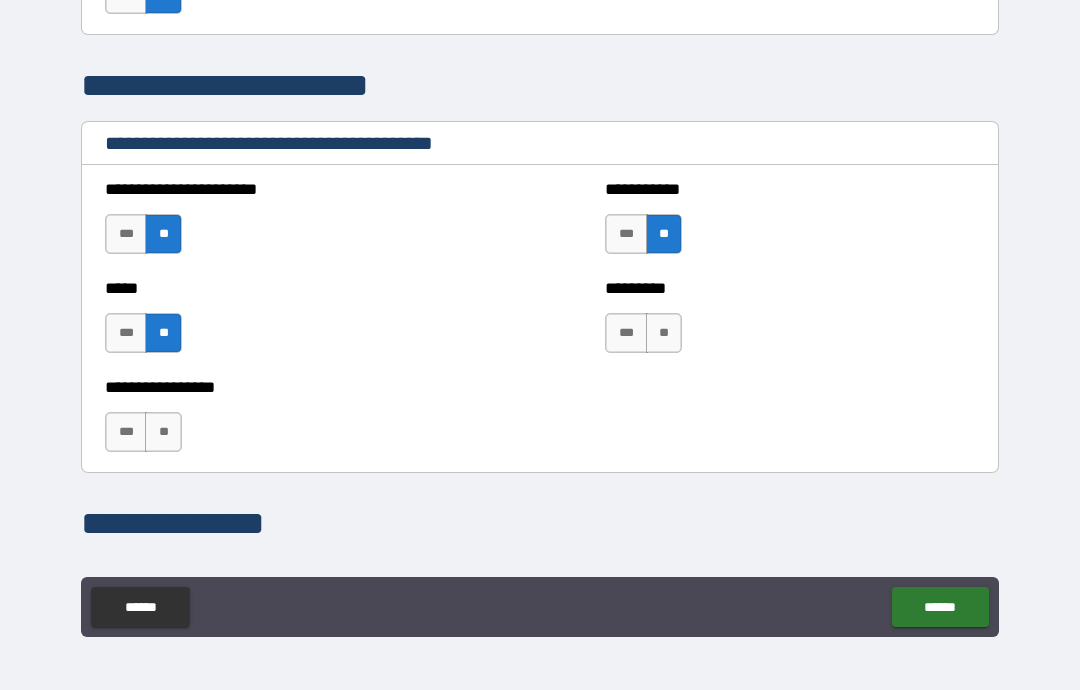 click on "**" at bounding box center (664, 333) 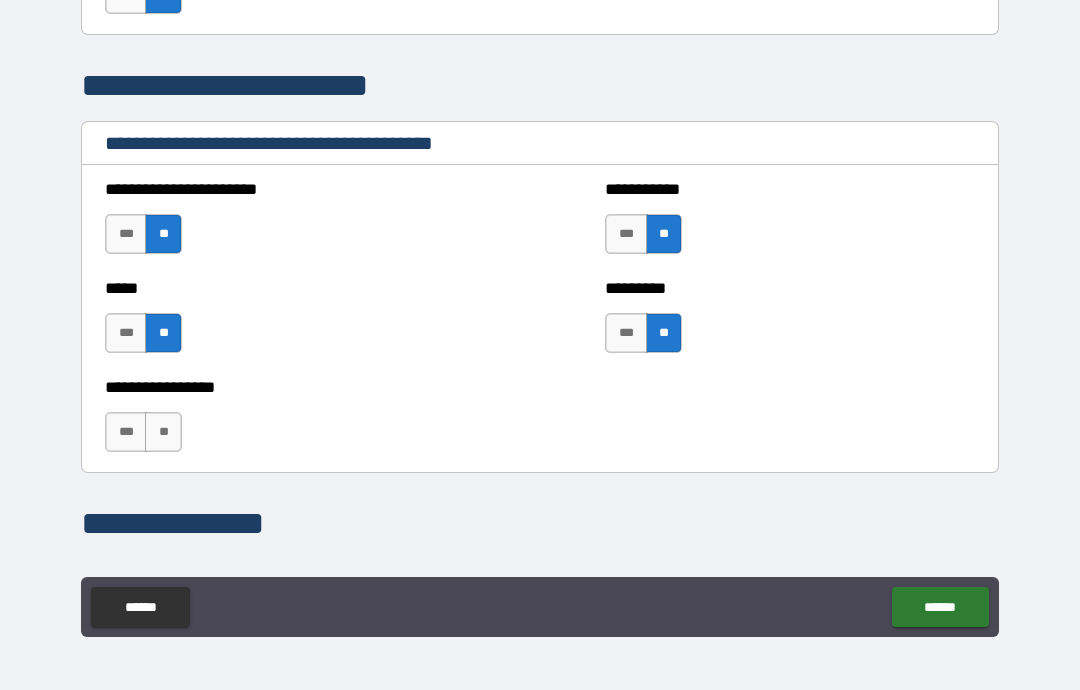 click on "***" at bounding box center (126, 432) 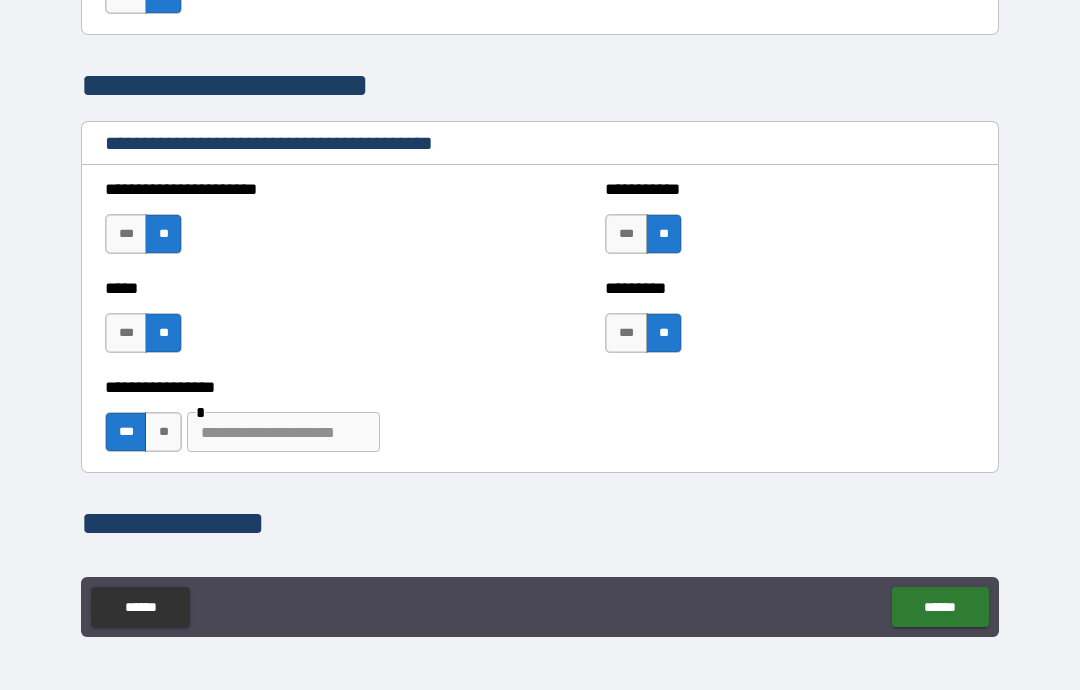 click at bounding box center (283, 432) 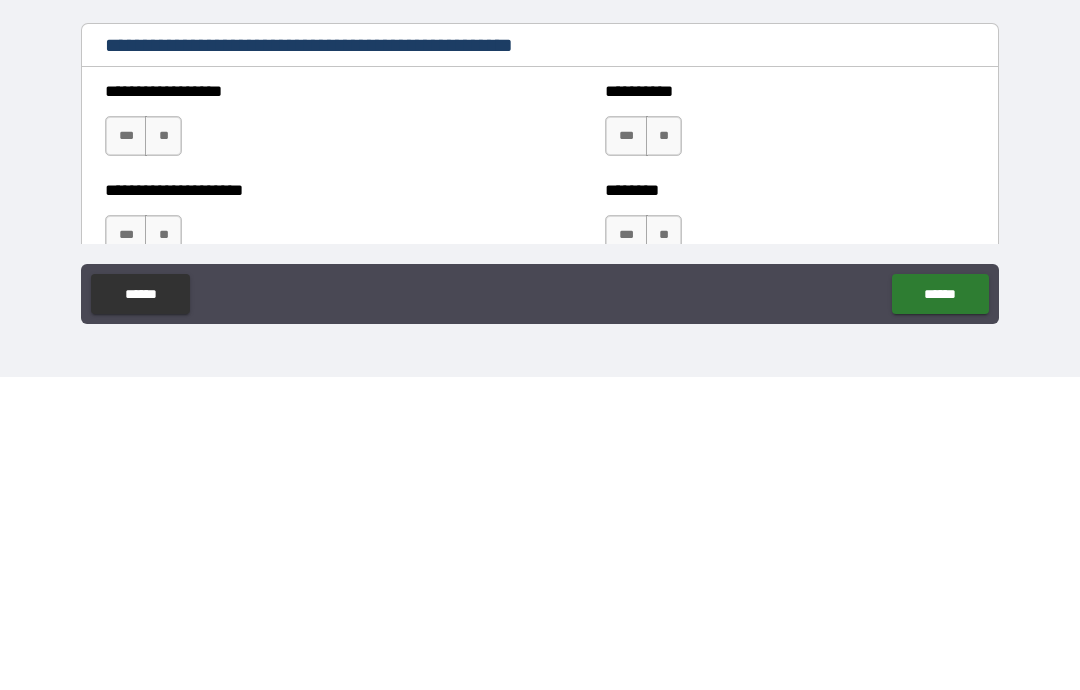 scroll, scrollTop: 1946, scrollLeft: 0, axis: vertical 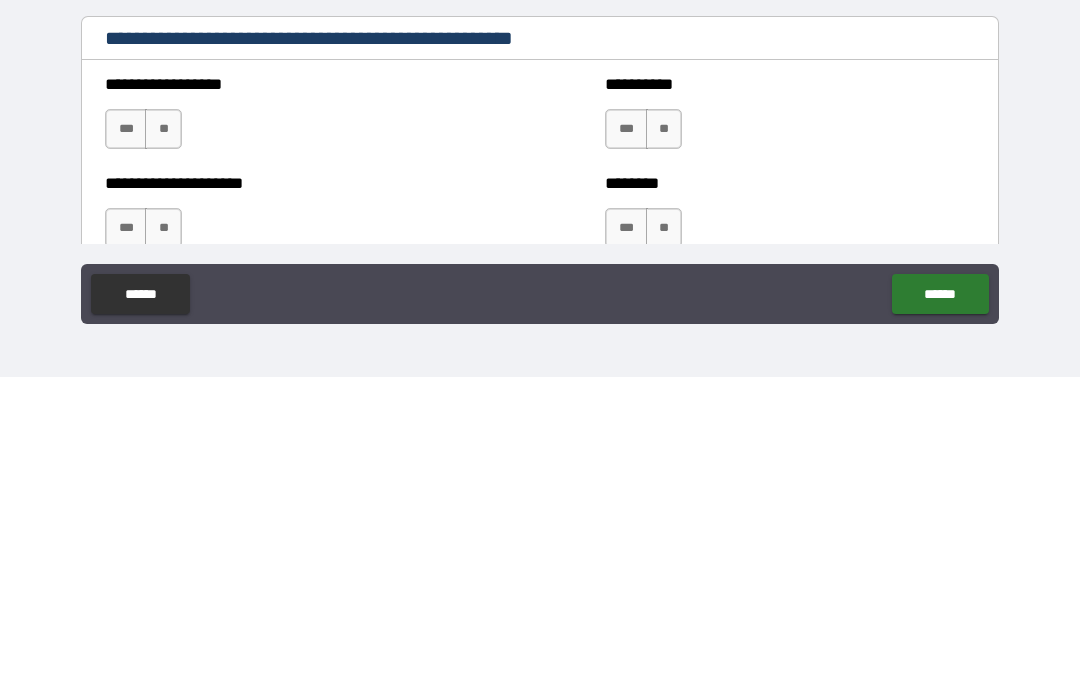 type on "******" 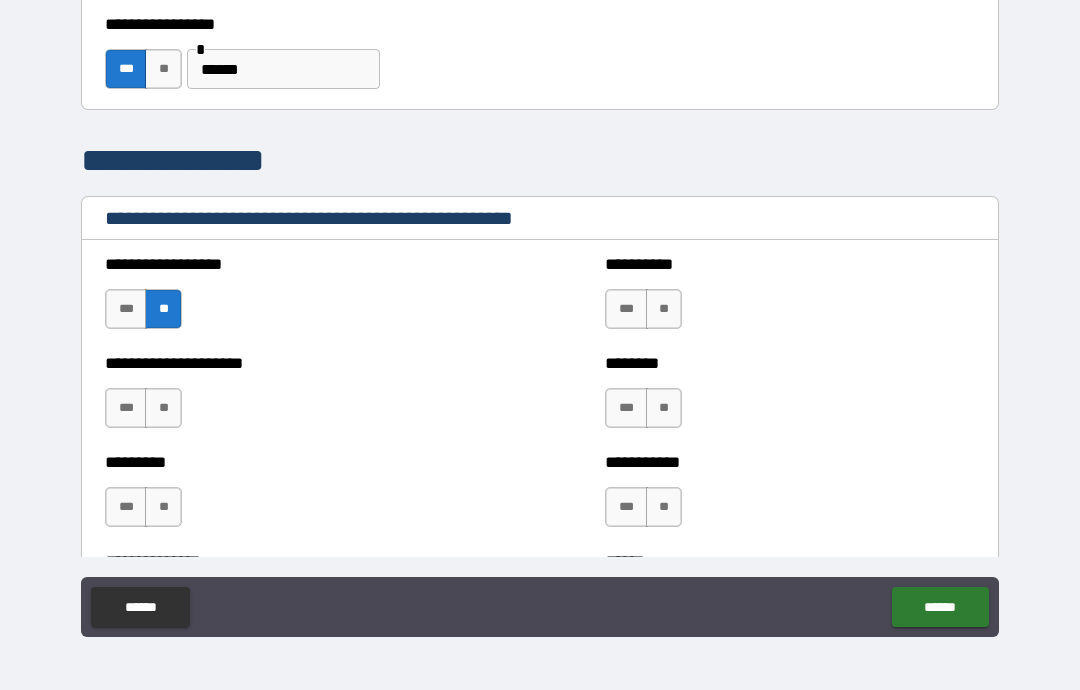 scroll, scrollTop: 2082, scrollLeft: 0, axis: vertical 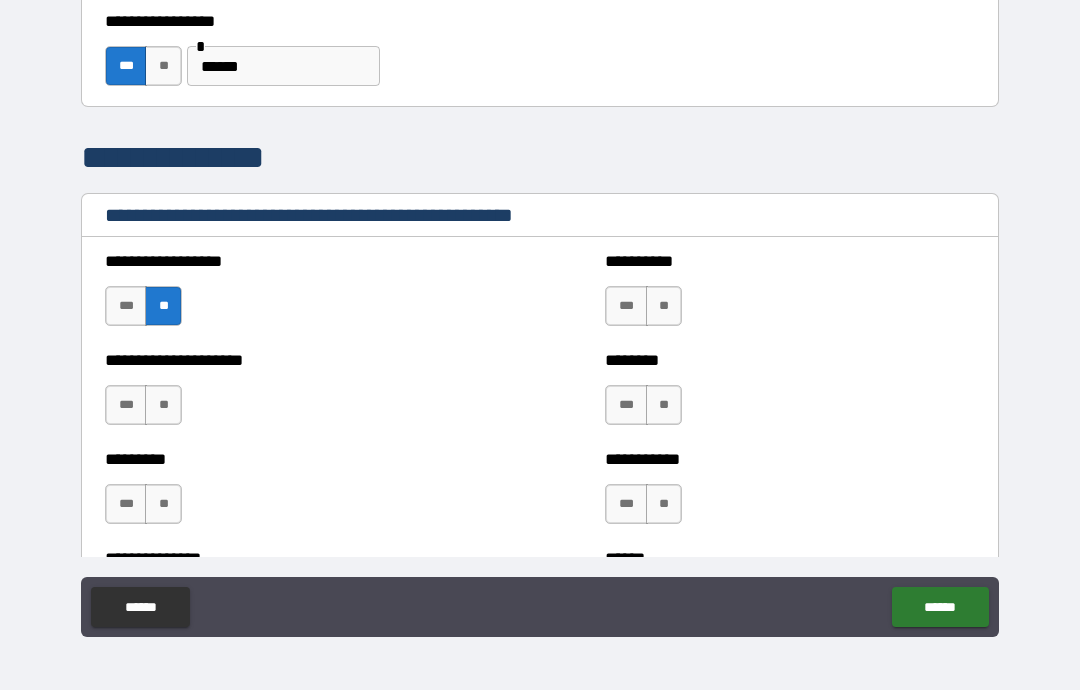 click on "**" at bounding box center (664, 306) 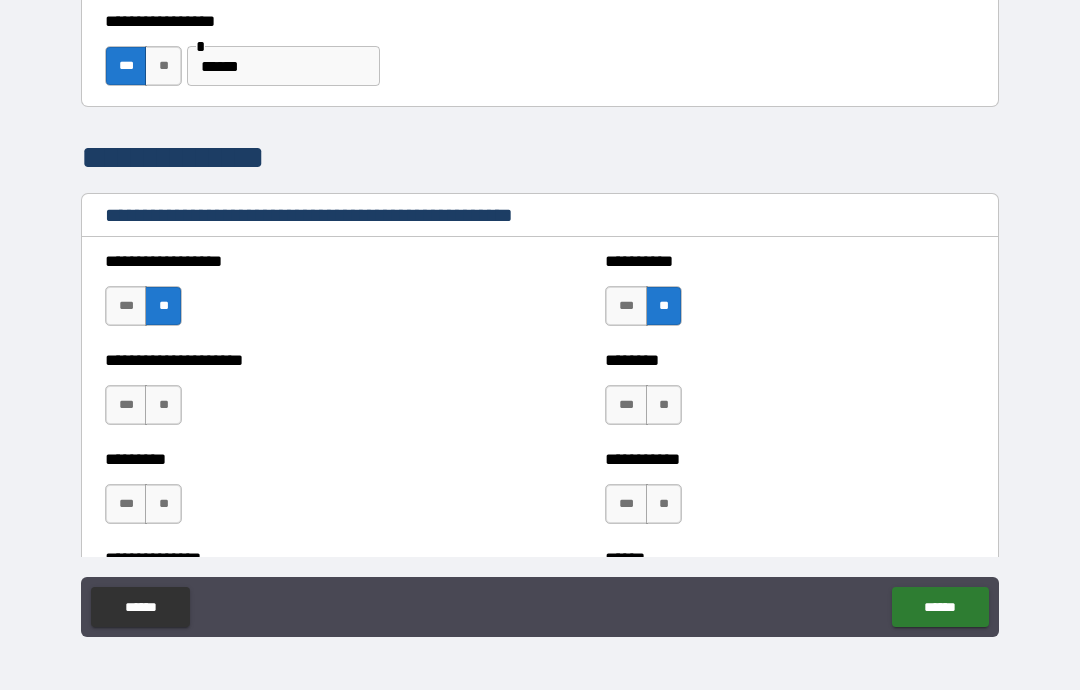 click on "**" at bounding box center [664, 405] 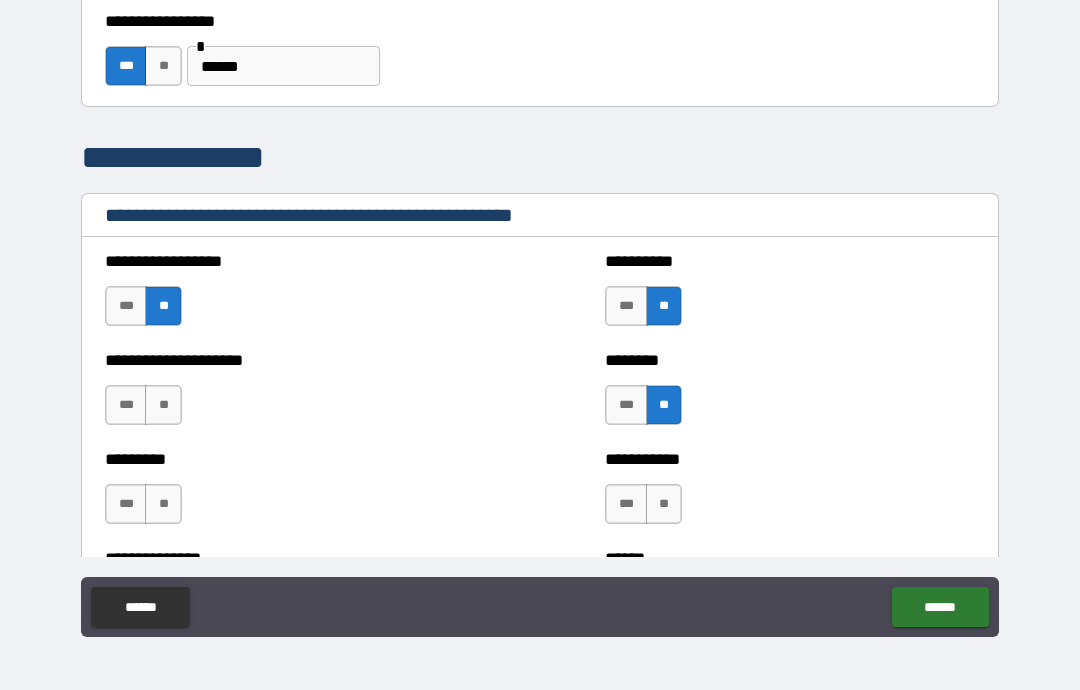 click on "**" at bounding box center (163, 405) 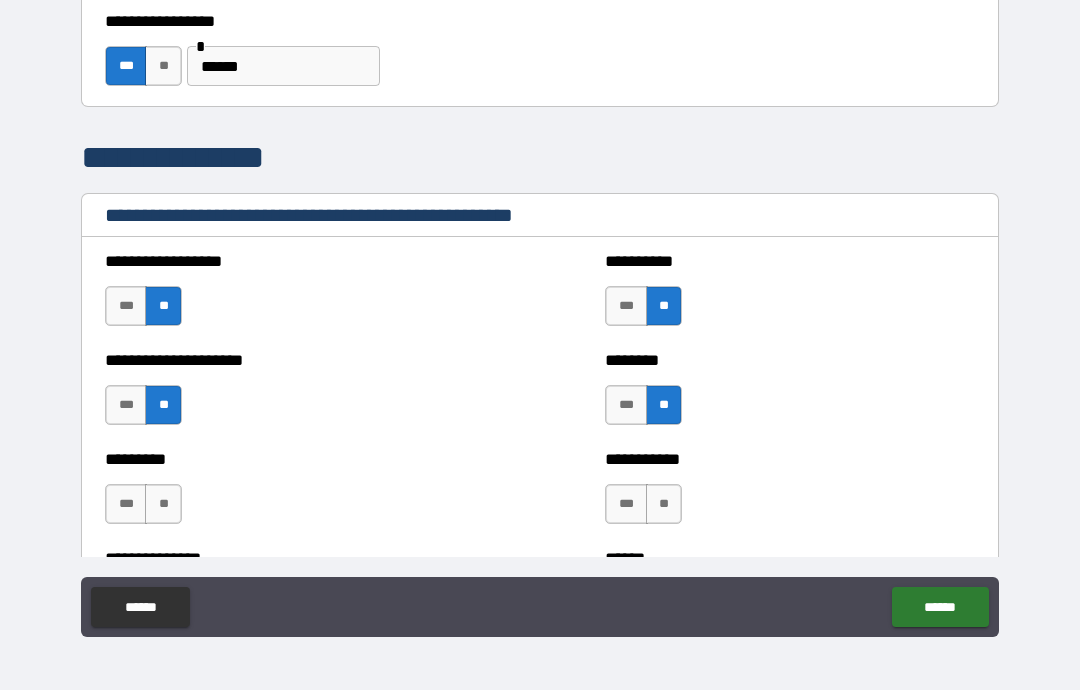 click on "**" at bounding box center [163, 504] 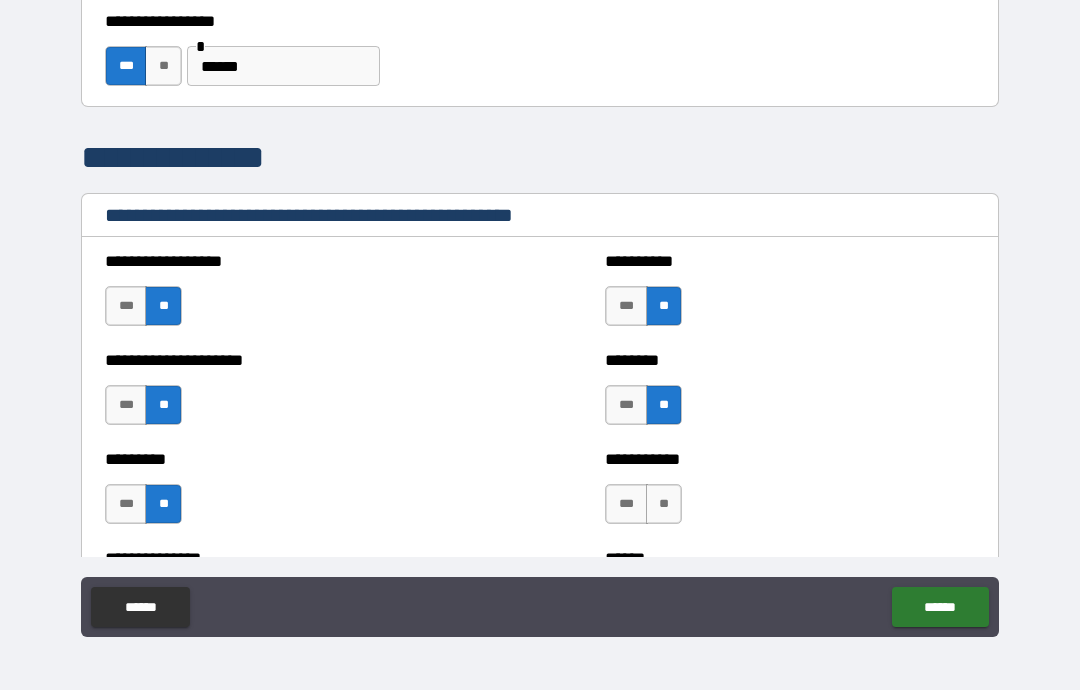 click on "**" at bounding box center [664, 504] 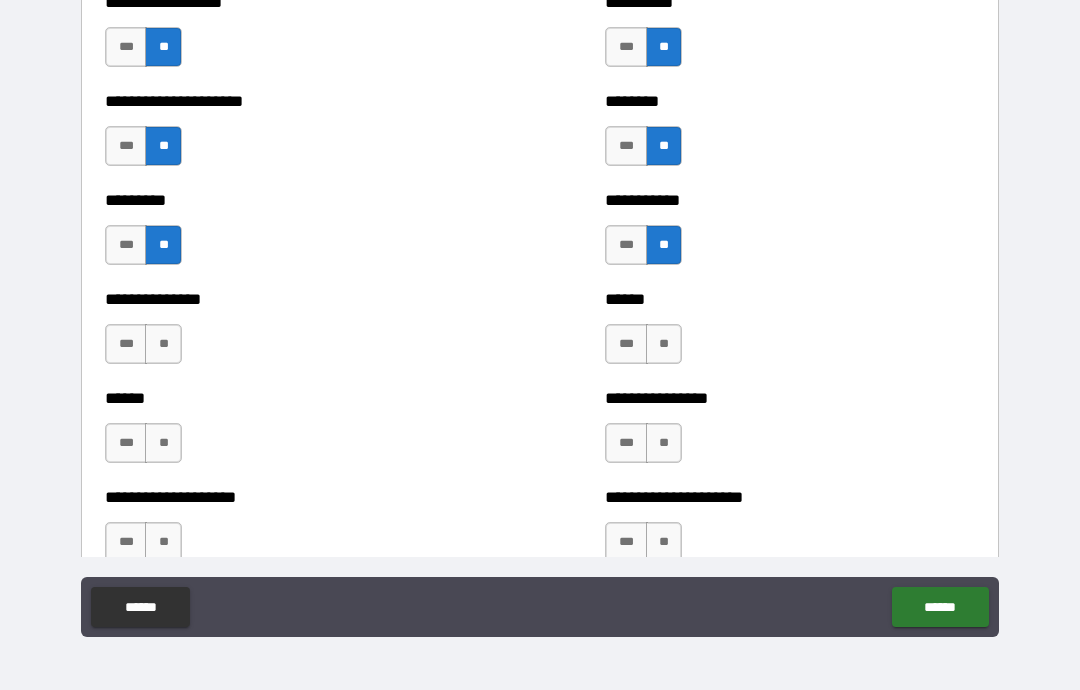 scroll, scrollTop: 2404, scrollLeft: 0, axis: vertical 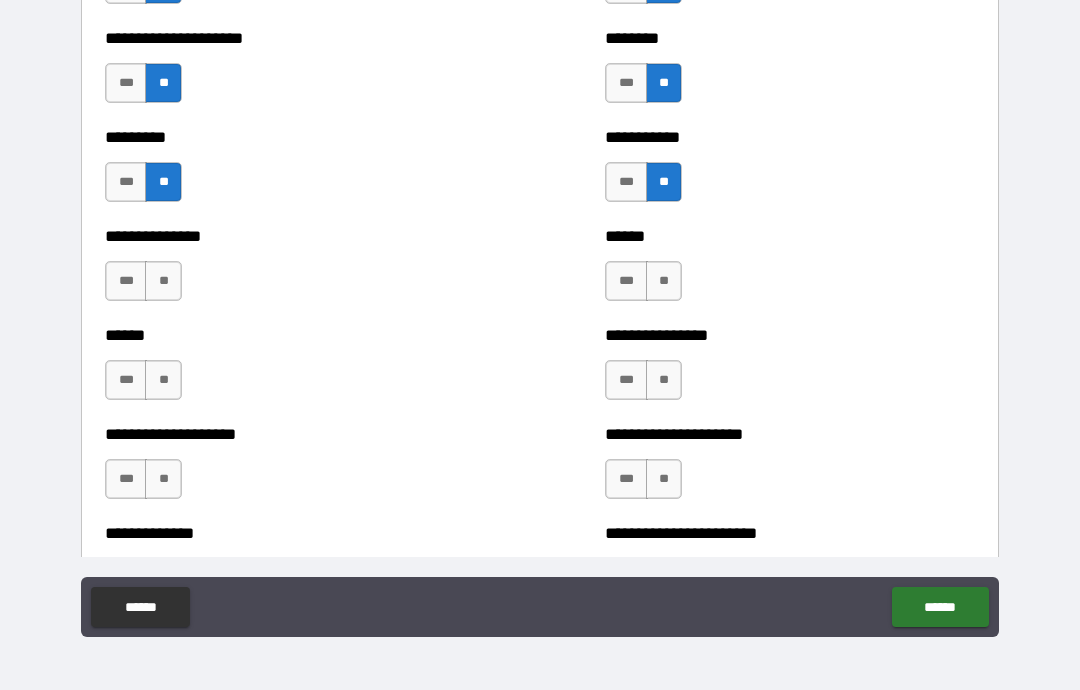 click on "**" at bounding box center (664, 281) 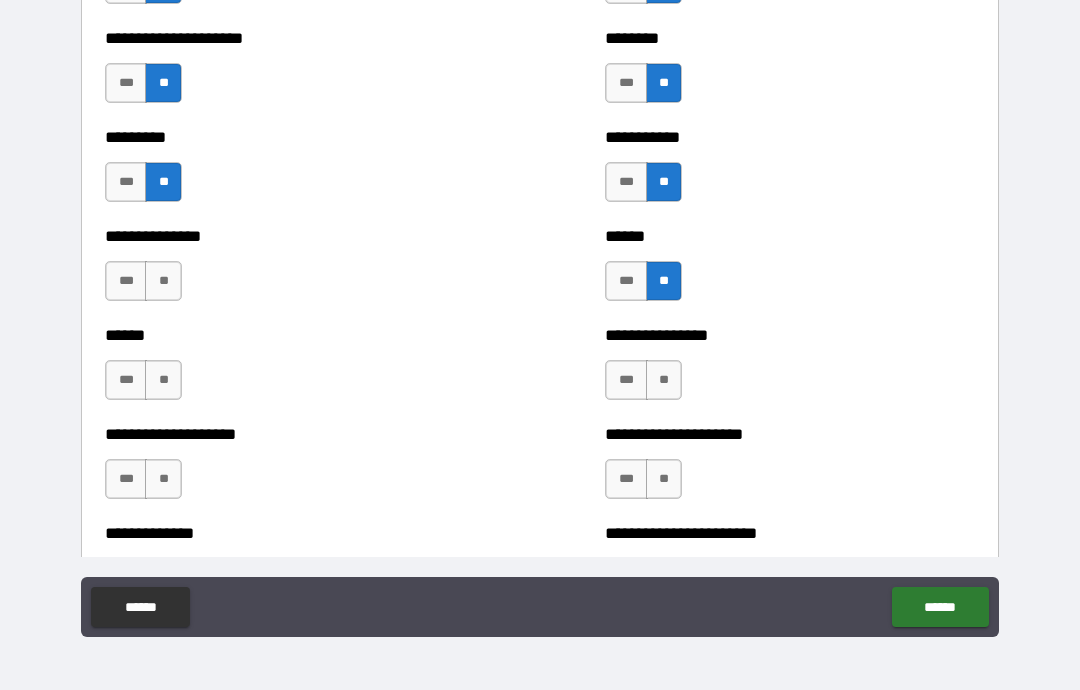 click on "**" at bounding box center (163, 281) 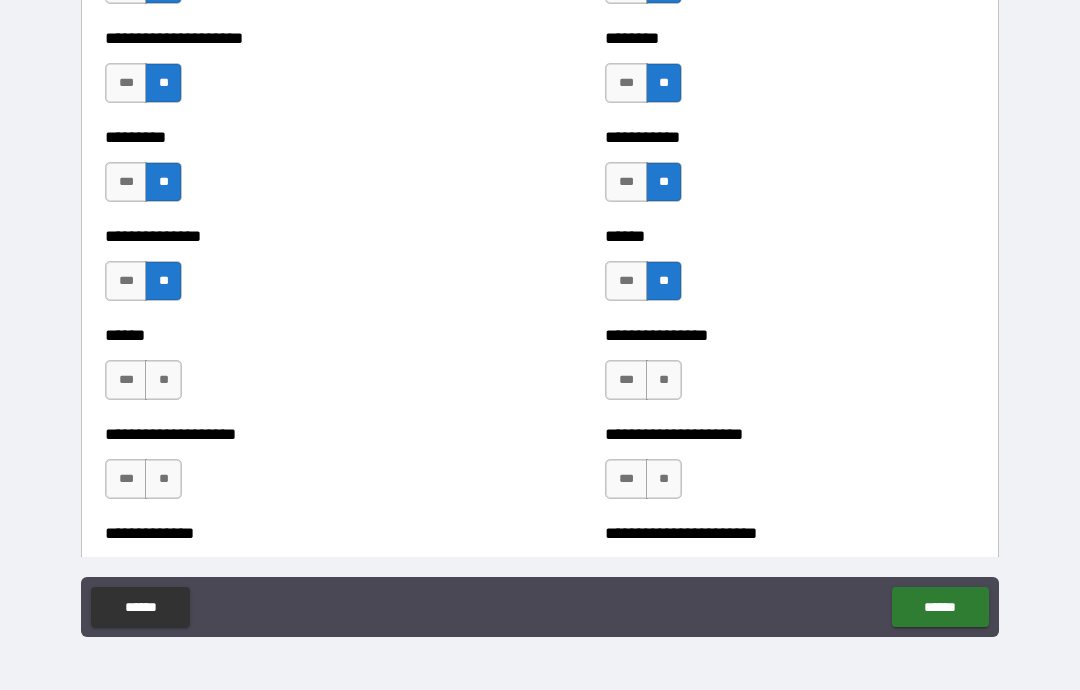 click on "**" at bounding box center [163, 380] 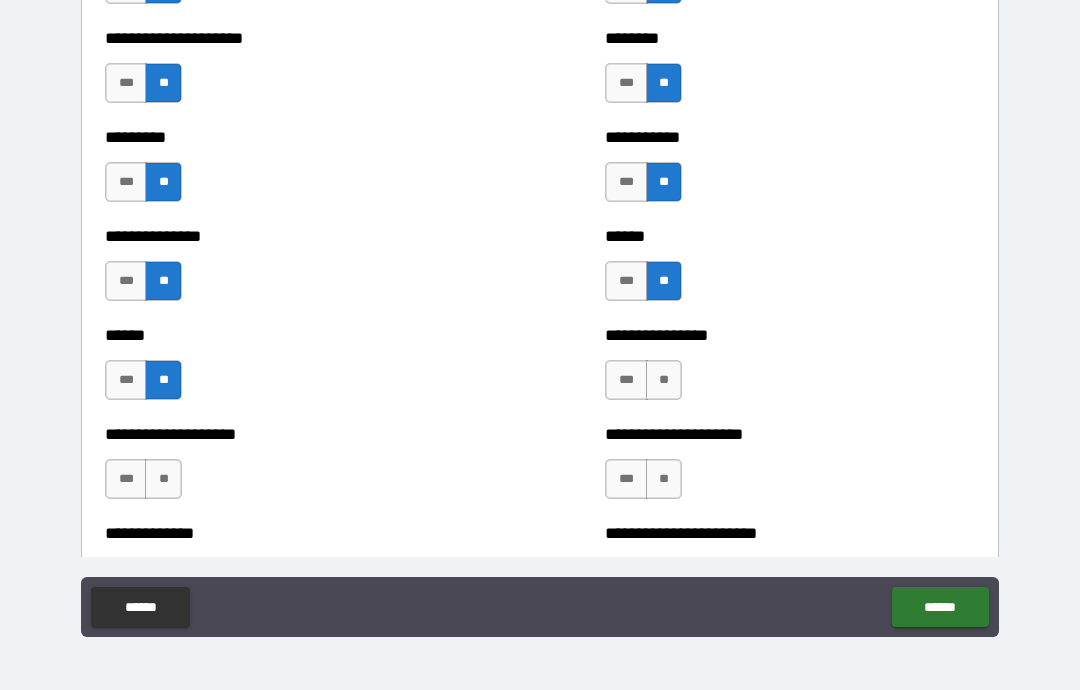 click on "**" at bounding box center (163, 479) 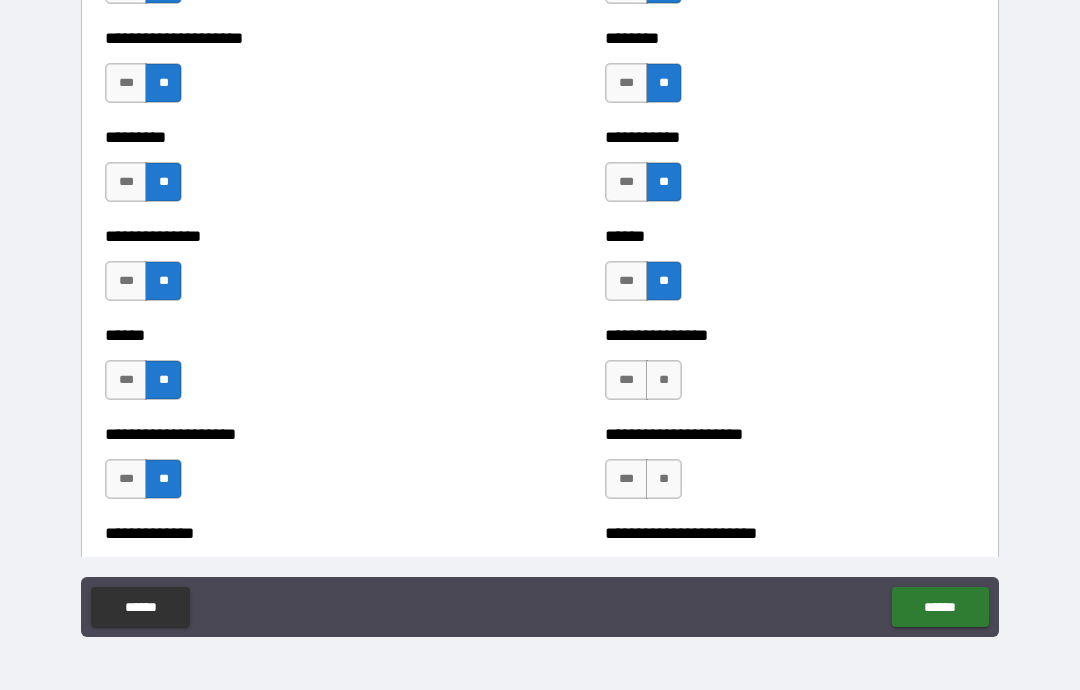 click on "**" at bounding box center [664, 380] 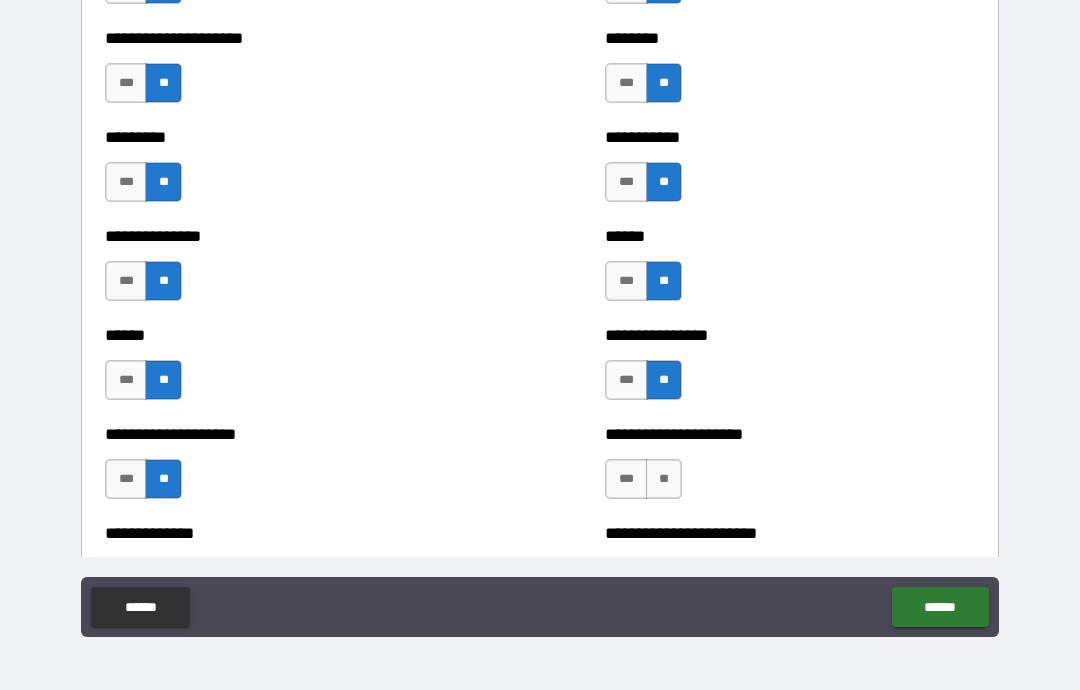 click on "**" at bounding box center (664, 479) 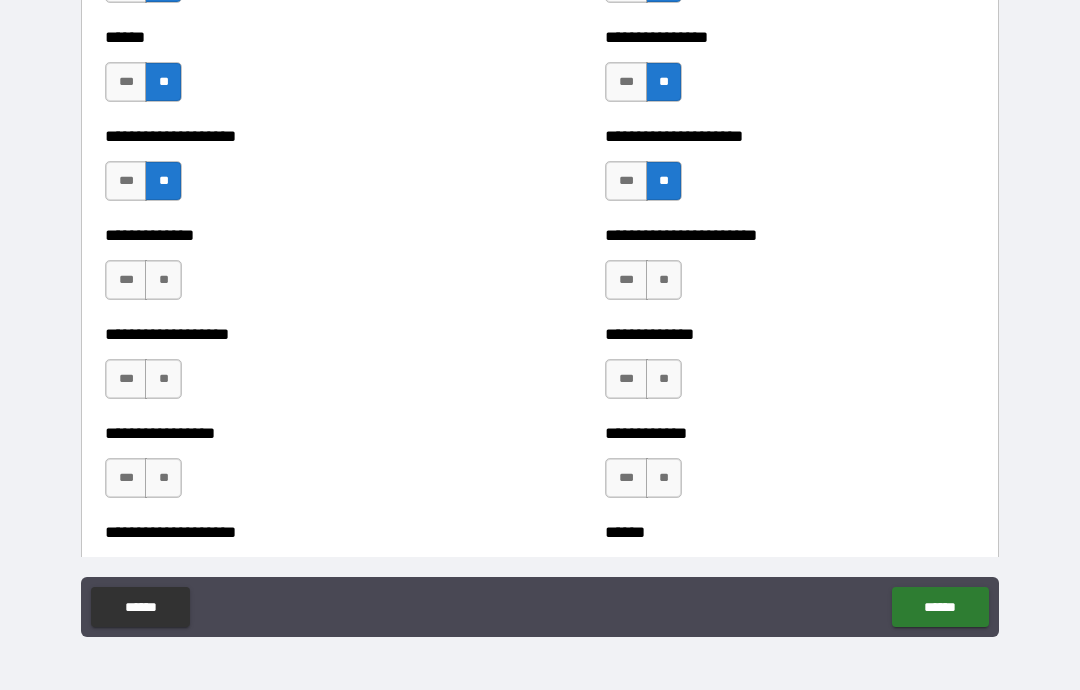 scroll, scrollTop: 2714, scrollLeft: 0, axis: vertical 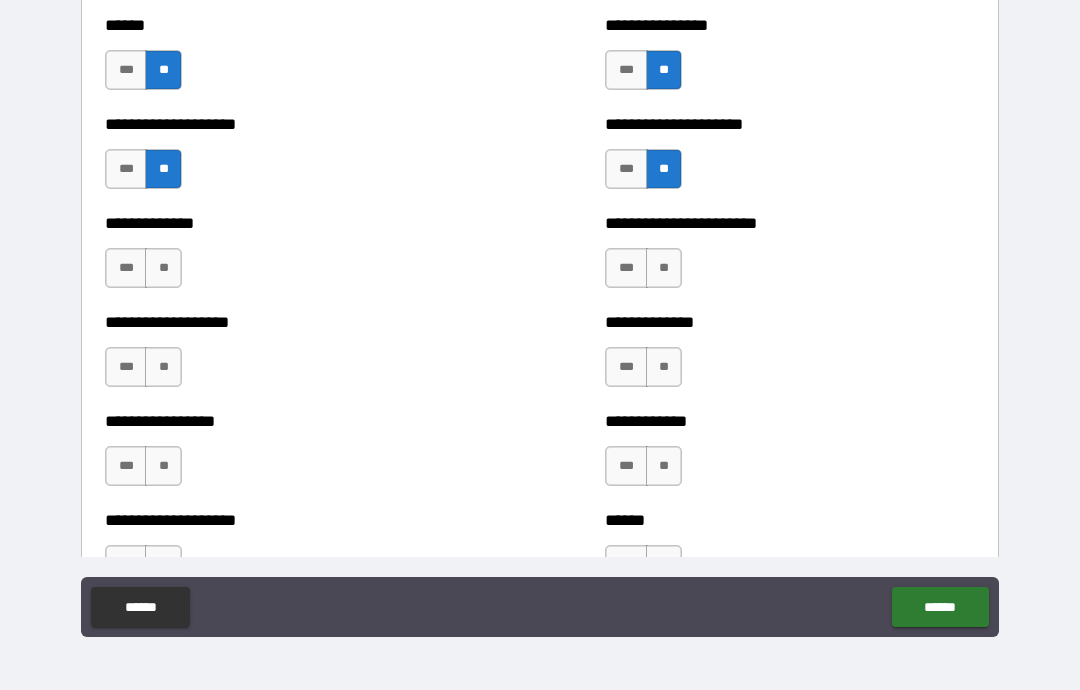 click on "**" at bounding box center (664, 268) 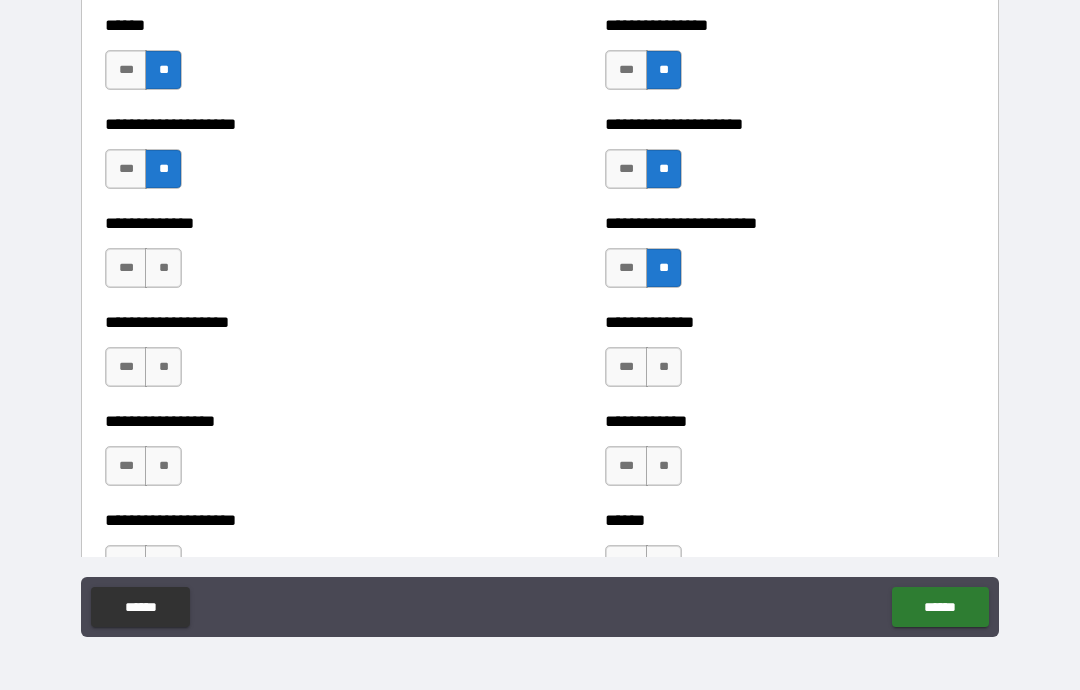click on "**" at bounding box center [664, 367] 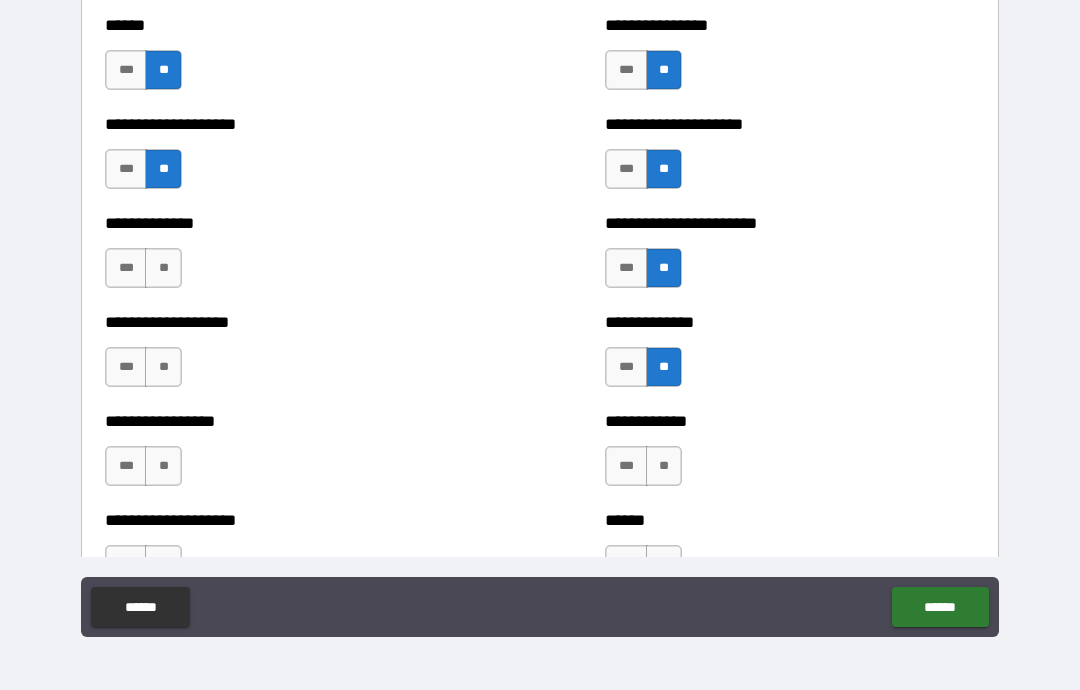 click on "**" at bounding box center [163, 268] 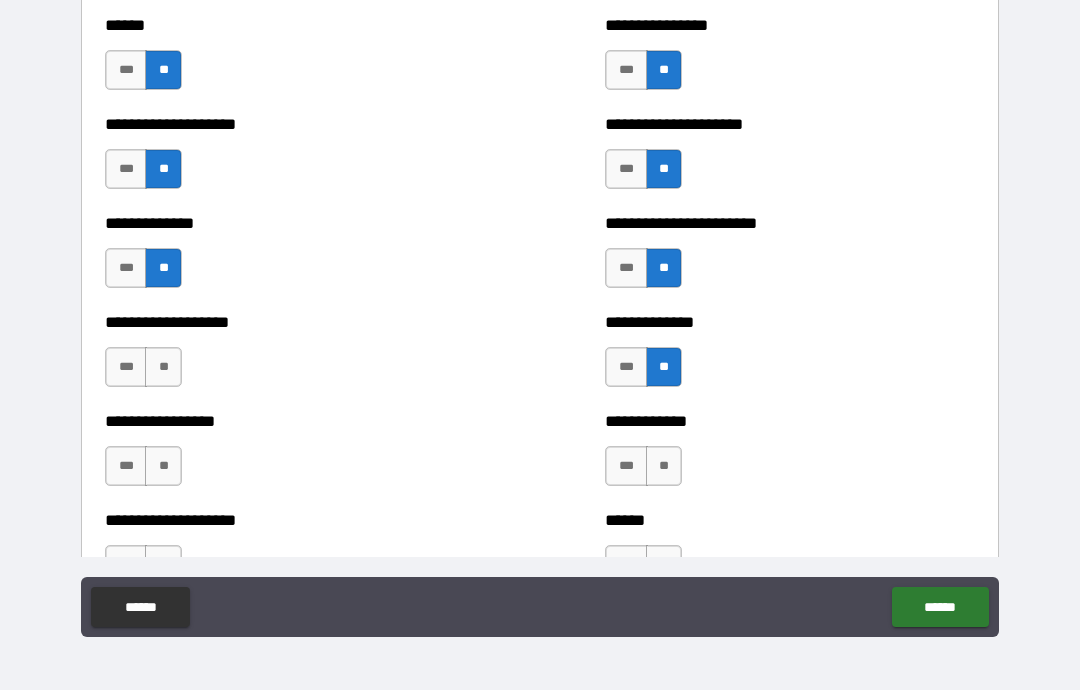 click on "**" at bounding box center [163, 367] 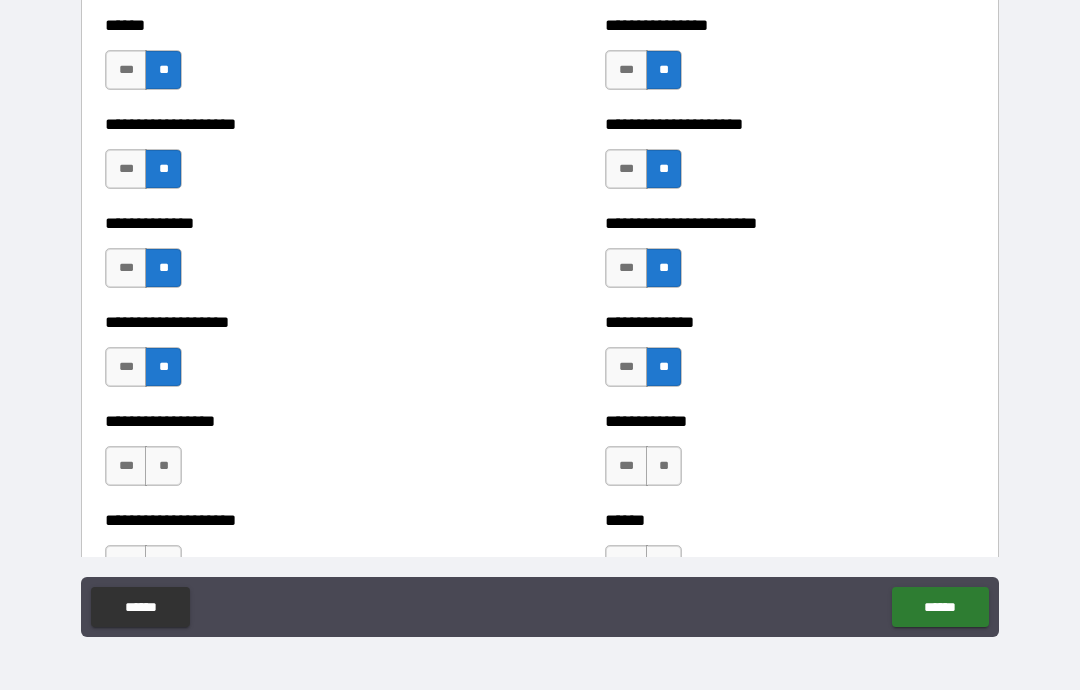 click on "**" at bounding box center [163, 466] 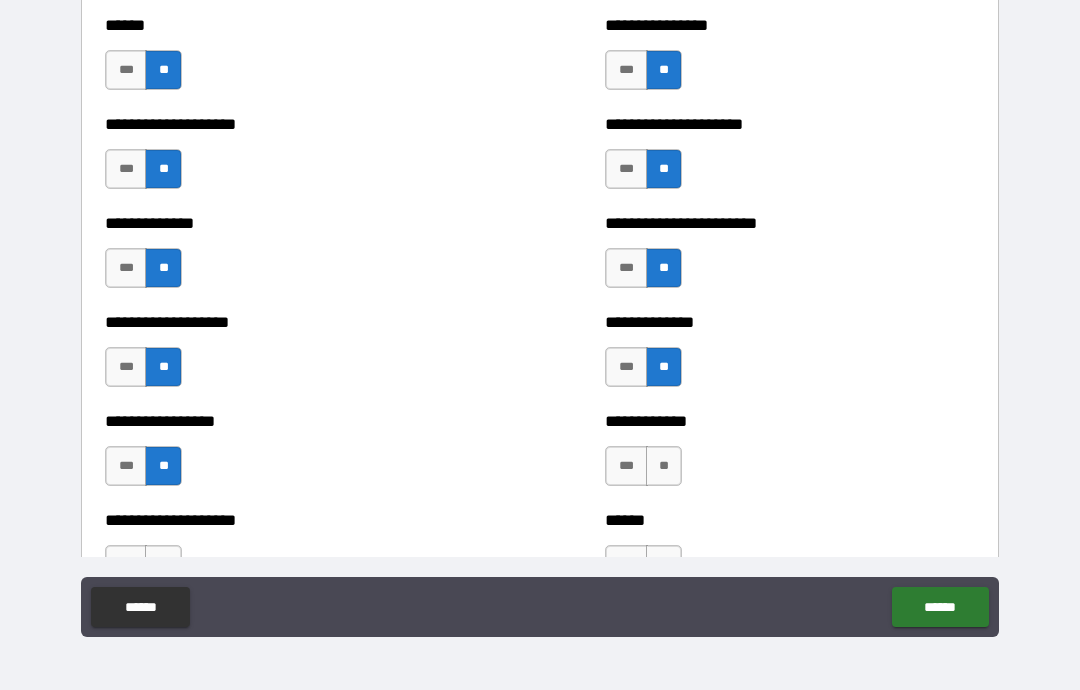 click on "**" at bounding box center [664, 466] 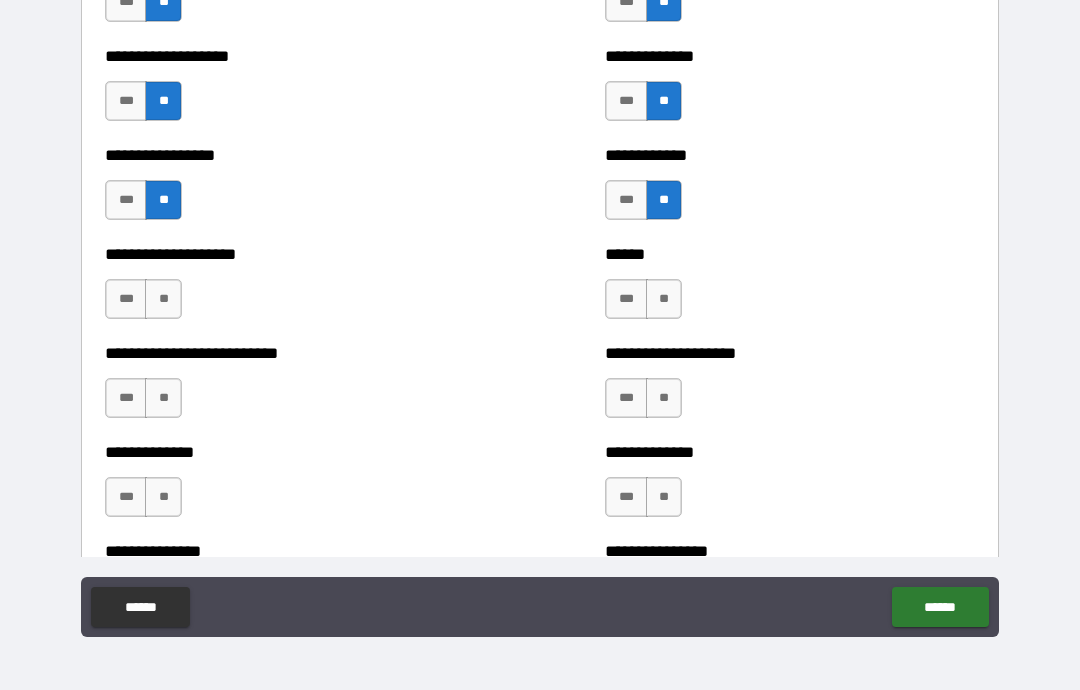 scroll, scrollTop: 2978, scrollLeft: 0, axis: vertical 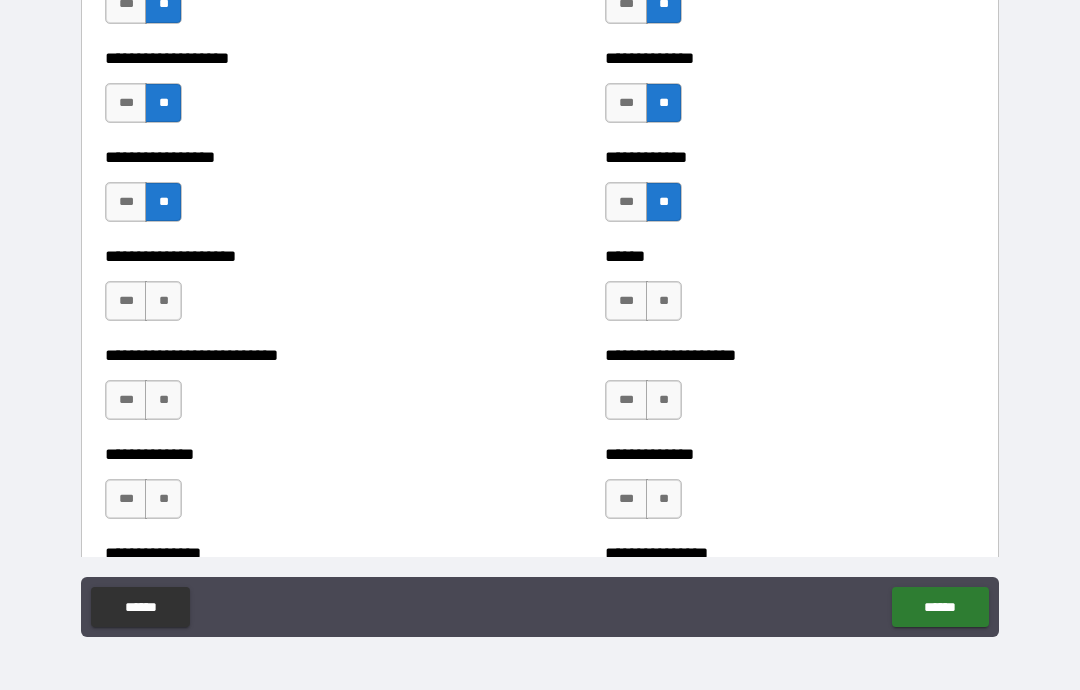 click on "**" at bounding box center (664, 301) 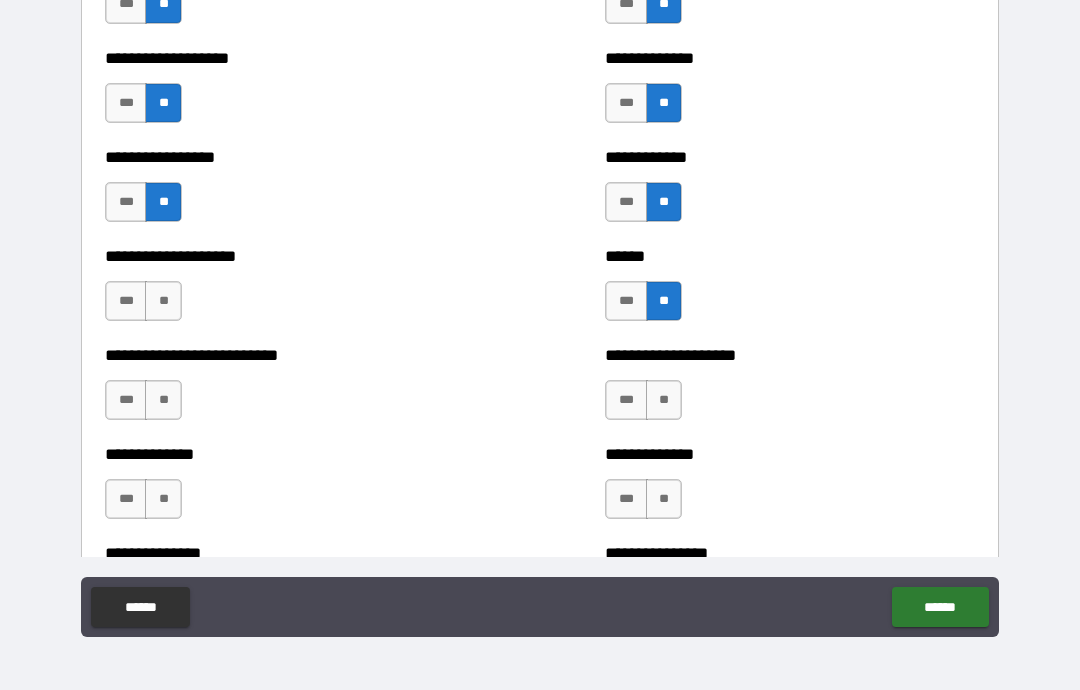 click on "**" at bounding box center (163, 400) 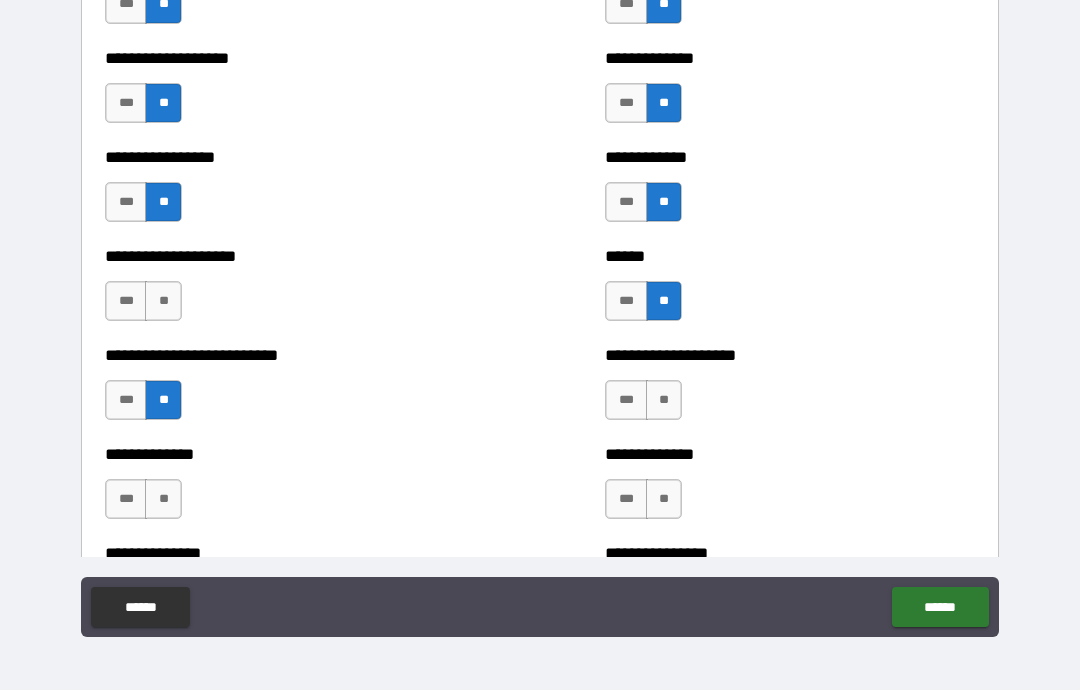 click on "**" at bounding box center [163, 499] 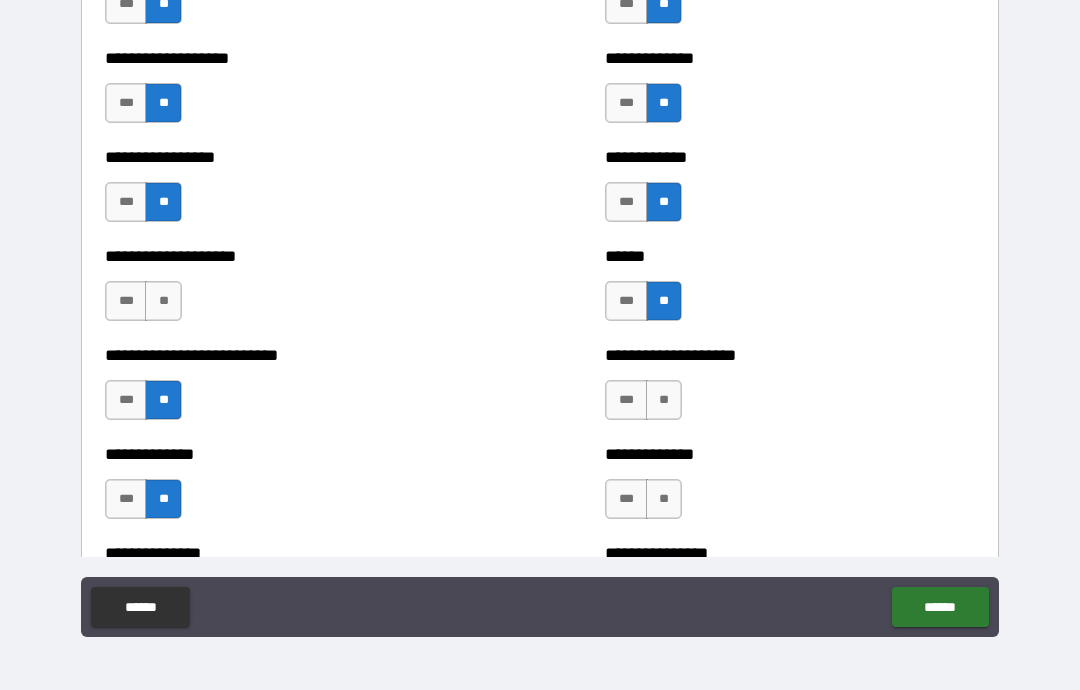 click on "**" at bounding box center (163, 301) 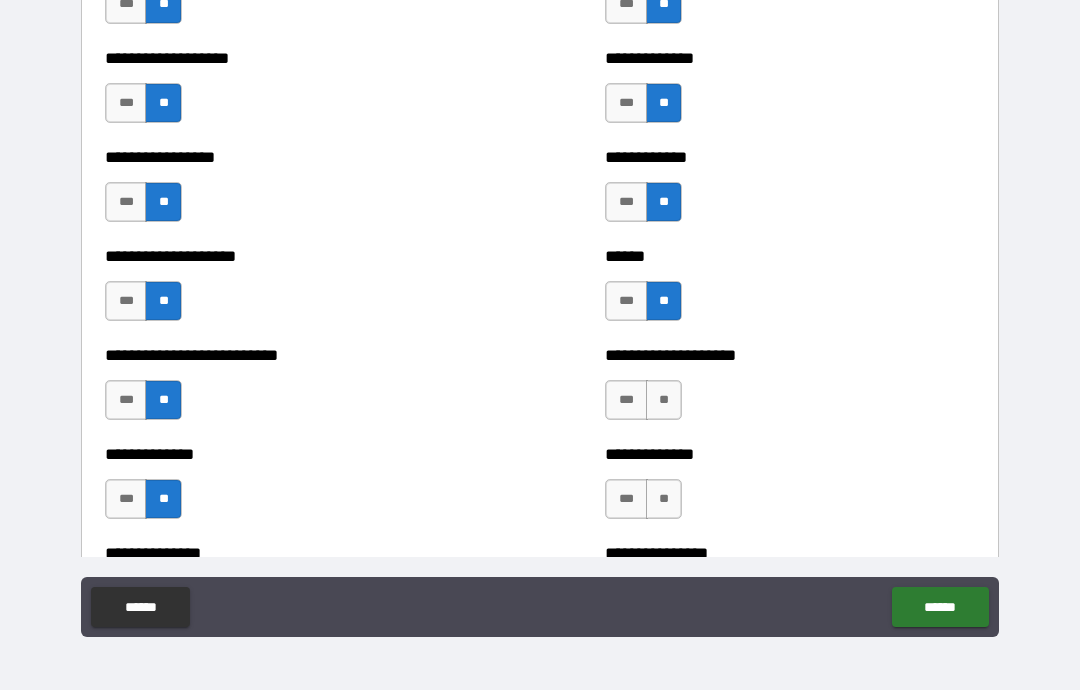 click on "**" at bounding box center (664, 400) 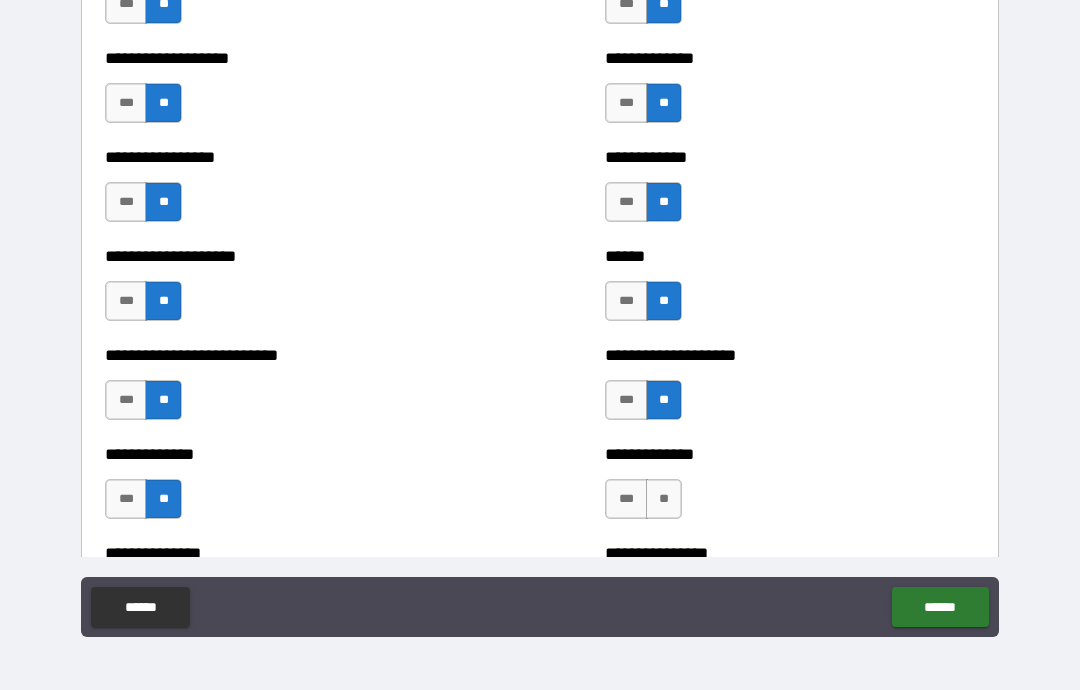 click on "**" at bounding box center (664, 499) 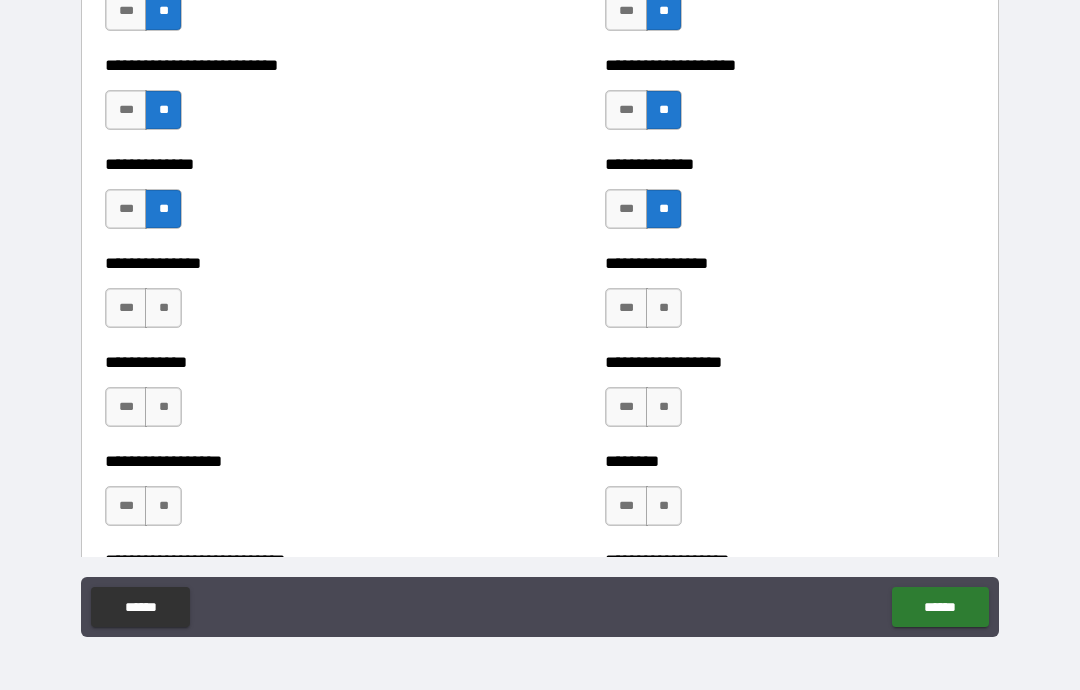 scroll, scrollTop: 3266, scrollLeft: 0, axis: vertical 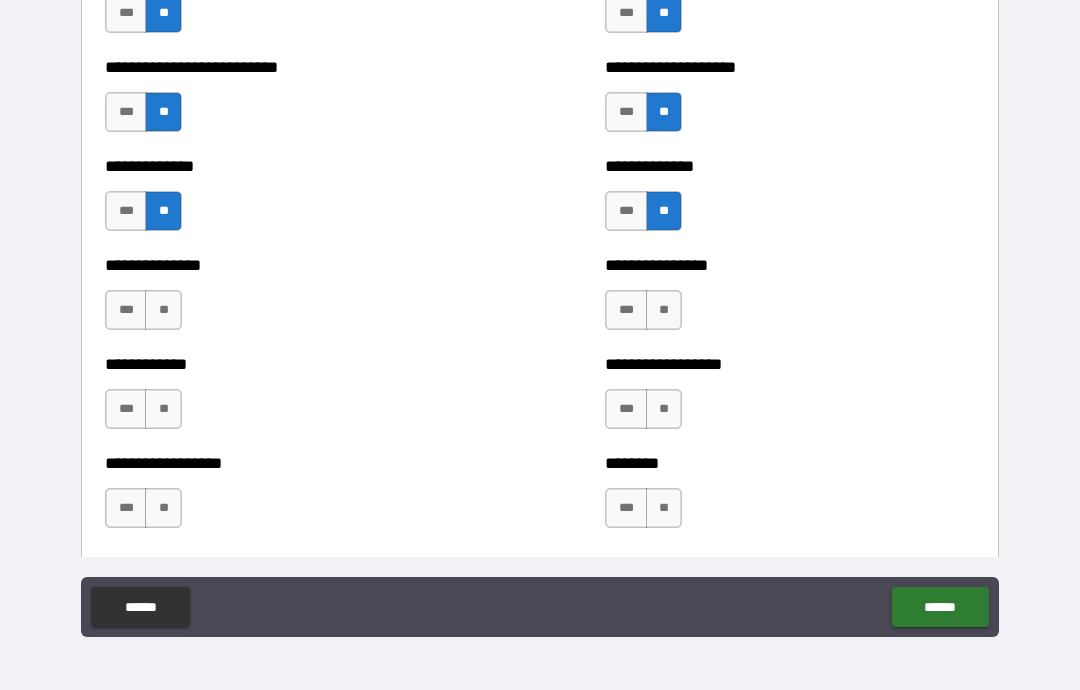 click on "**" at bounding box center (163, 310) 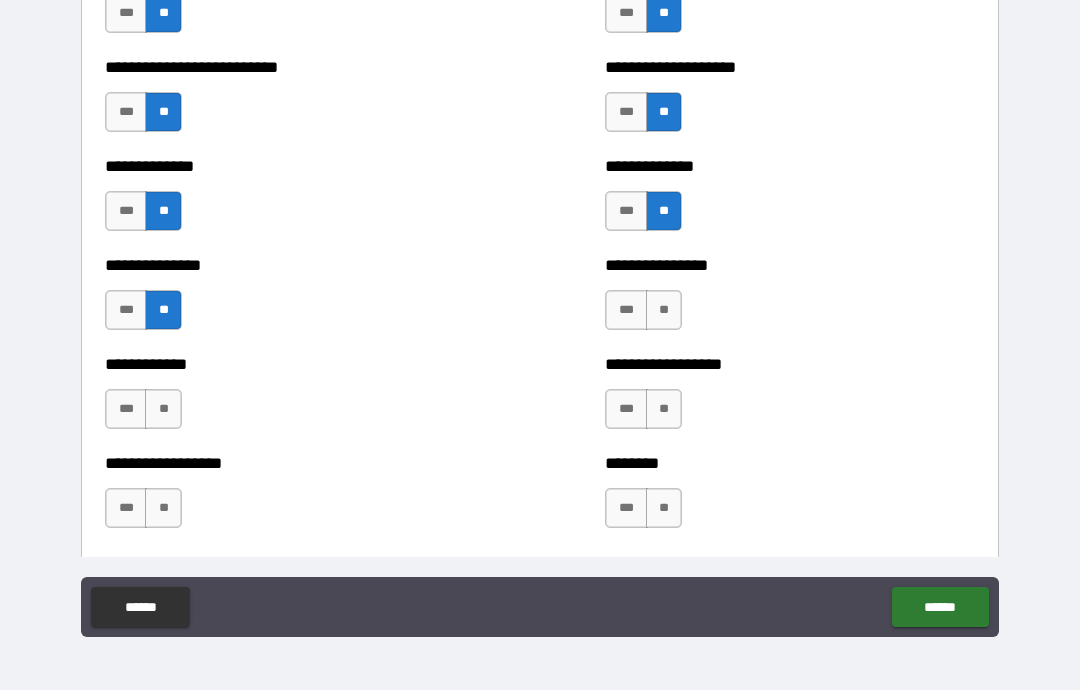 click on "**" at bounding box center [163, 409] 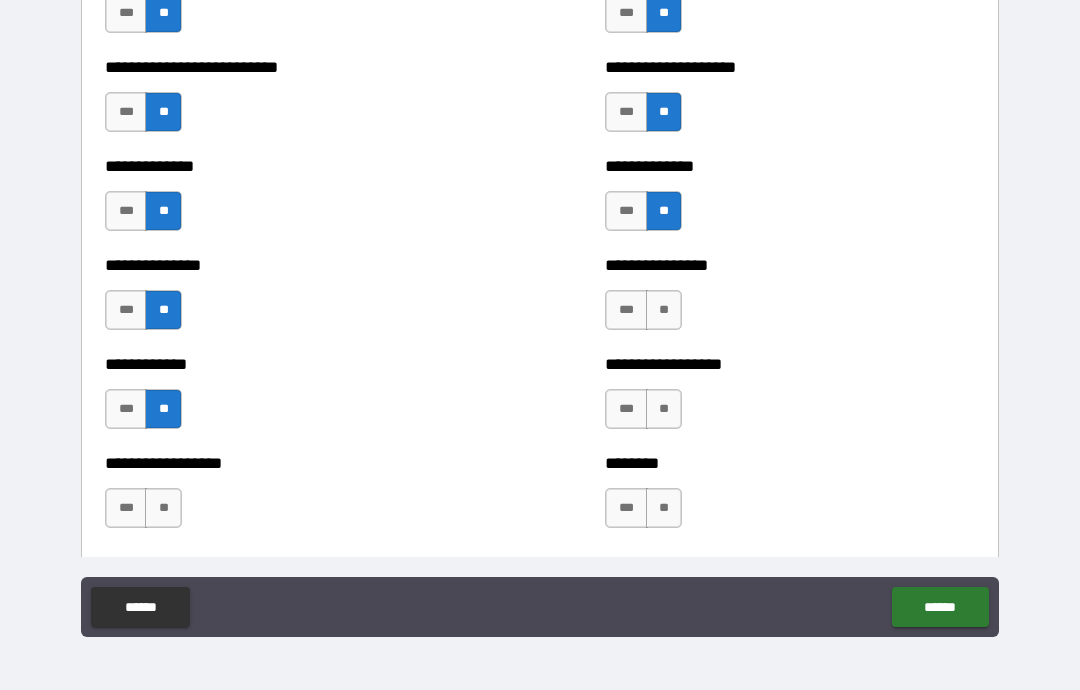 click on "**" at bounding box center (163, 508) 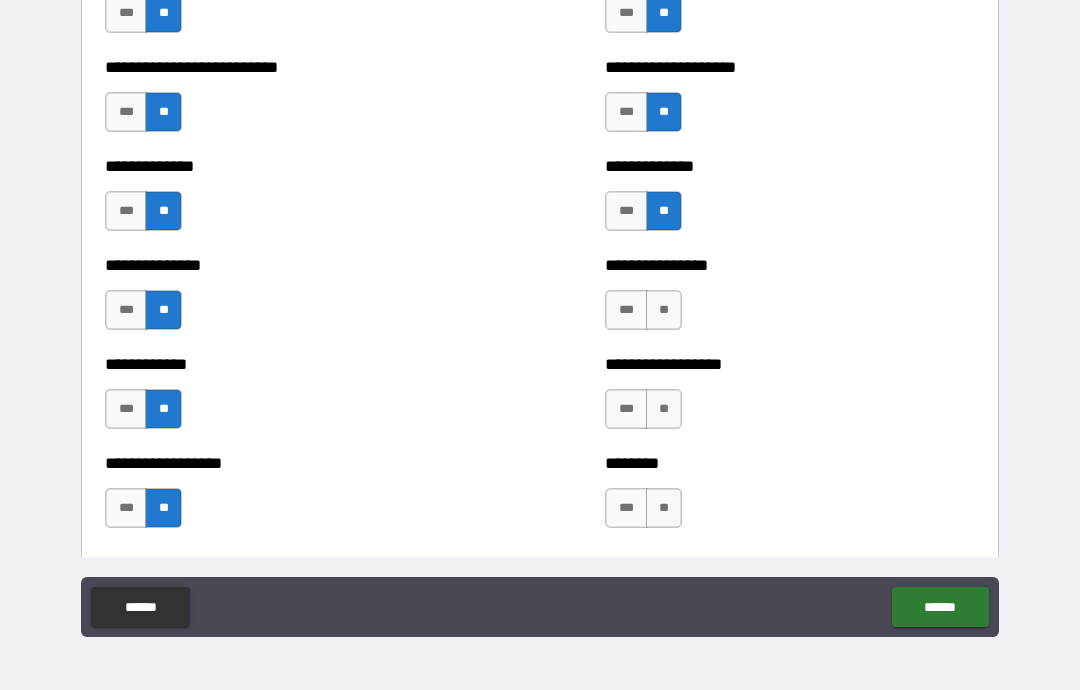 click on "**" at bounding box center [664, 310] 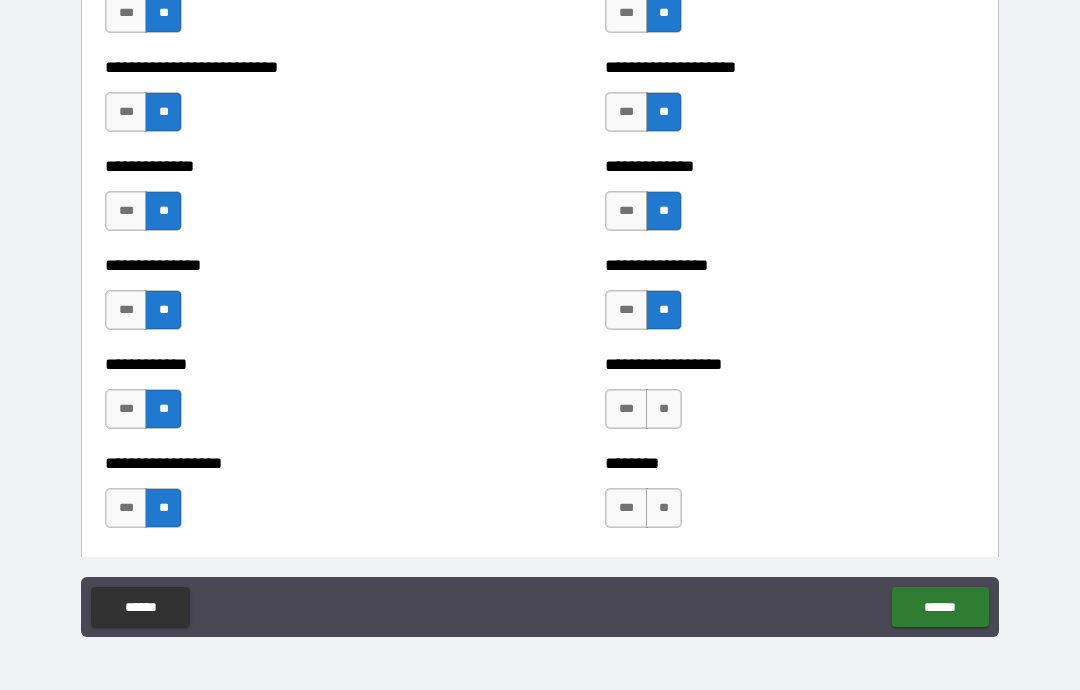 click on "**" at bounding box center [664, 409] 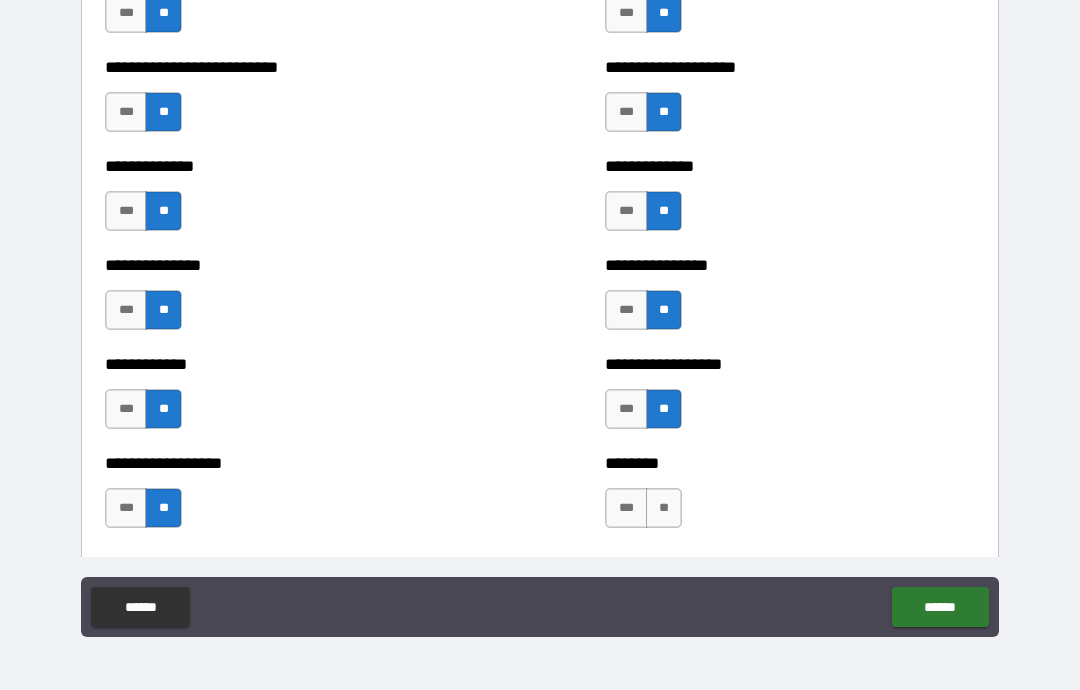 click on "**" at bounding box center [664, 508] 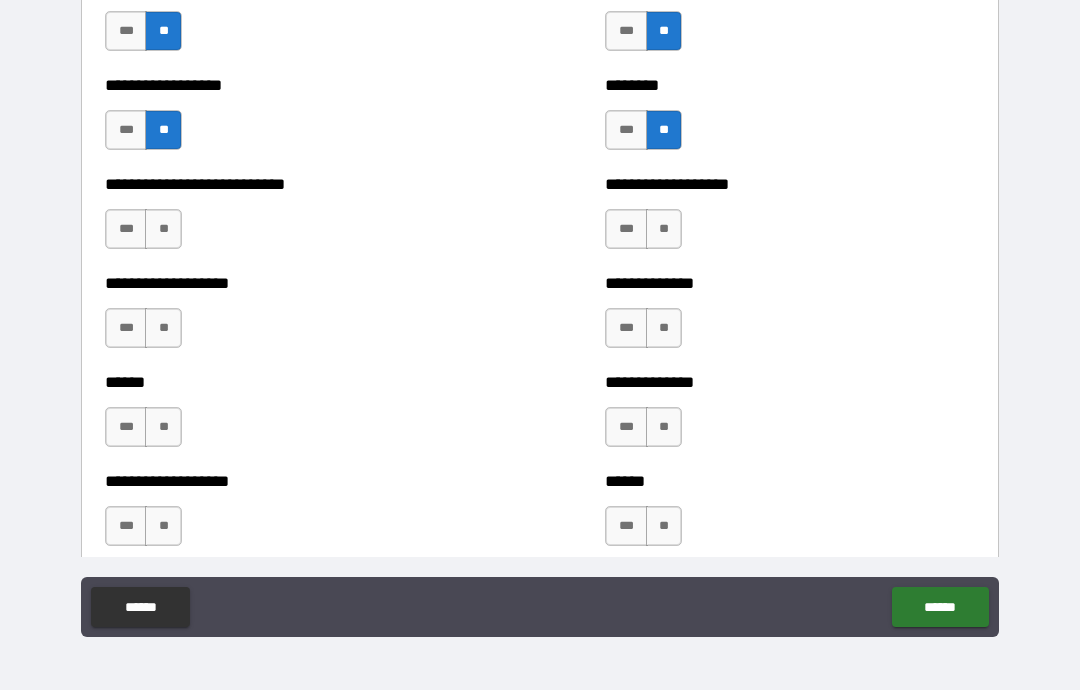 scroll, scrollTop: 3643, scrollLeft: 0, axis: vertical 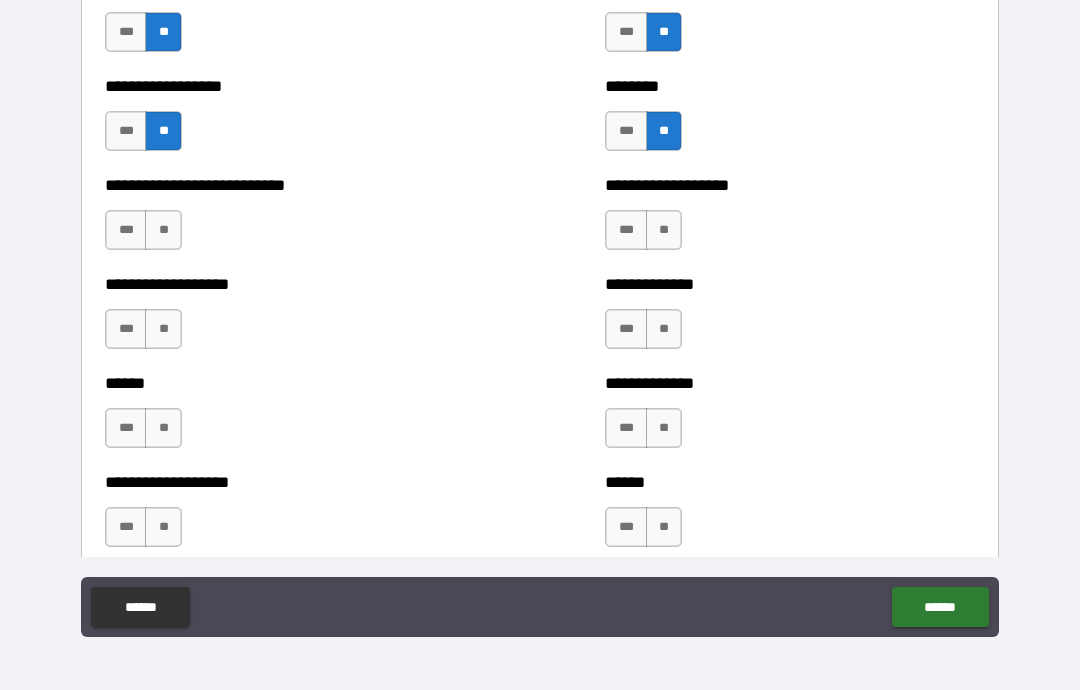 click on "**" at bounding box center (163, 230) 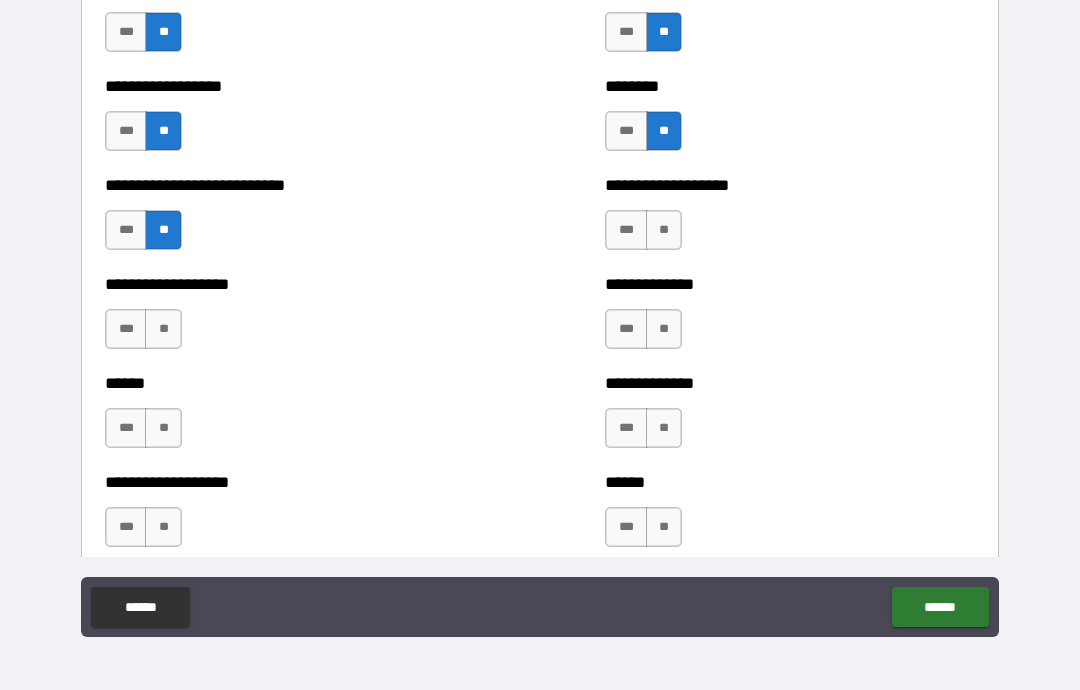 click on "**" at bounding box center [163, 329] 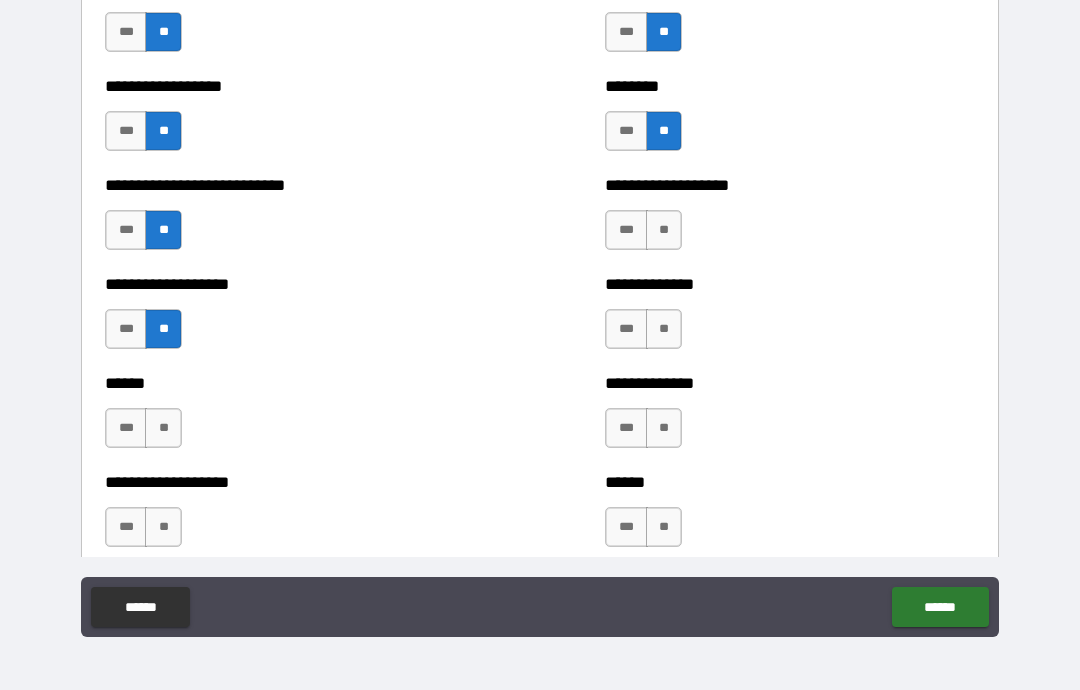 click on "**" at bounding box center [163, 428] 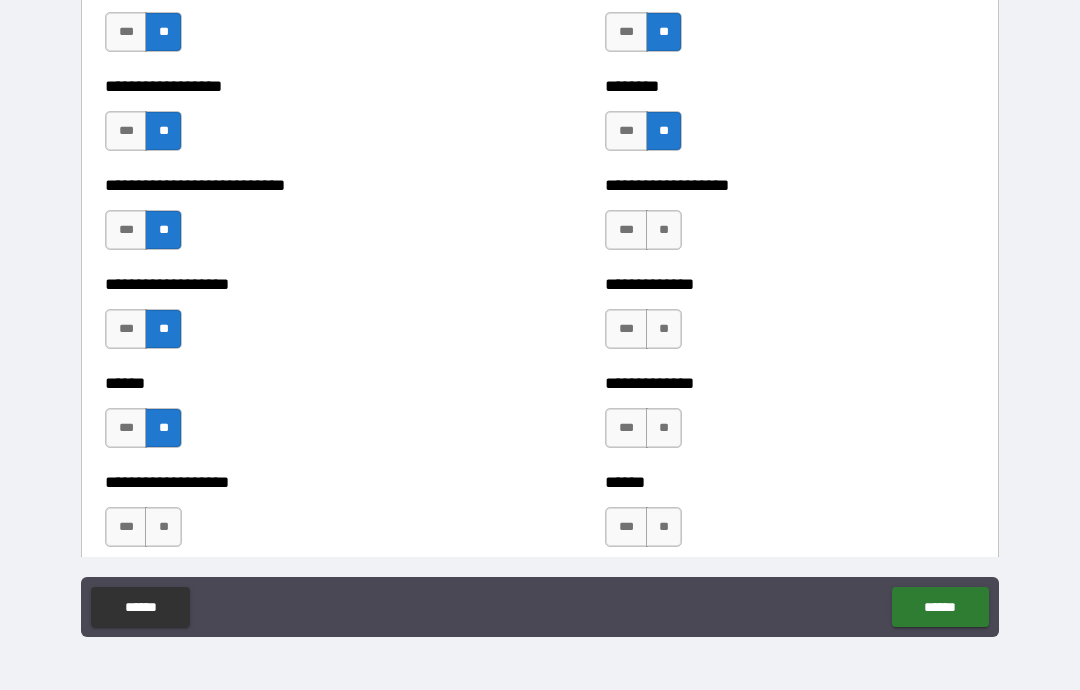 click on "**" at bounding box center (163, 527) 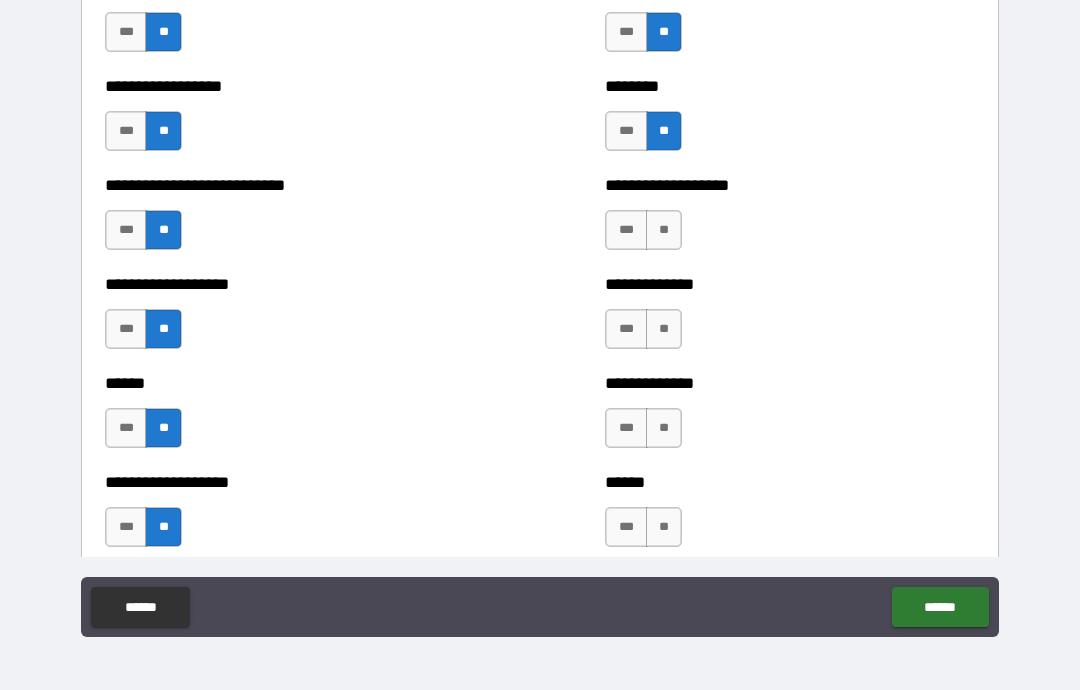click on "**" at bounding box center (664, 230) 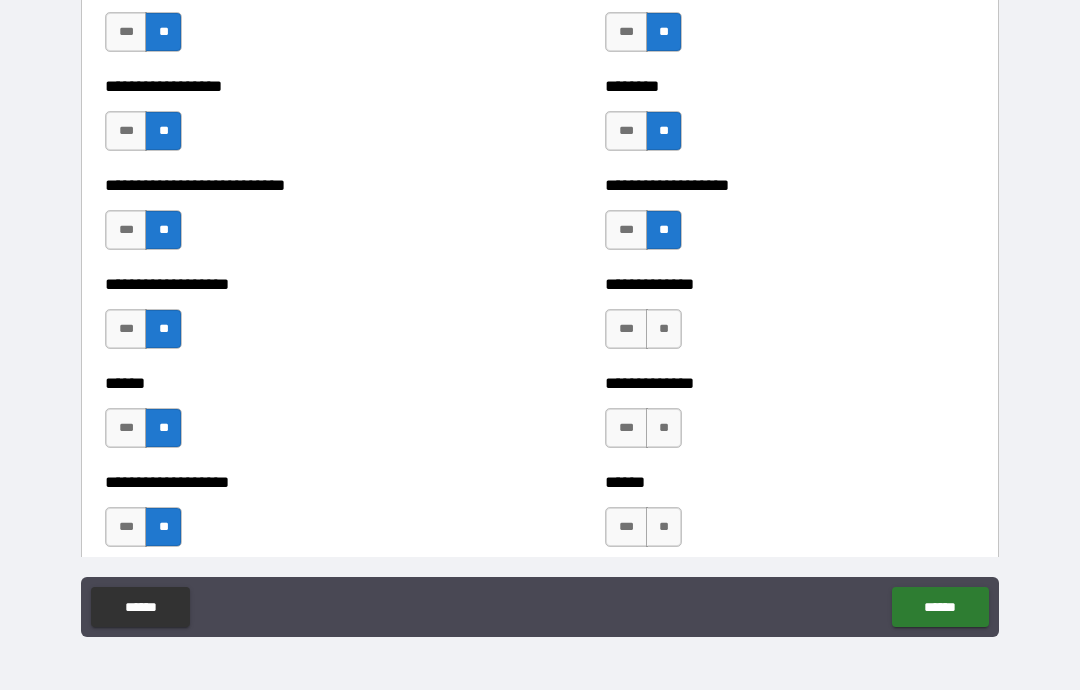 click on "**" at bounding box center (664, 329) 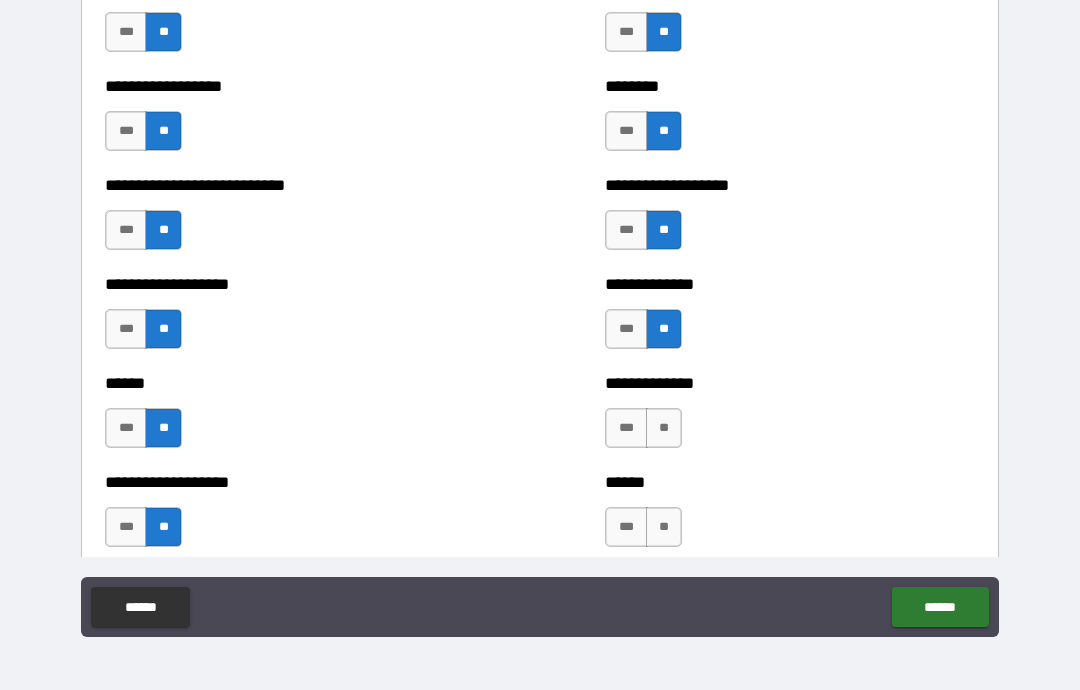click on "**" at bounding box center (664, 428) 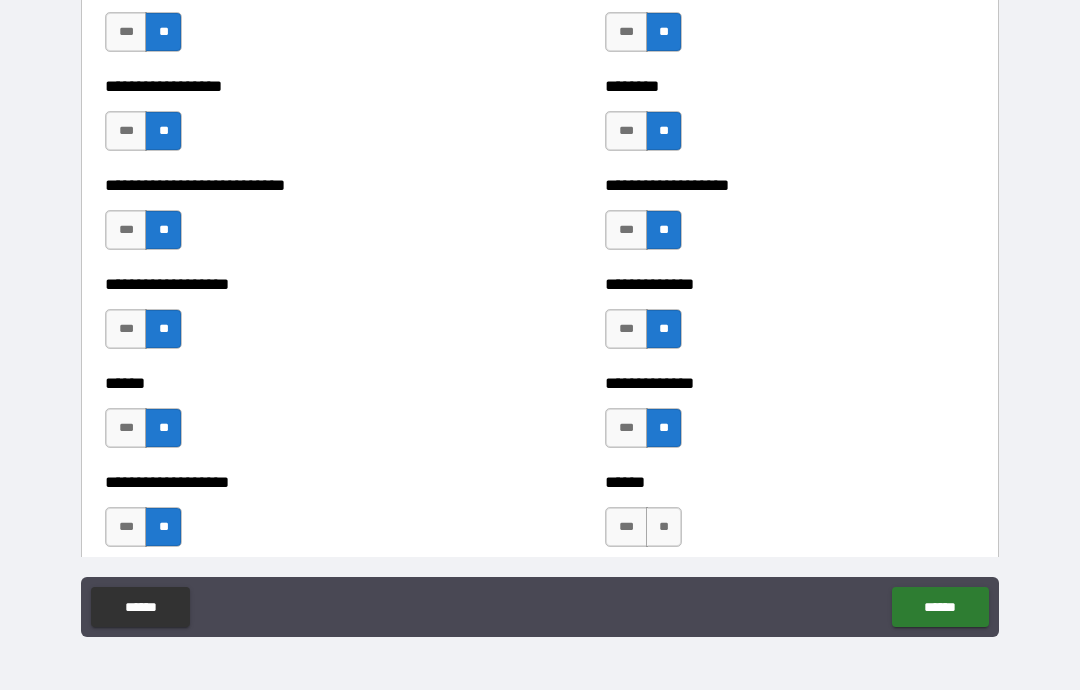 click on "**" at bounding box center [664, 527] 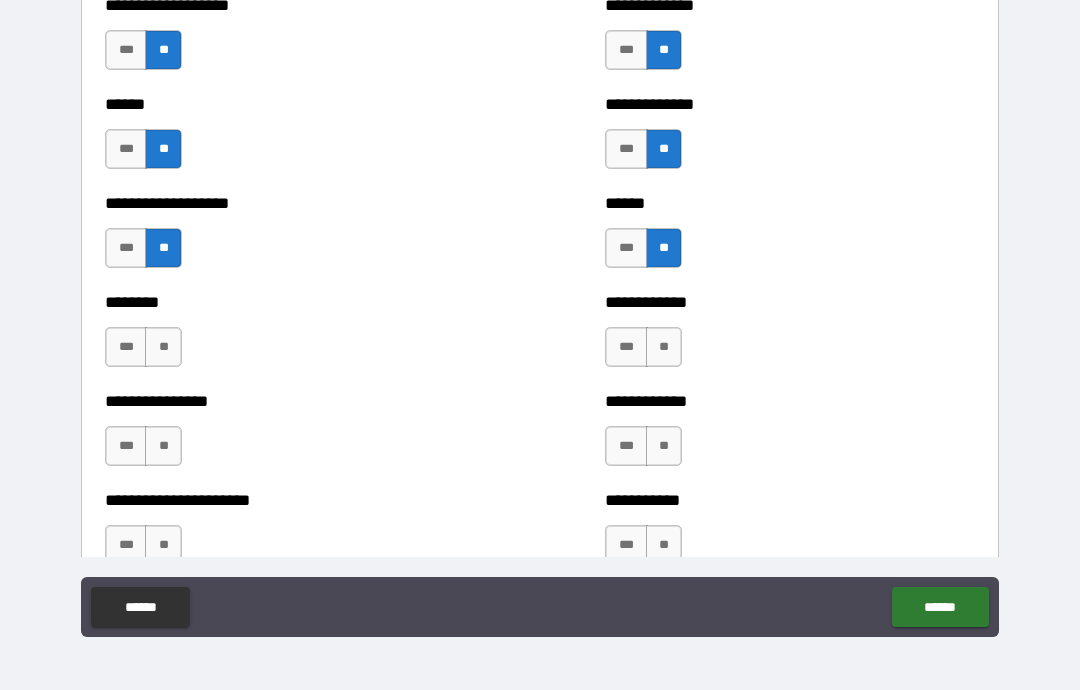 scroll, scrollTop: 3963, scrollLeft: 0, axis: vertical 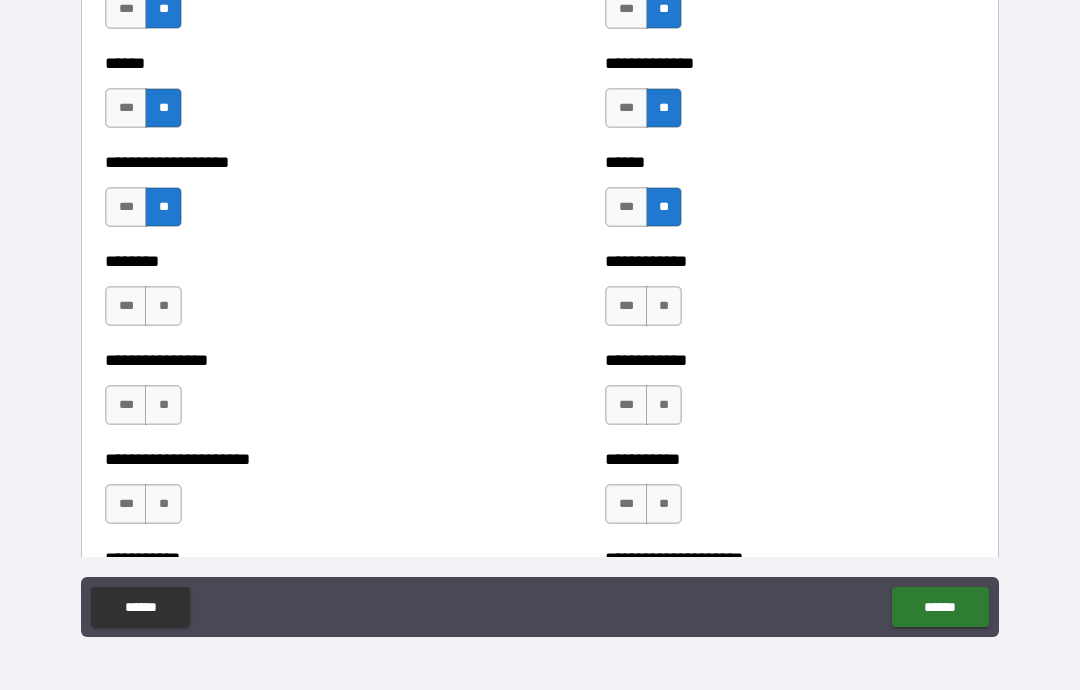 click on "**" at bounding box center (163, 306) 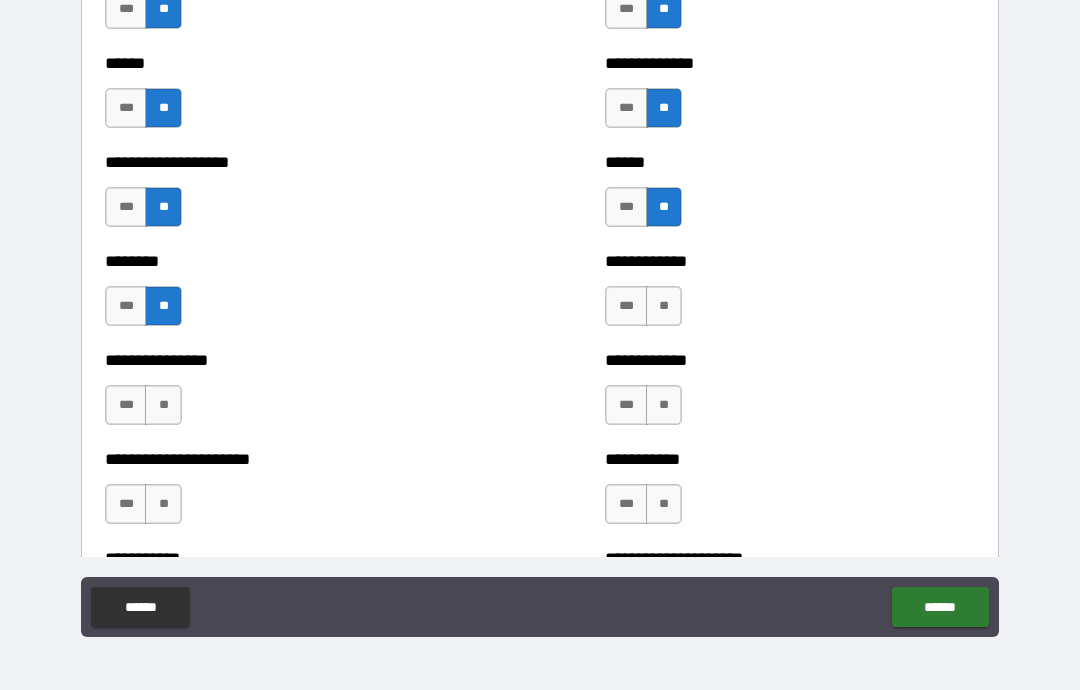 click on "**" at bounding box center (163, 405) 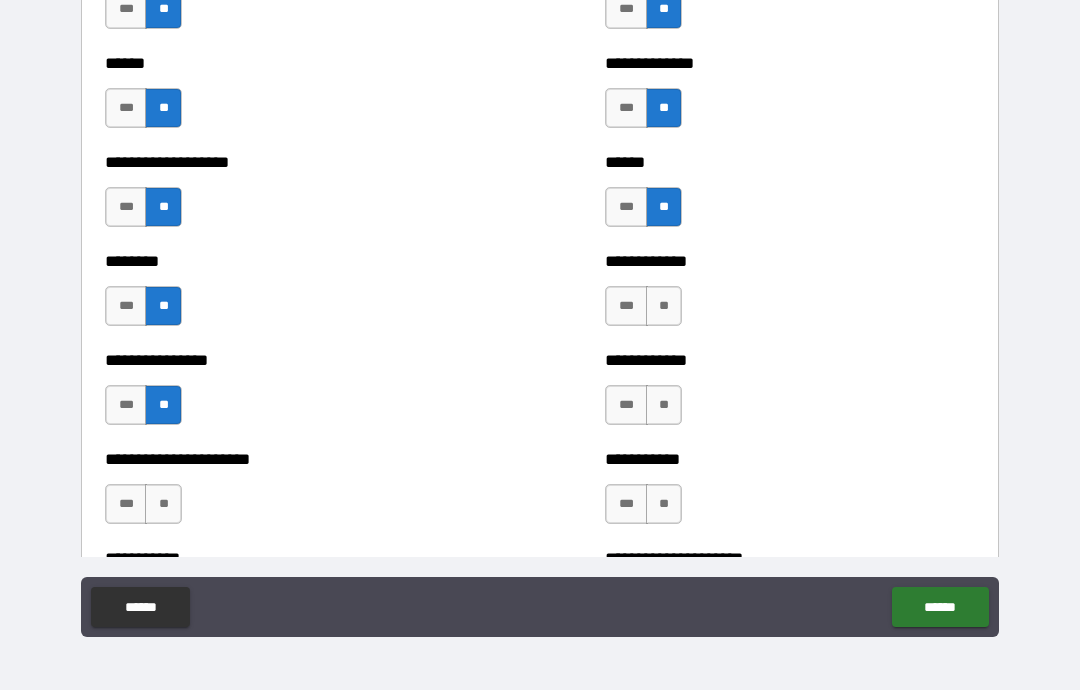 click on "**" at bounding box center (163, 504) 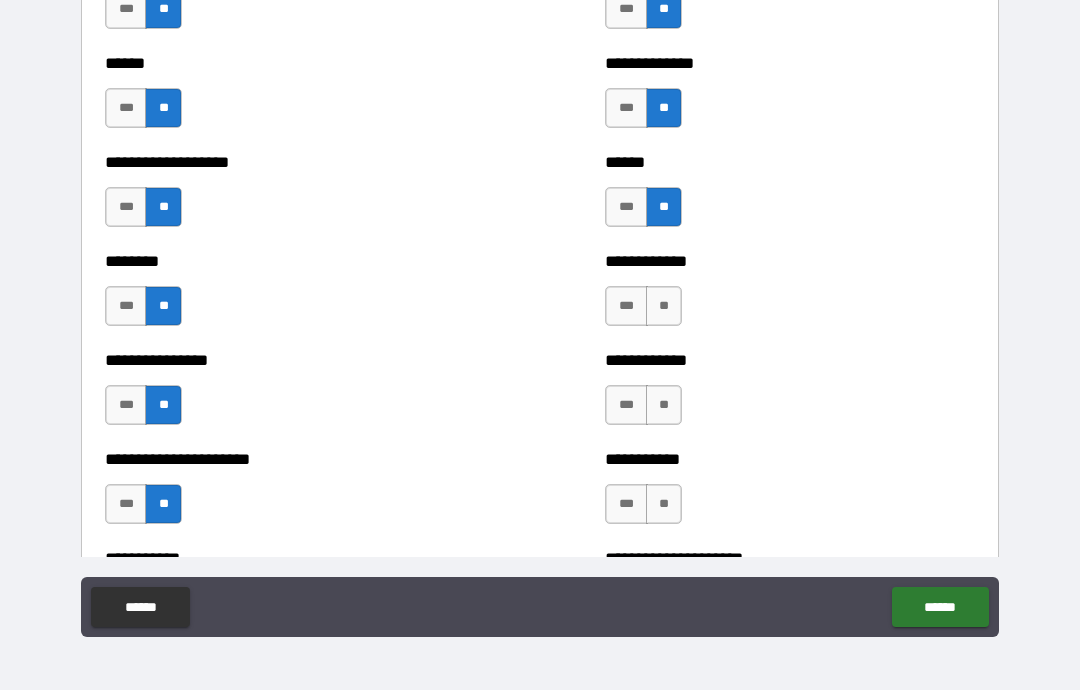 click on "**" at bounding box center (664, 306) 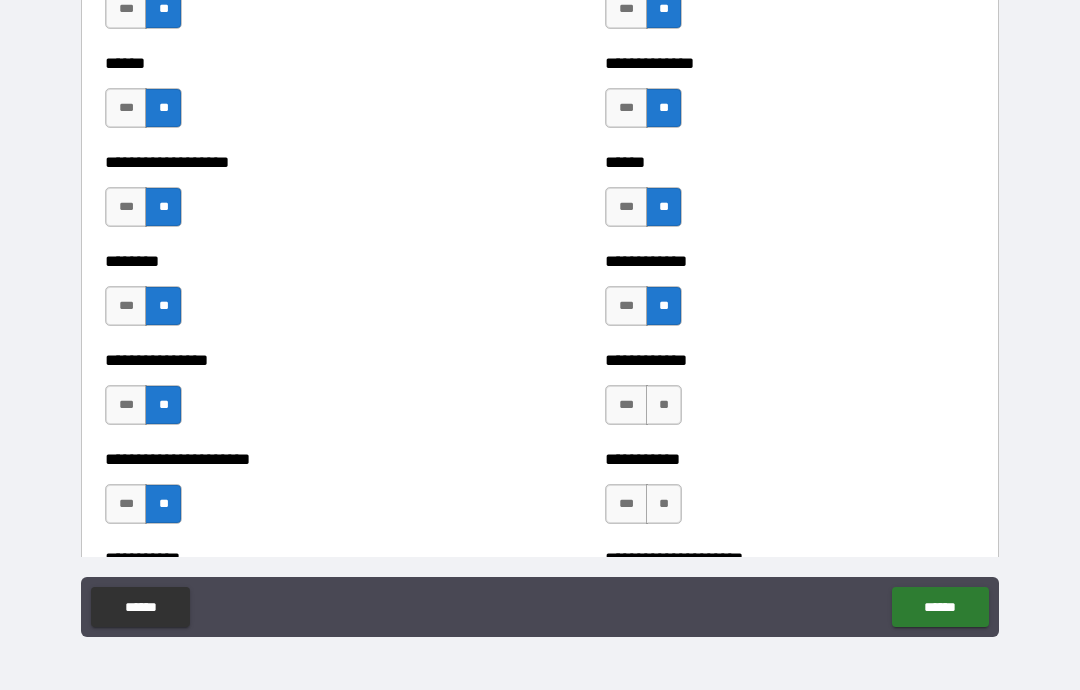 click on "**" at bounding box center (664, 405) 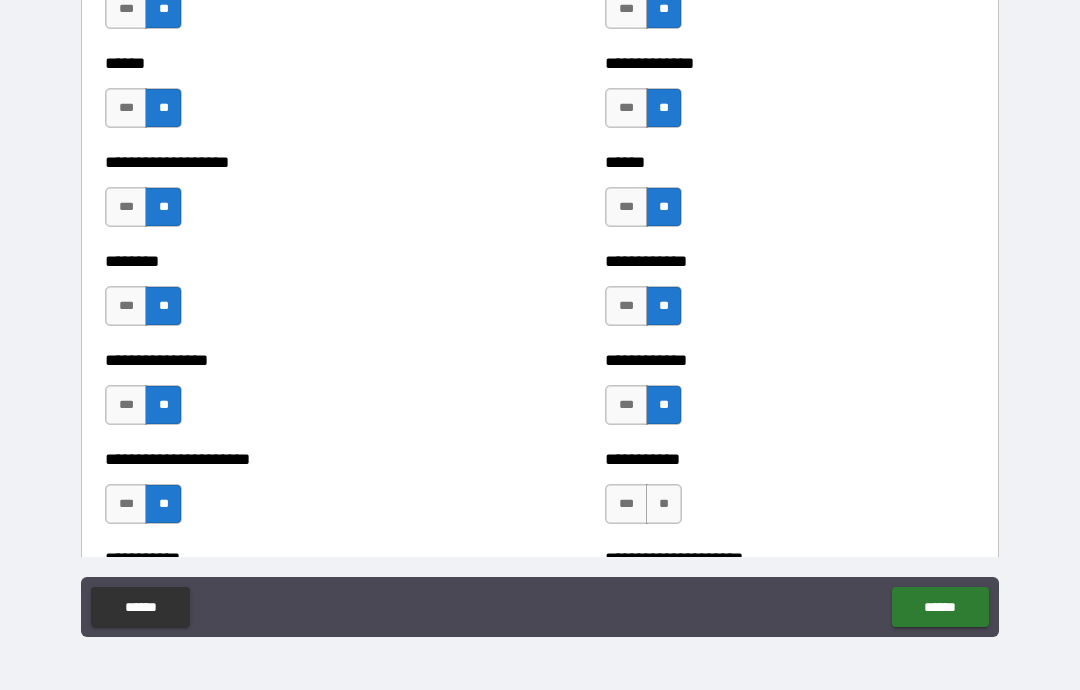 click on "**" at bounding box center [664, 504] 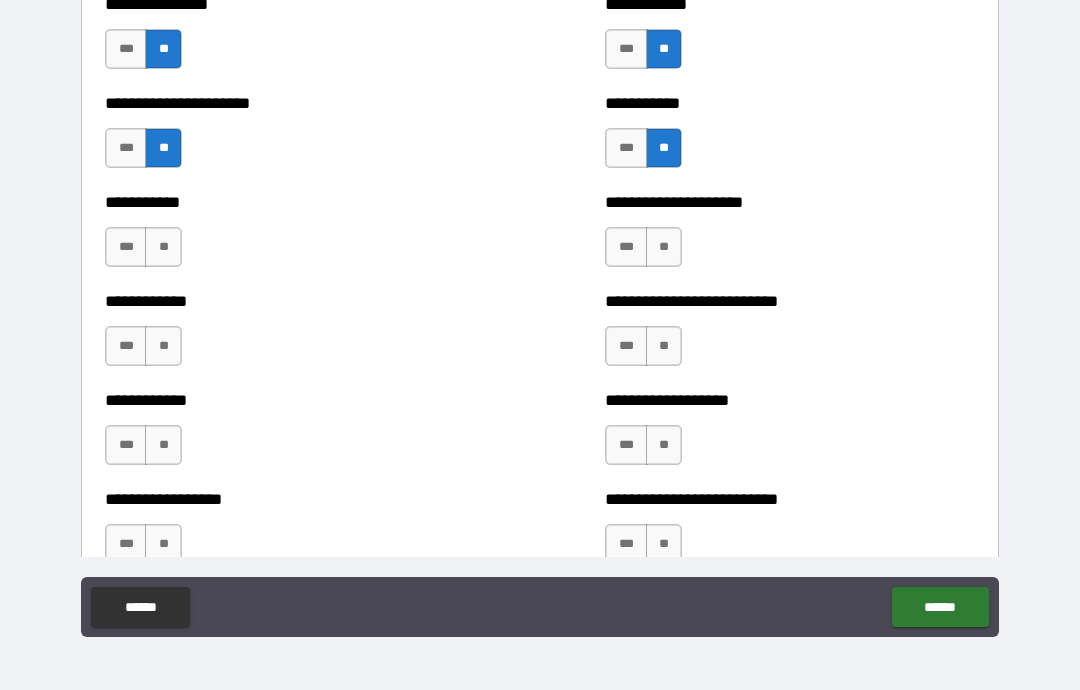 scroll, scrollTop: 4327, scrollLeft: 0, axis: vertical 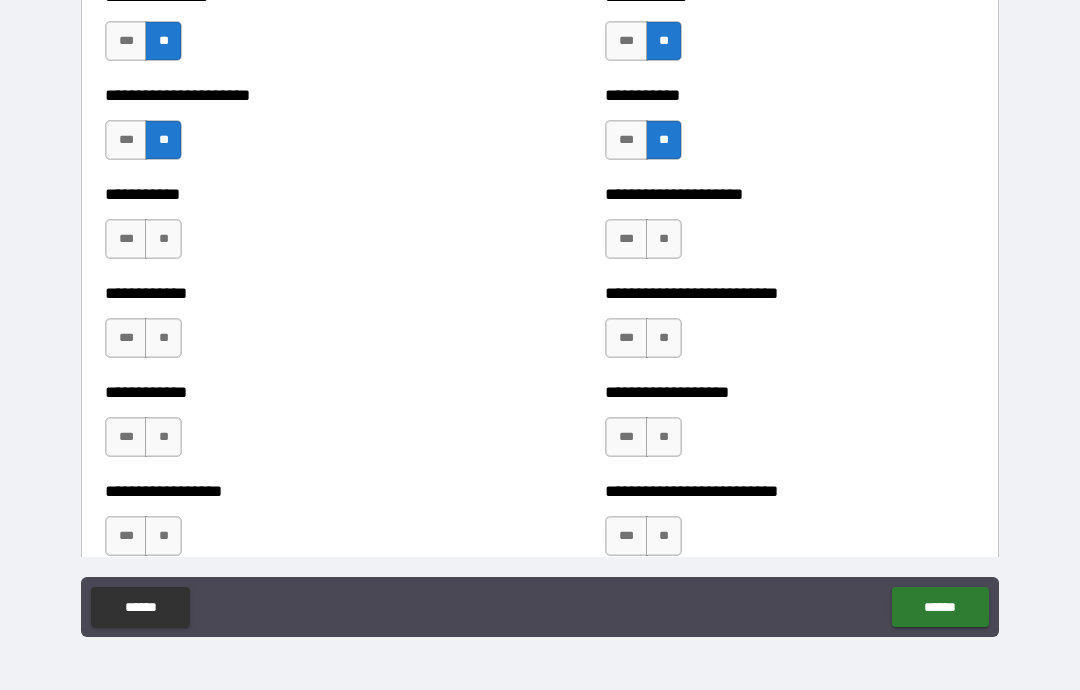 click on "**" at bounding box center (163, 239) 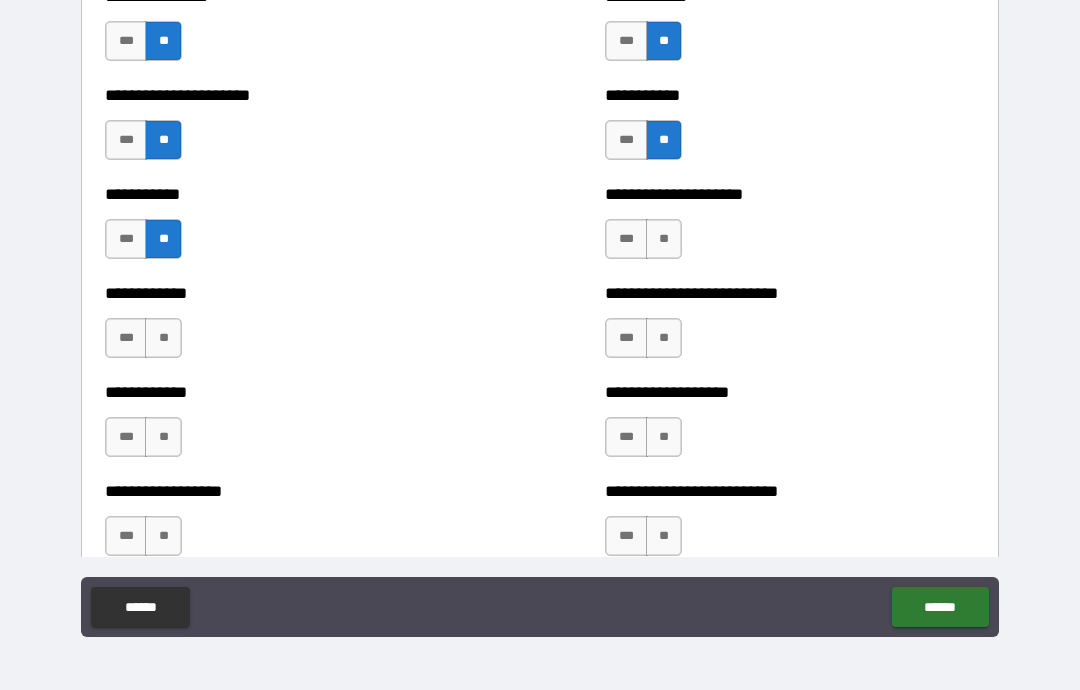 click on "**" at bounding box center (163, 338) 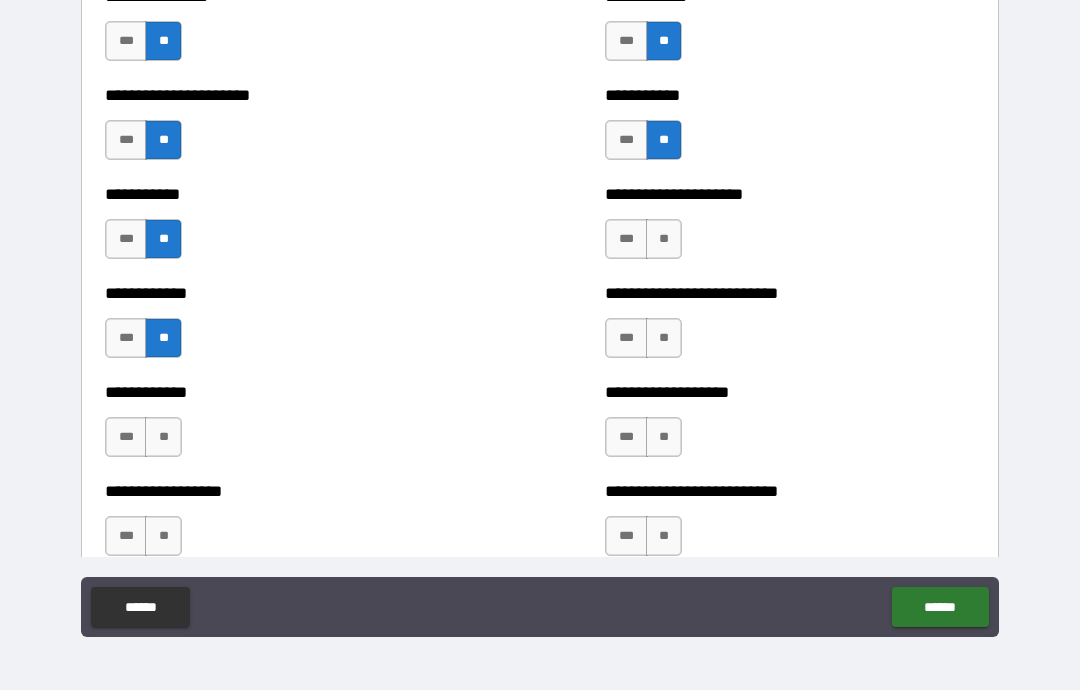 click on "**" at bounding box center [163, 437] 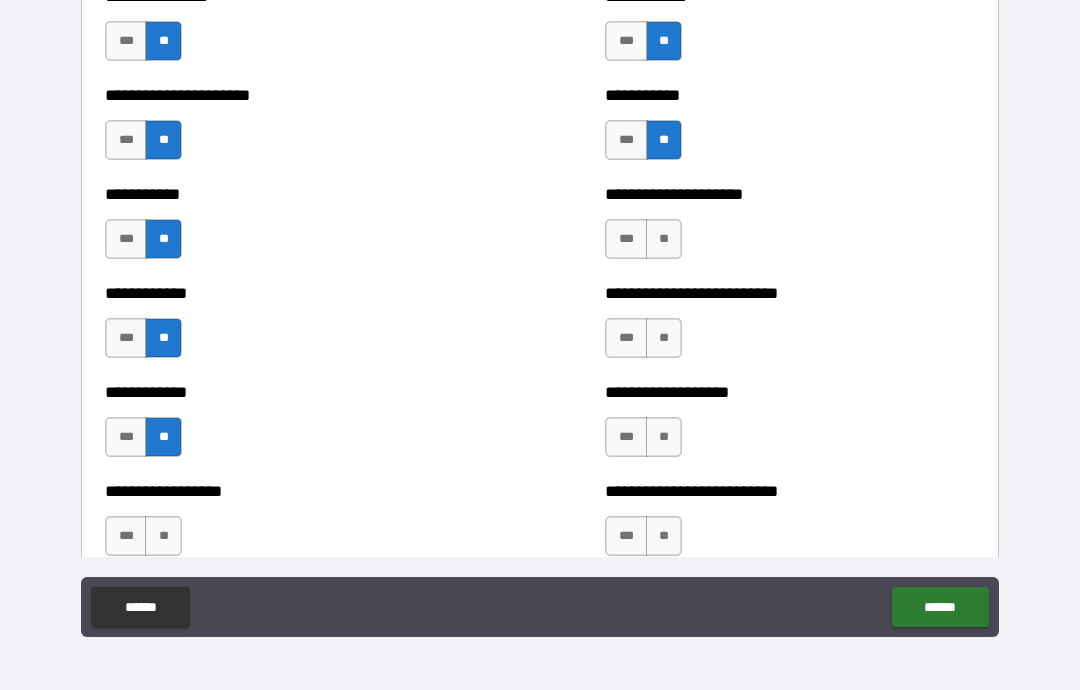 click on "**" at bounding box center [163, 536] 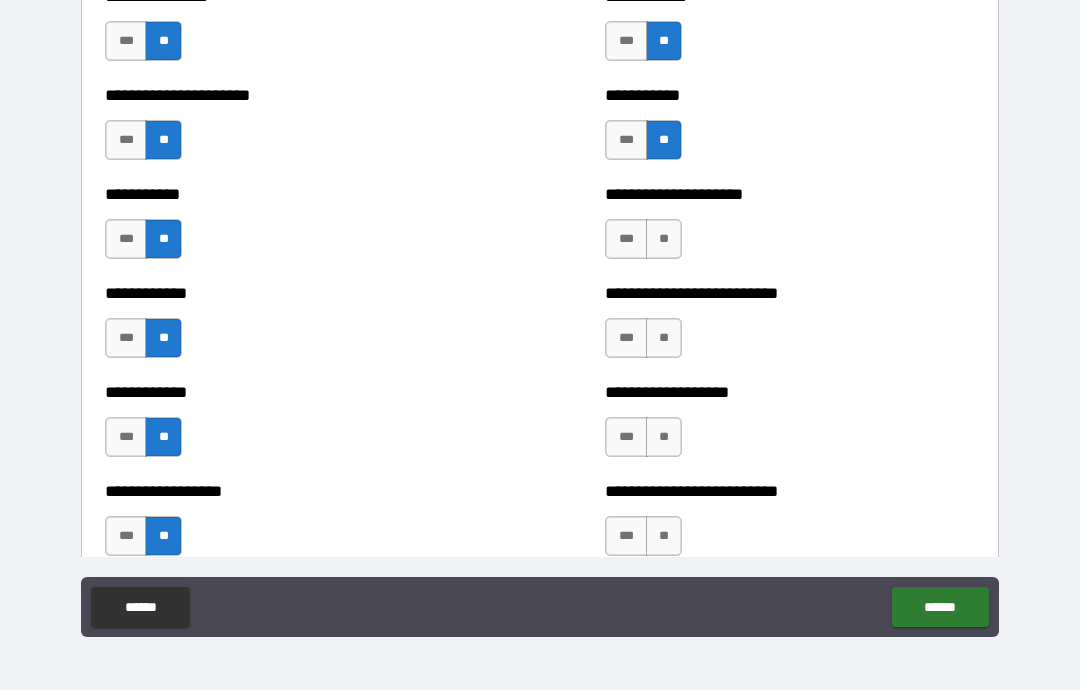 click on "**" at bounding box center [664, 239] 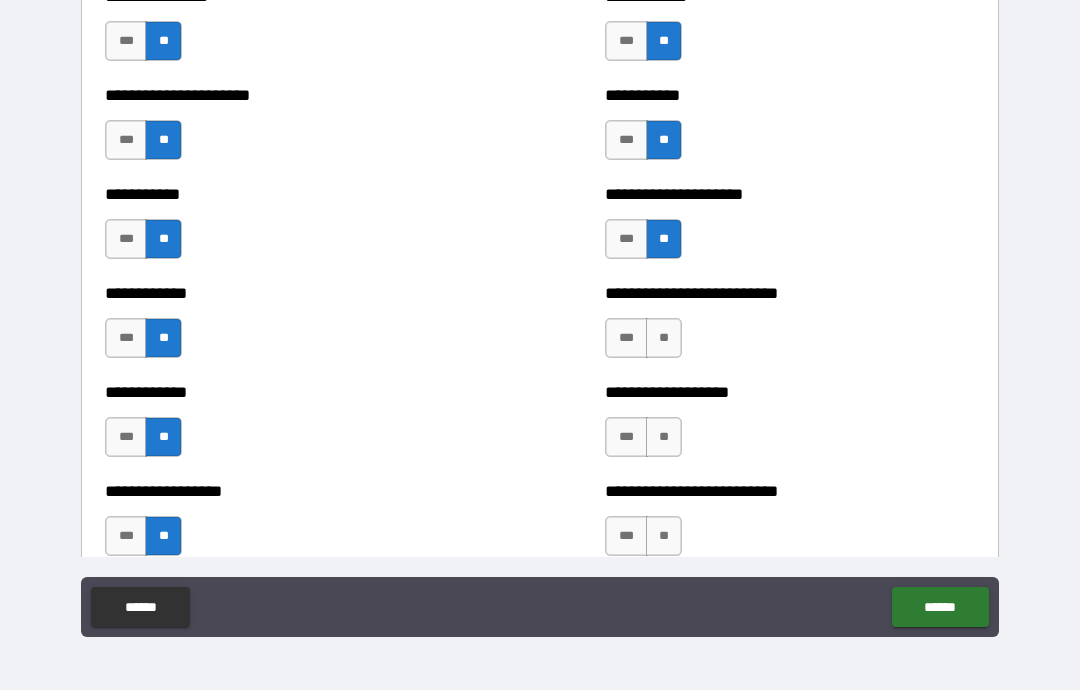 click on "**" at bounding box center [664, 338] 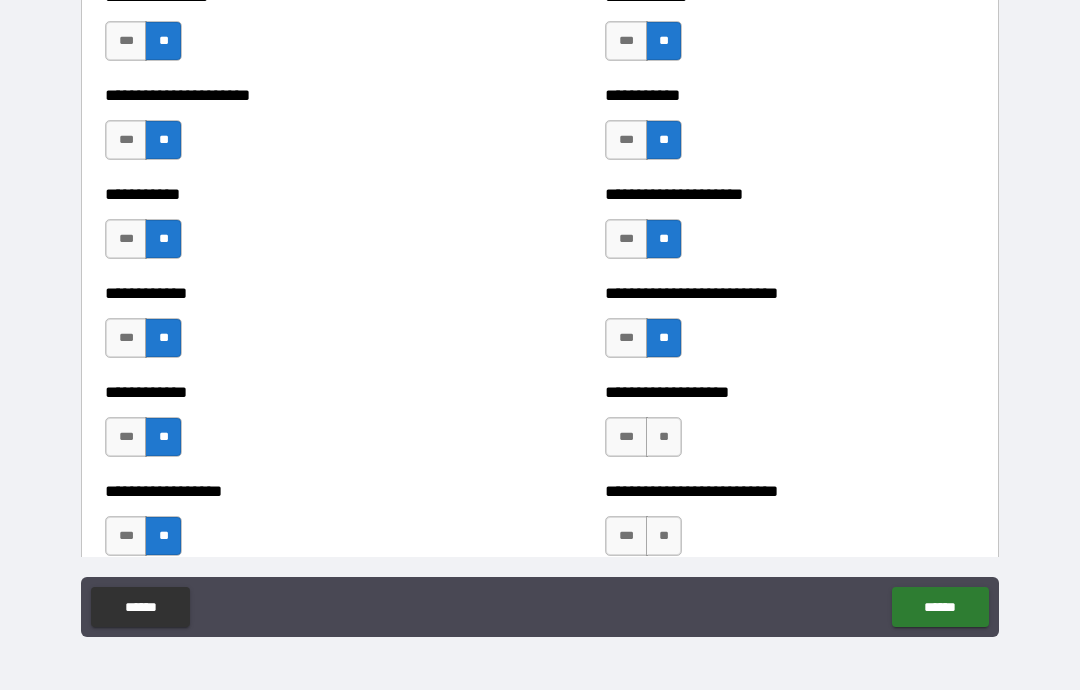 click on "**" at bounding box center (664, 437) 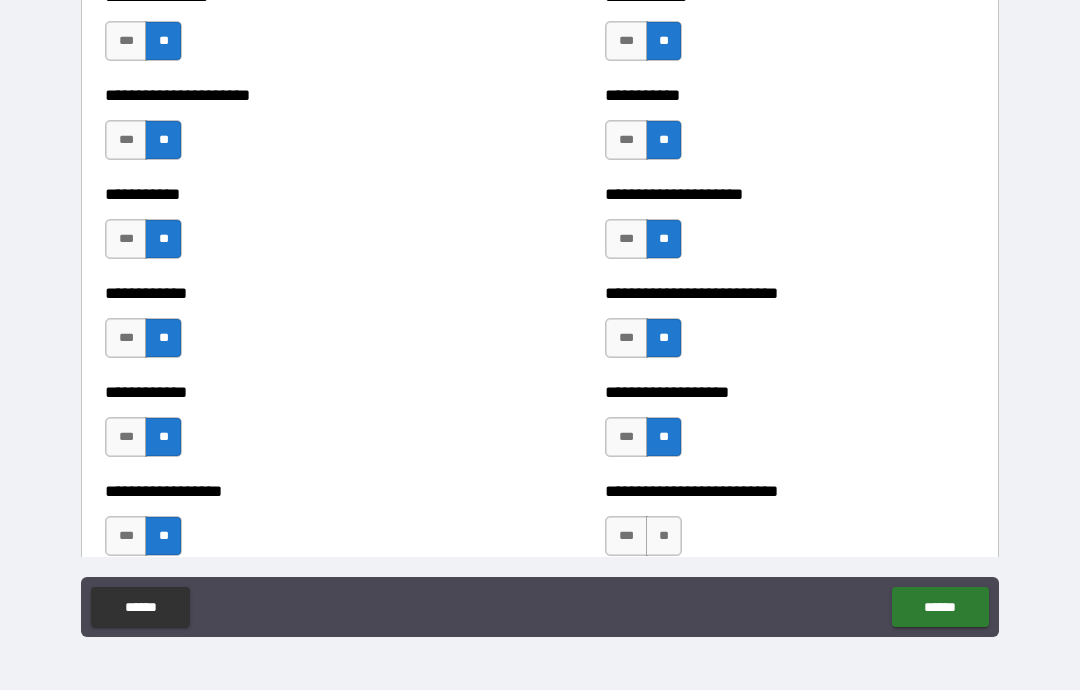 click on "**" at bounding box center (664, 536) 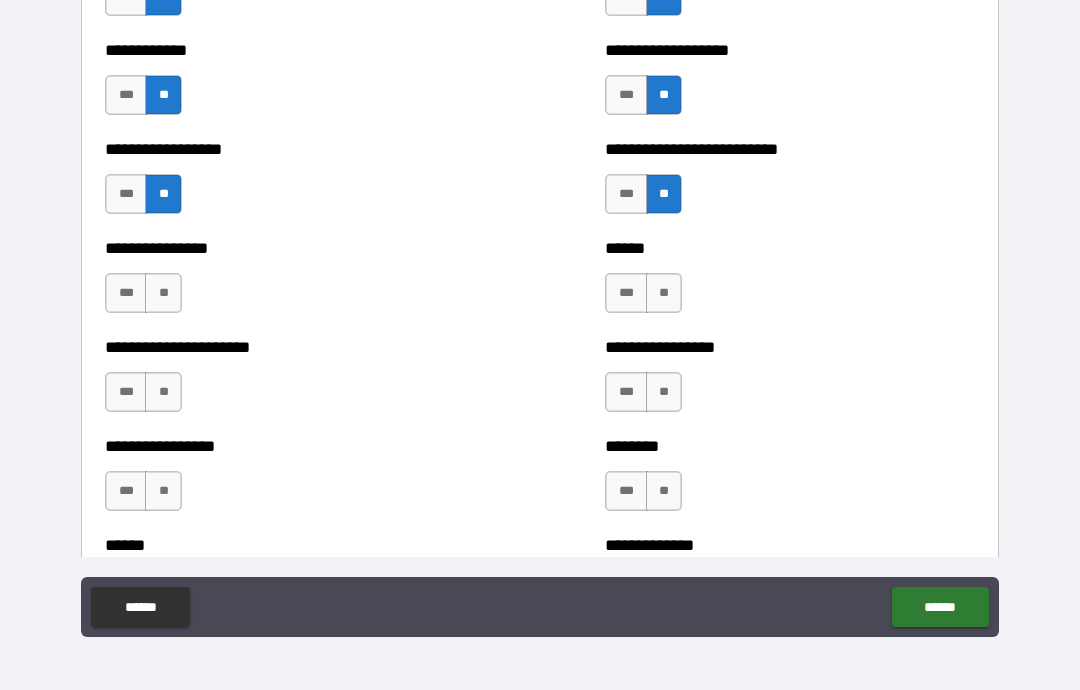 scroll, scrollTop: 4734, scrollLeft: 0, axis: vertical 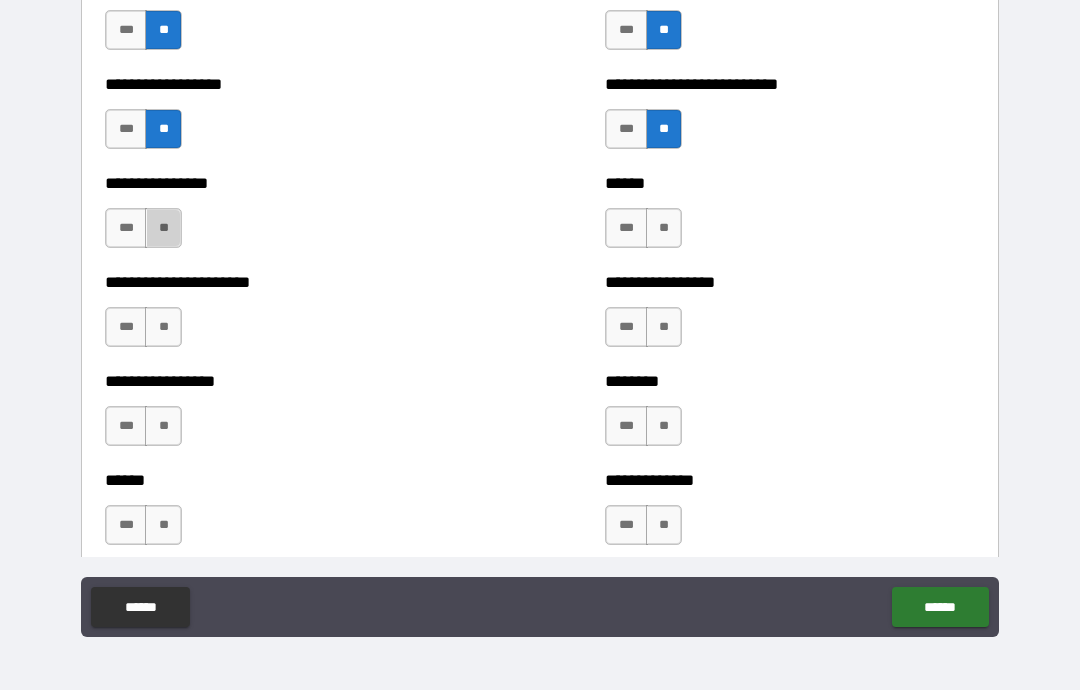 click on "**" at bounding box center [163, 228] 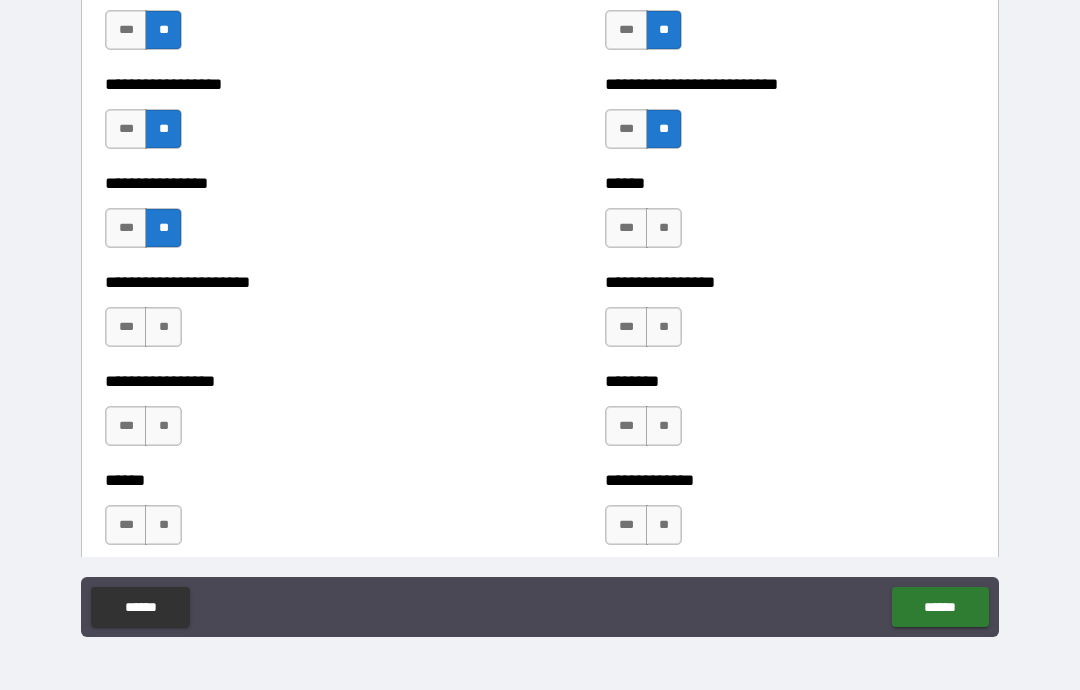 click on "**" at bounding box center [163, 327] 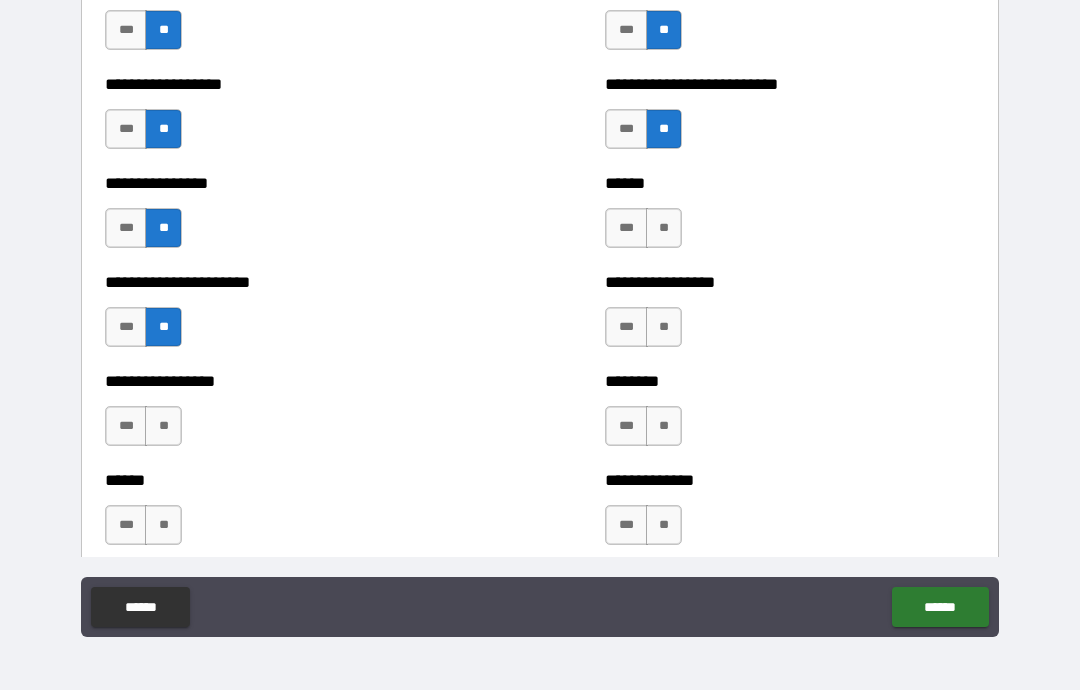 click on "**" at bounding box center (163, 426) 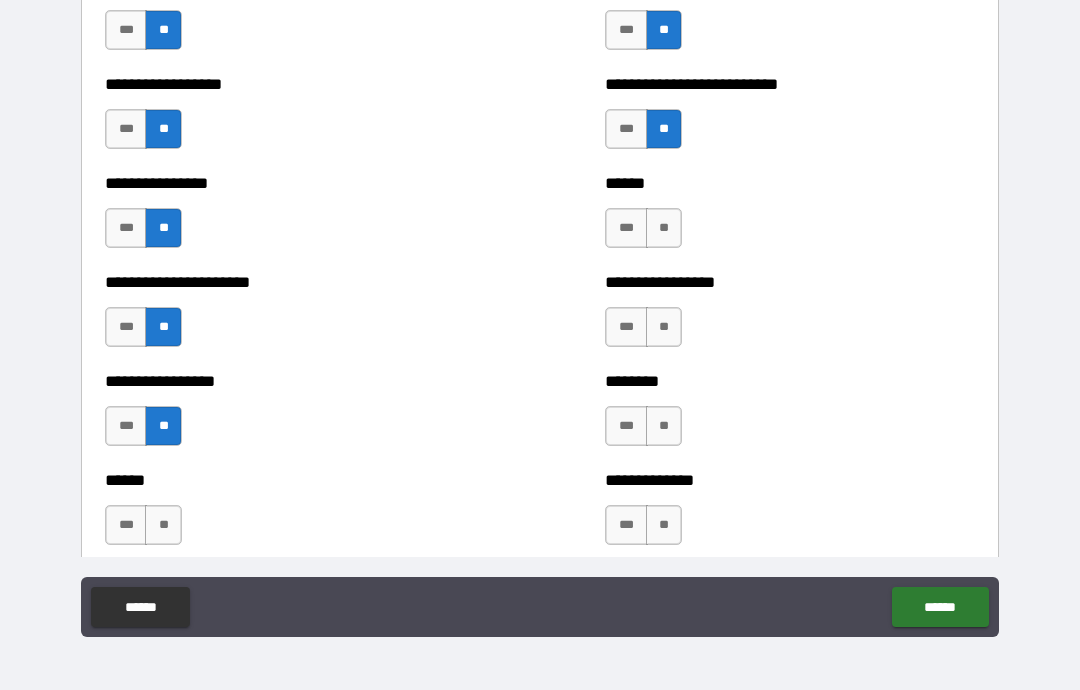 click on "**" at bounding box center (163, 525) 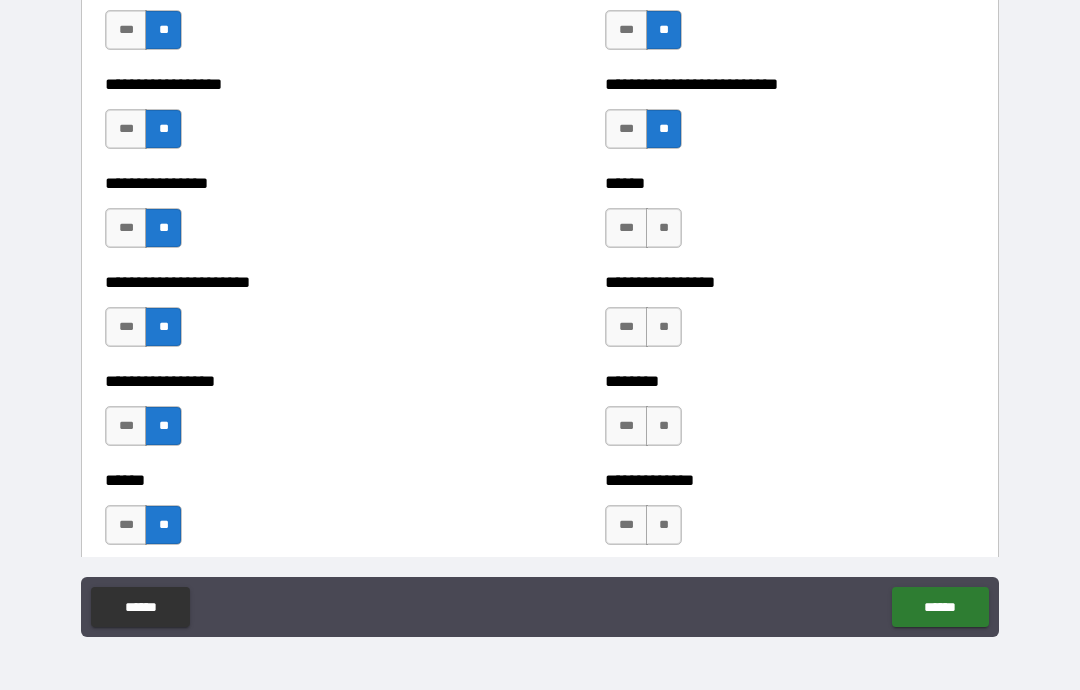click on "**" at bounding box center (664, 228) 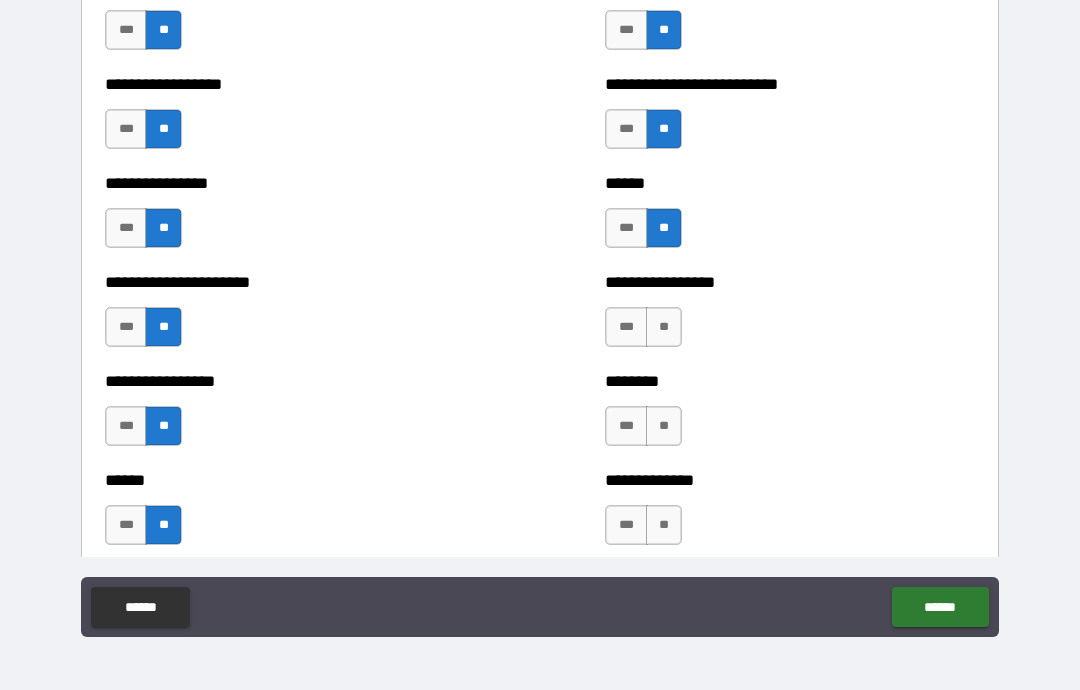 click on "**" at bounding box center (664, 327) 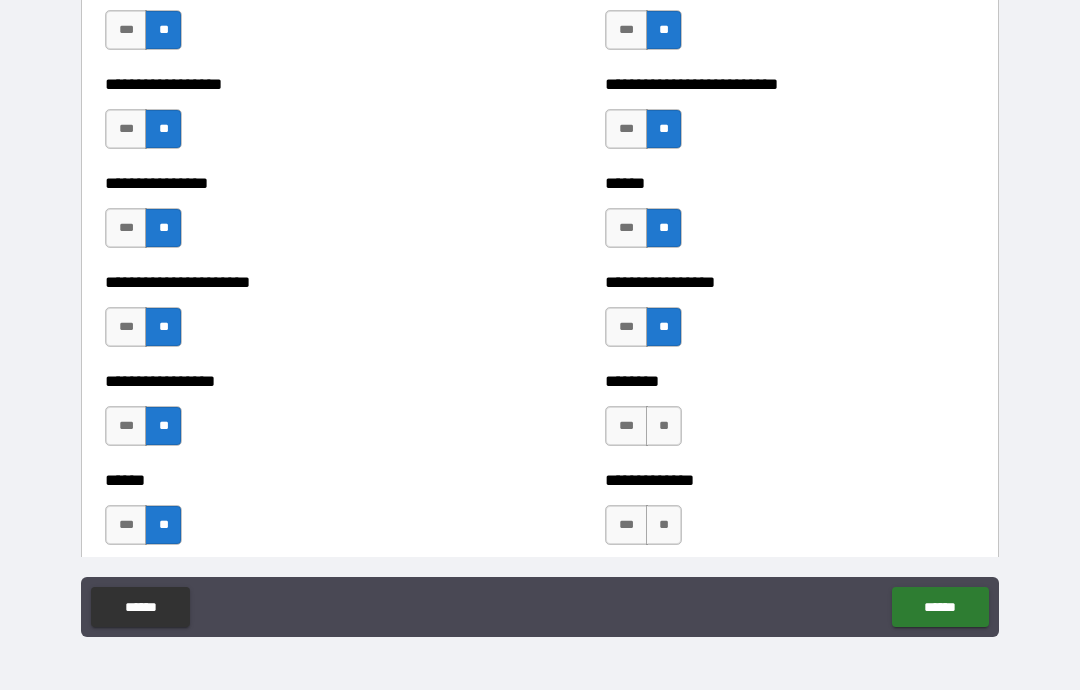 click on "**" at bounding box center [664, 426] 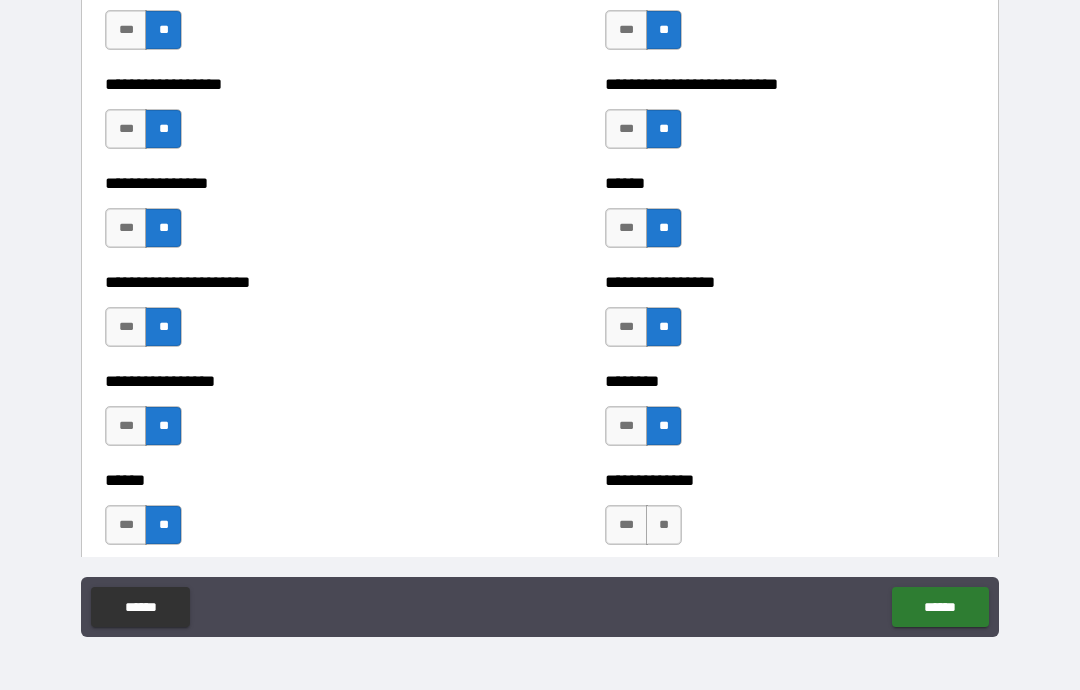 click on "**" at bounding box center [664, 525] 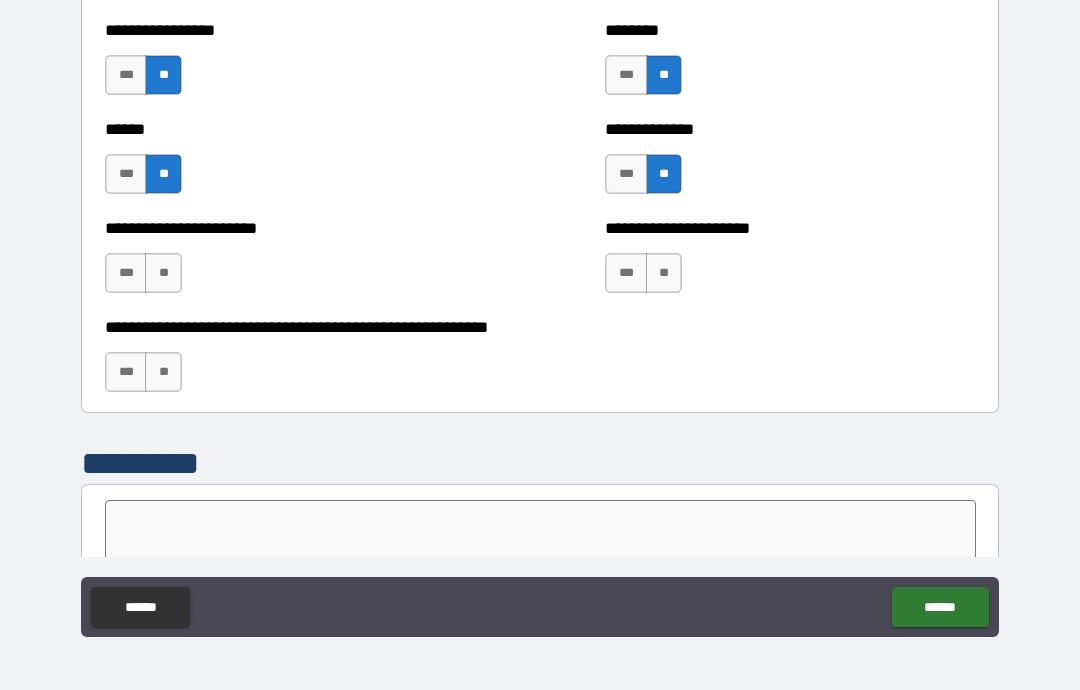 scroll, scrollTop: 5082, scrollLeft: 0, axis: vertical 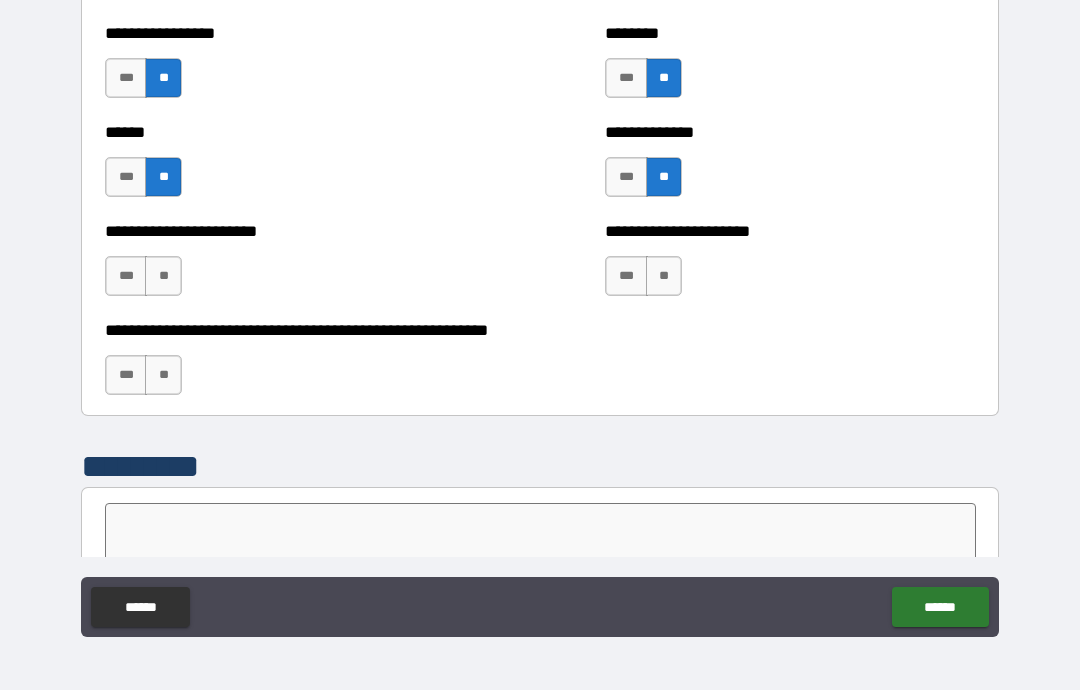 click on "**" at bounding box center [163, 276] 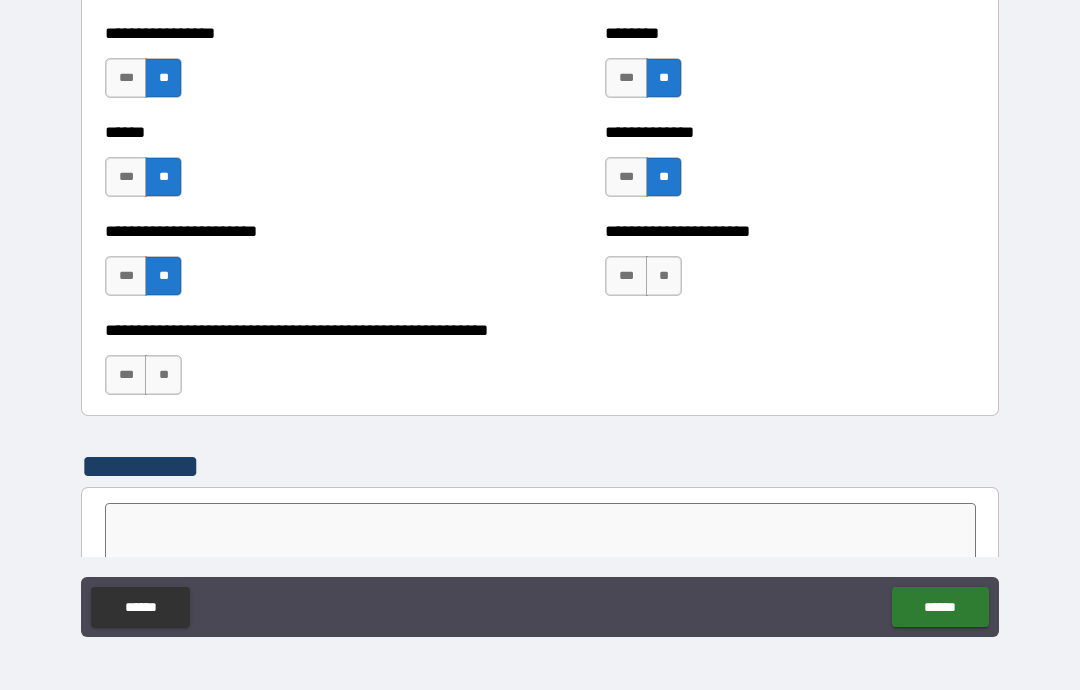 click on "**" at bounding box center [163, 375] 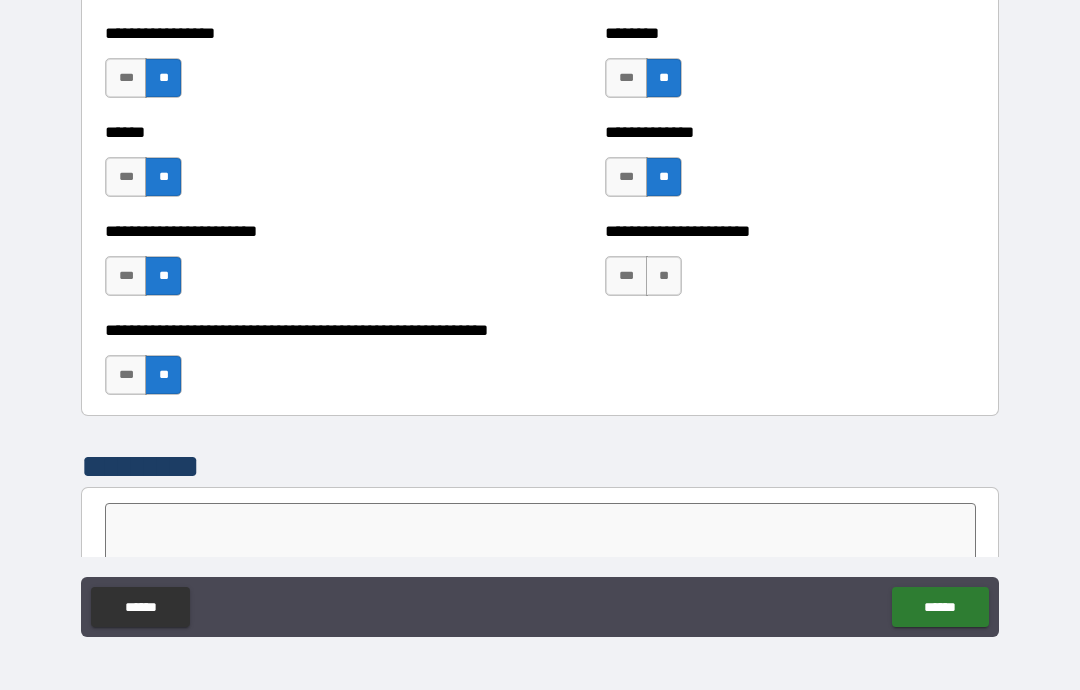 click on "**" at bounding box center (664, 276) 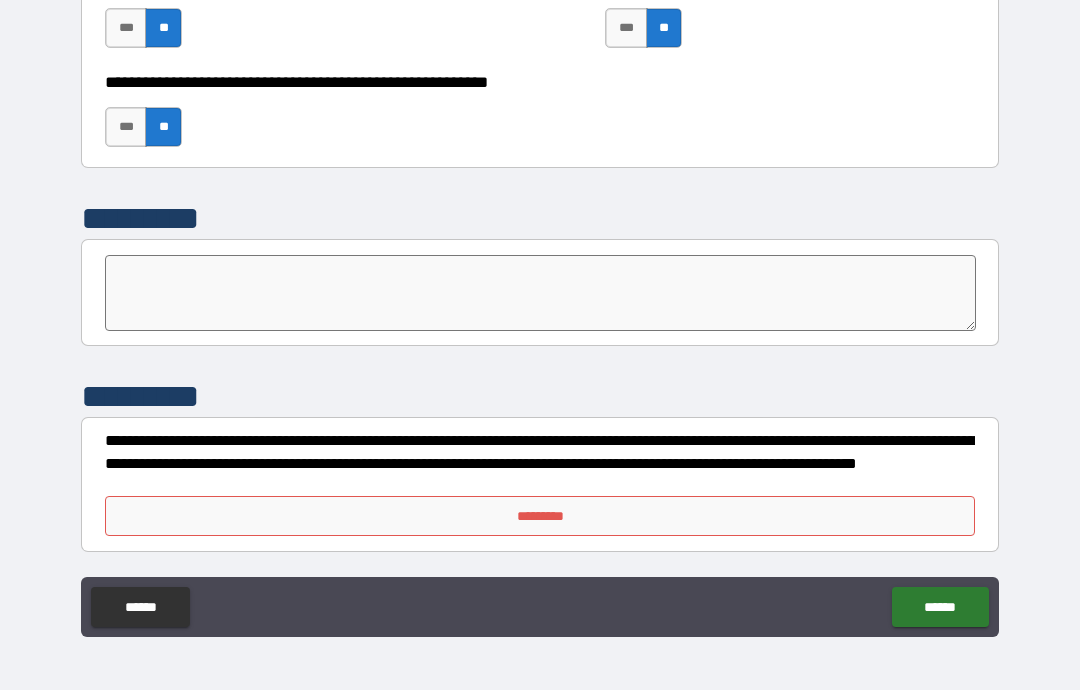 scroll, scrollTop: 5330, scrollLeft: 0, axis: vertical 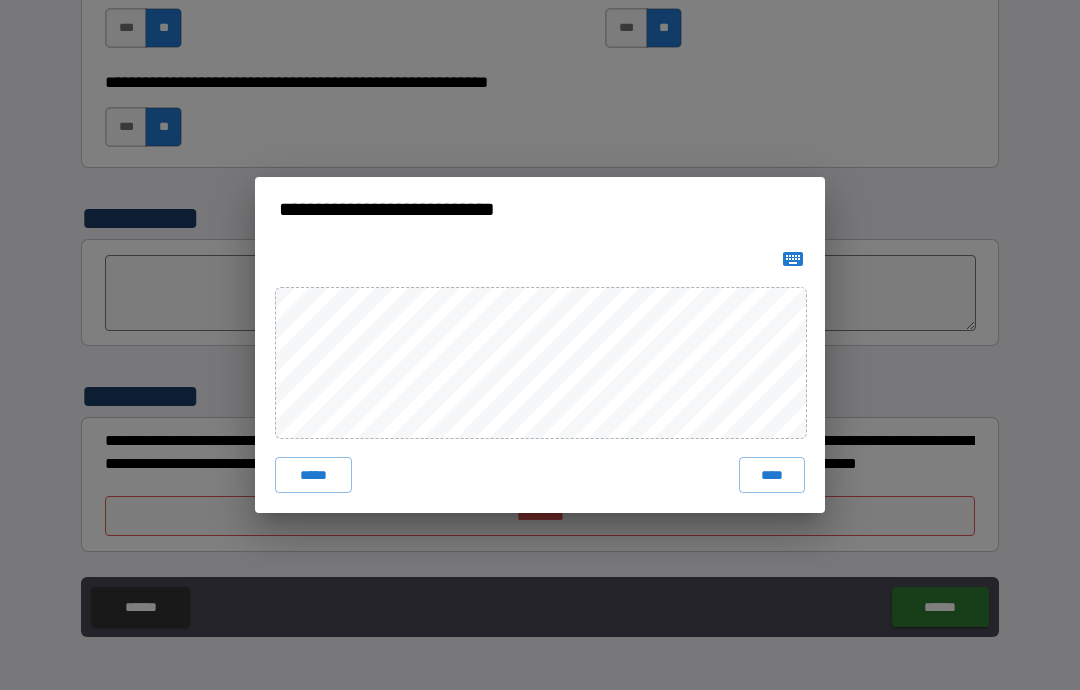 click on "****" at bounding box center (772, 475) 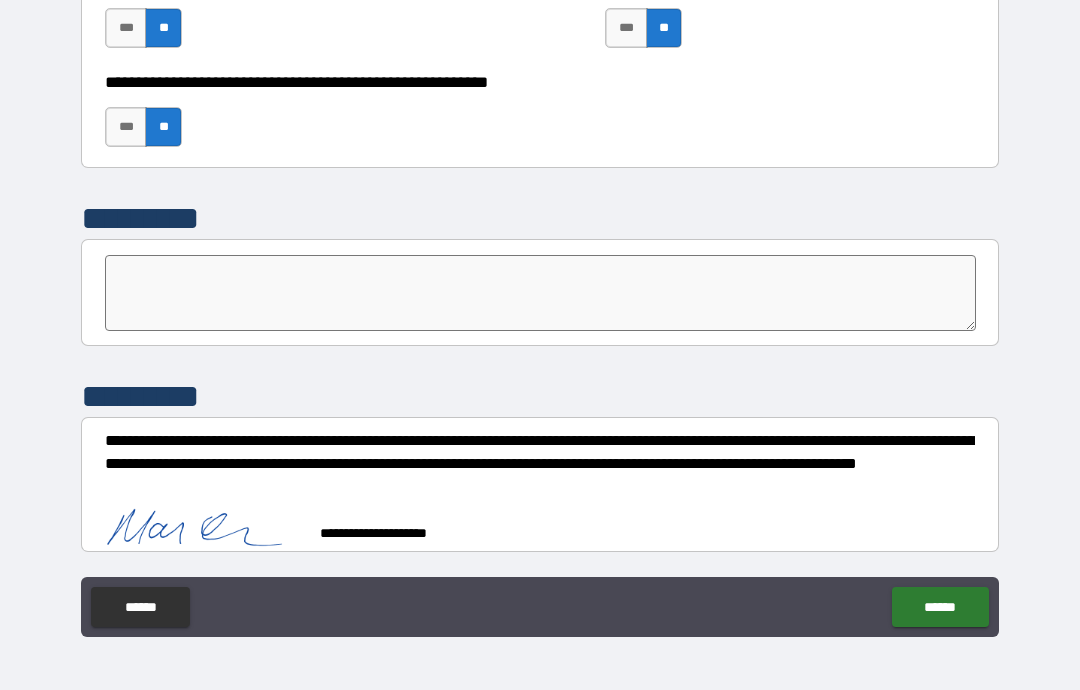 scroll, scrollTop: 5320, scrollLeft: 0, axis: vertical 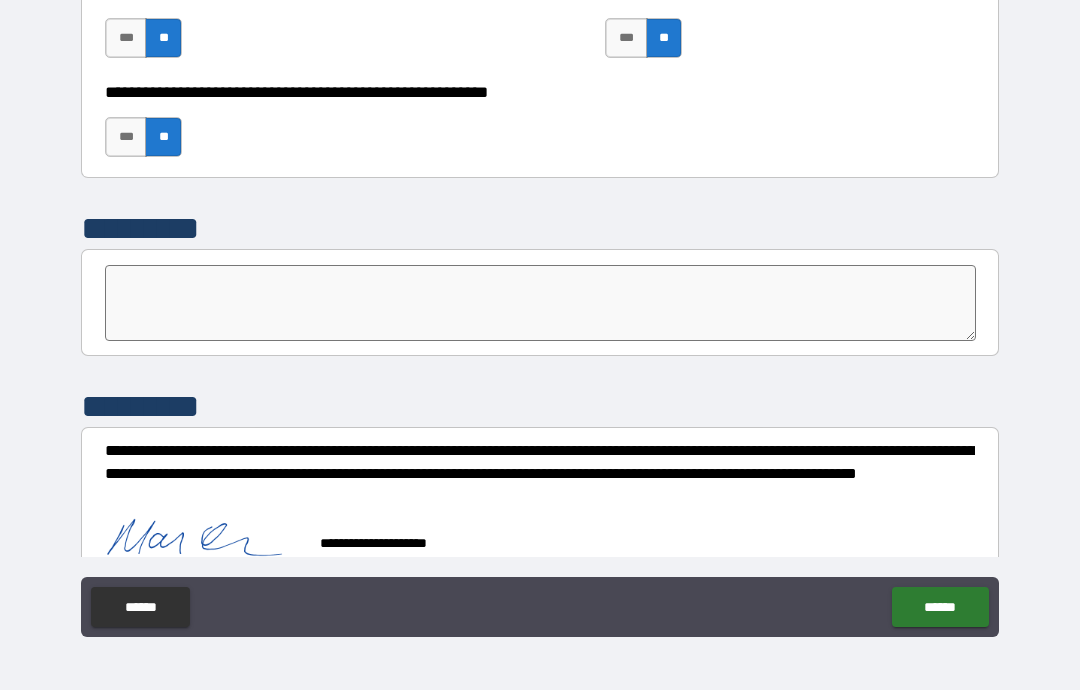 click on "******" at bounding box center [940, 607] 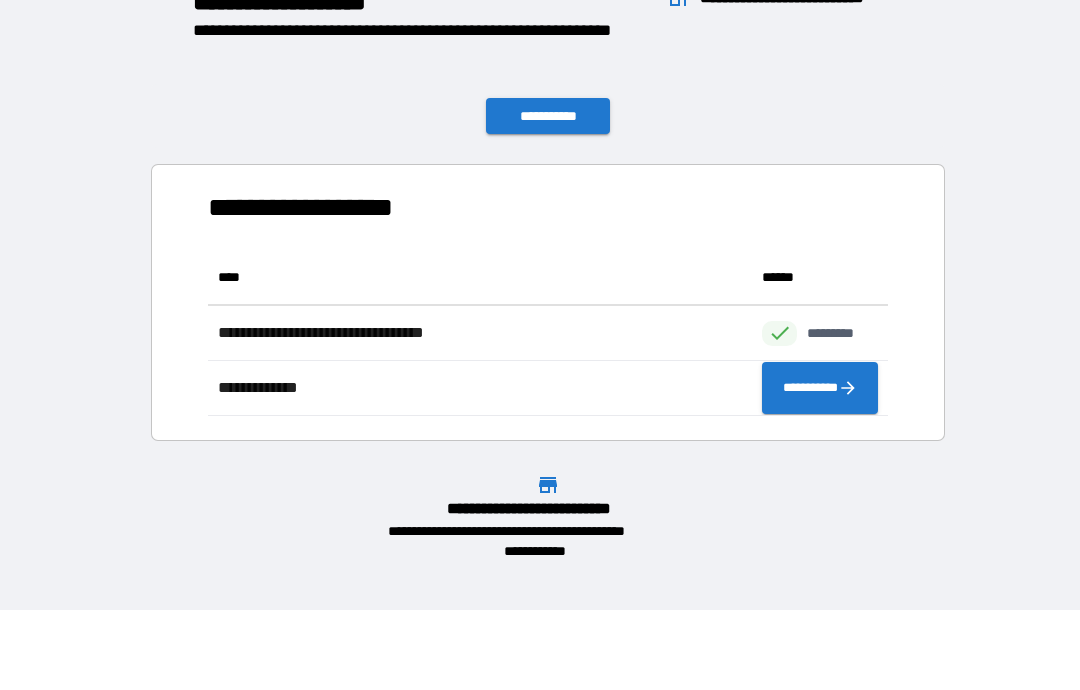 scroll, scrollTop: 166, scrollLeft: 680, axis: both 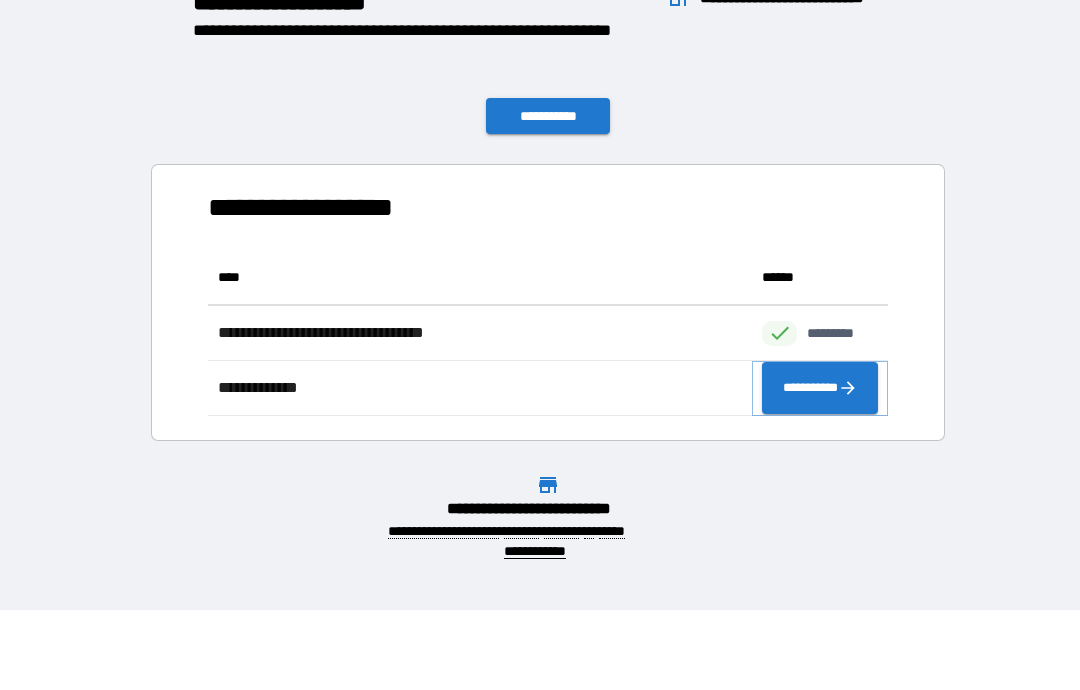 click on "**********" at bounding box center (820, 388) 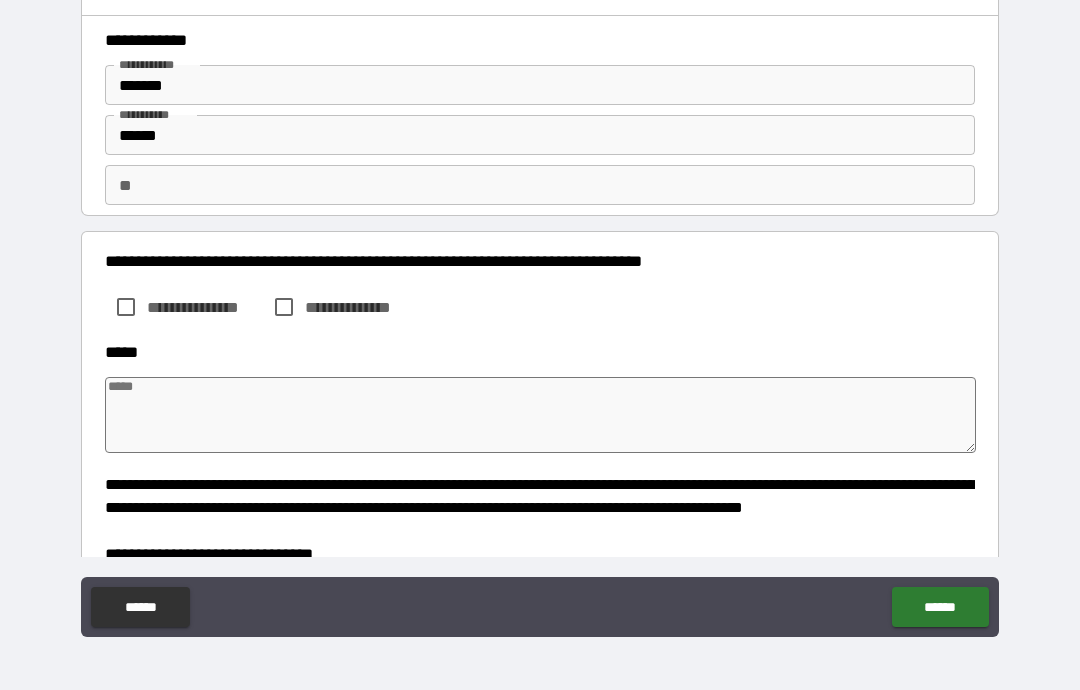 type on "*" 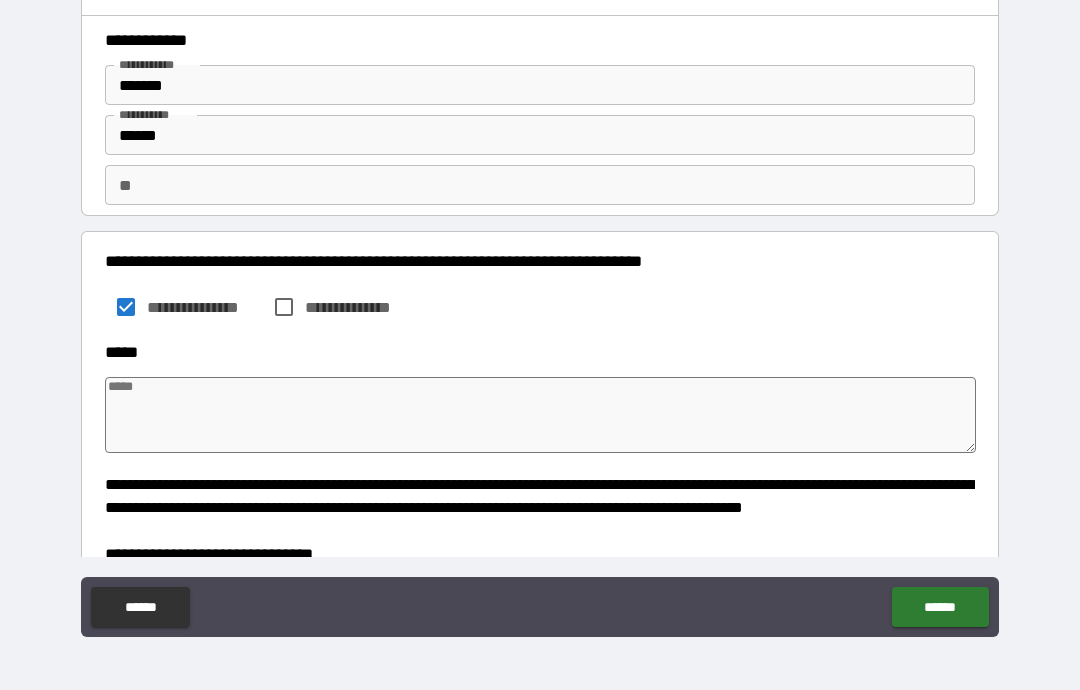 type on "*" 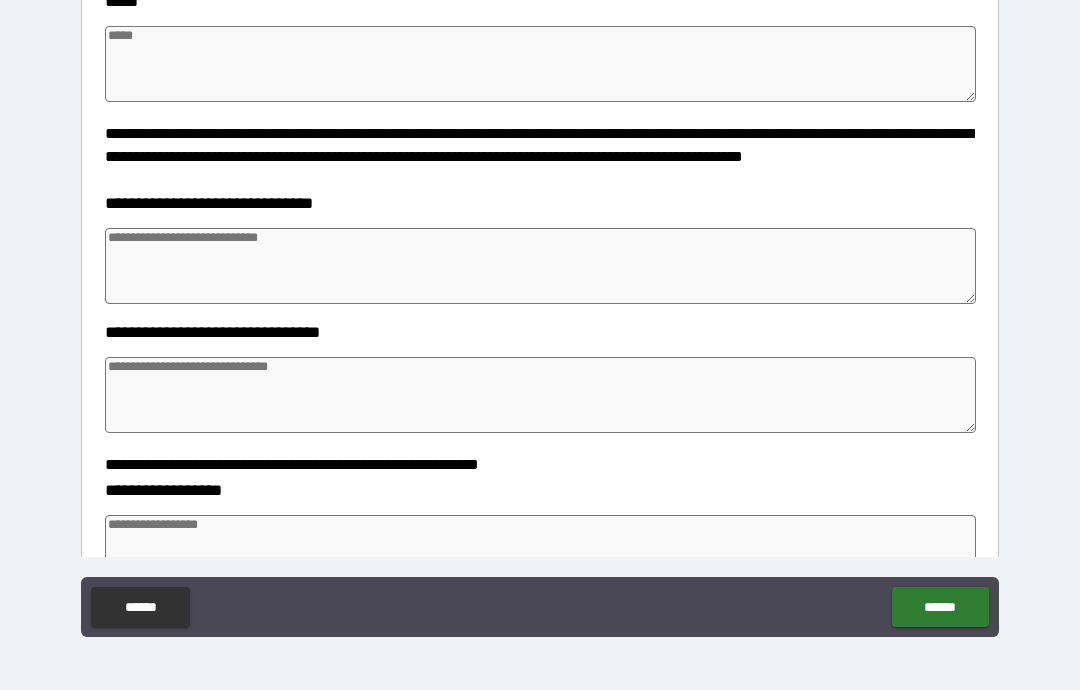 scroll, scrollTop: 349, scrollLeft: 0, axis: vertical 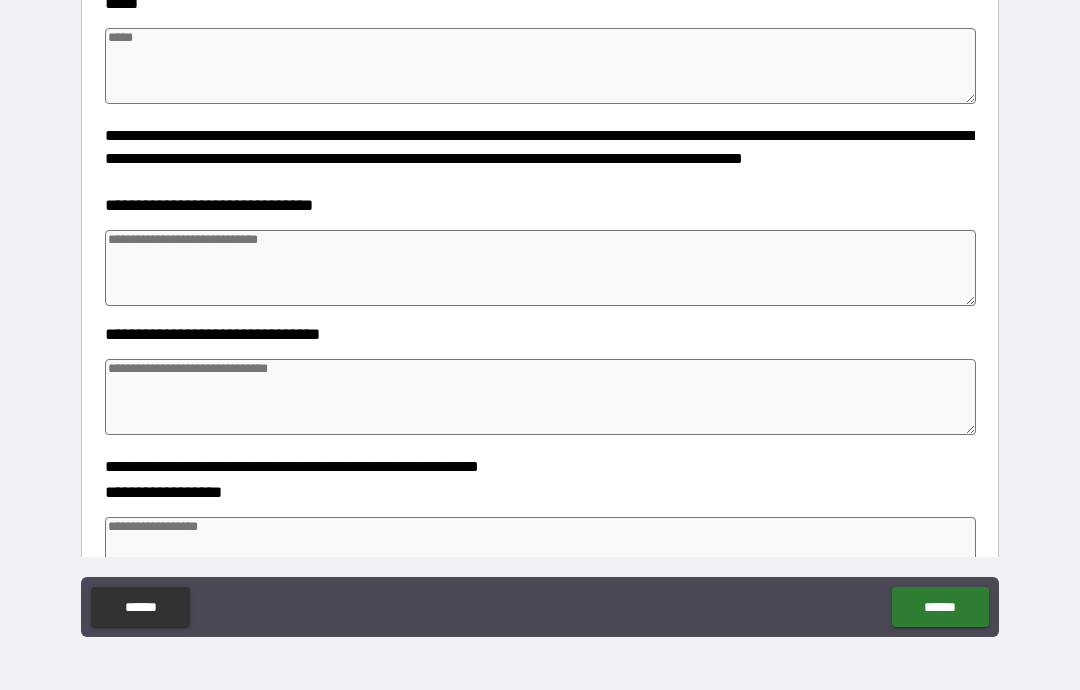 click at bounding box center [540, 268] 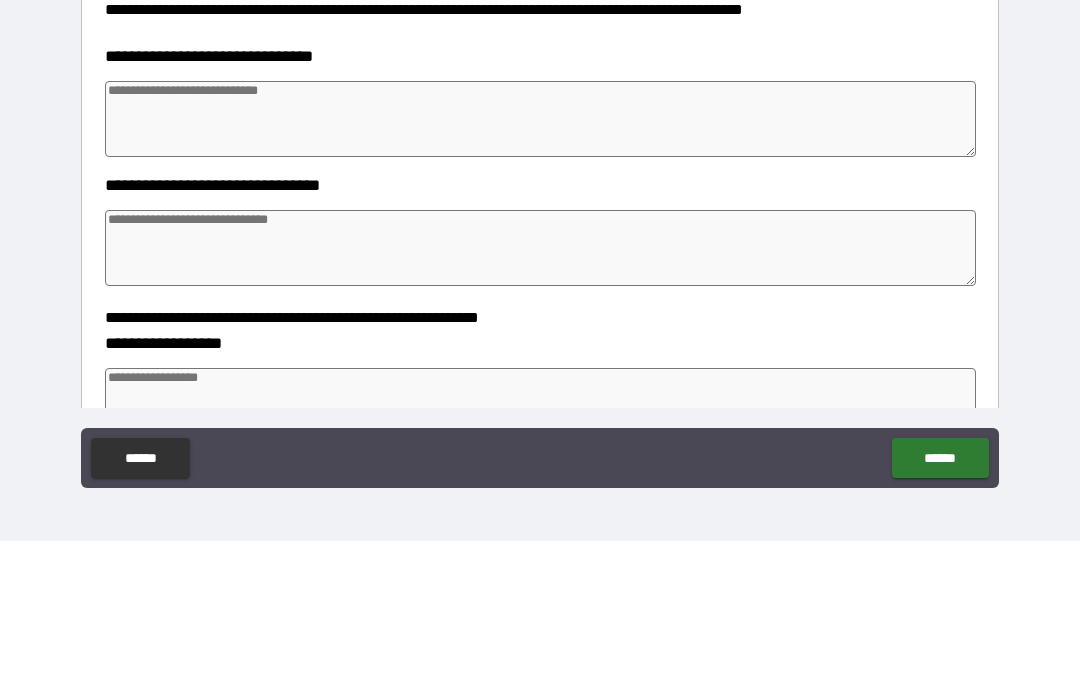 type on "*" 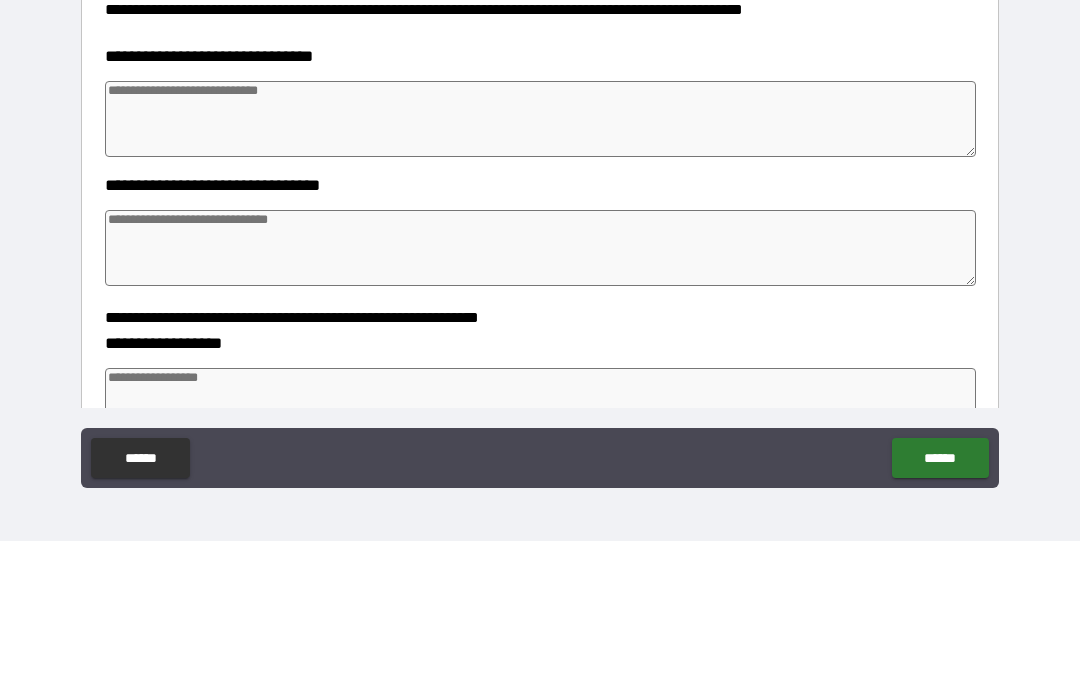 type on "*" 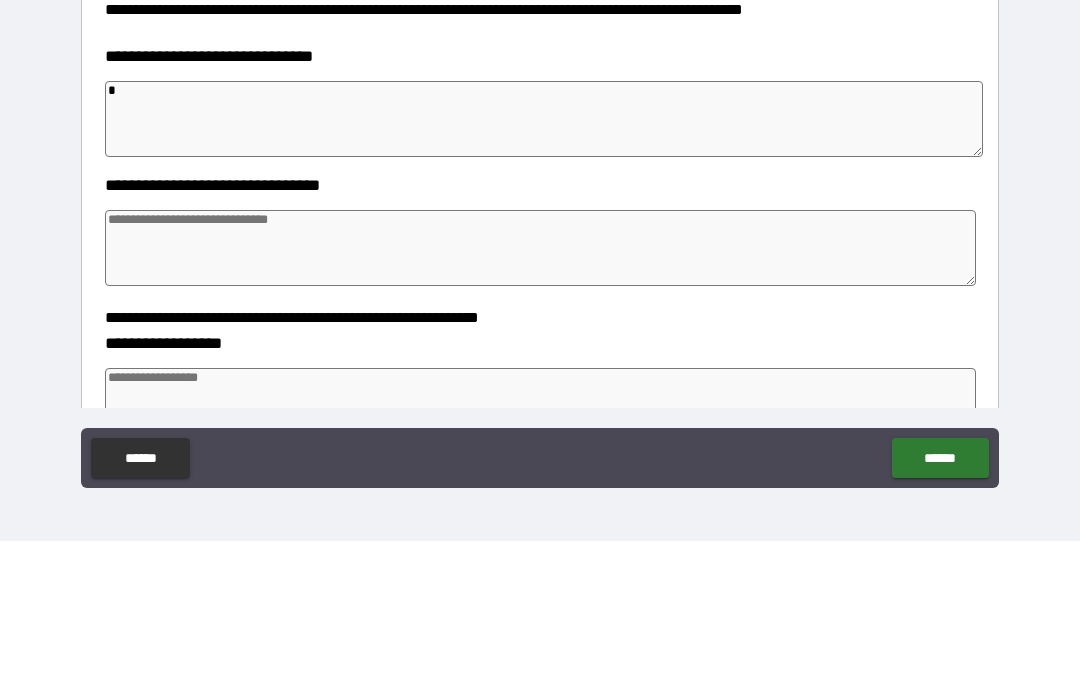 type on "*" 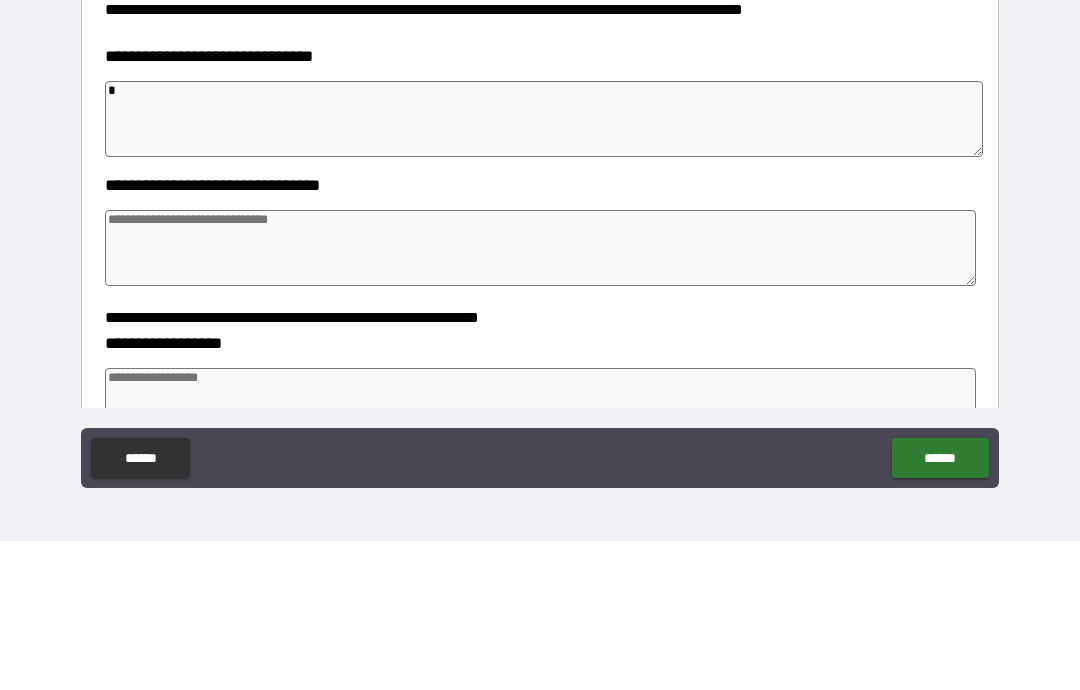 type on "*" 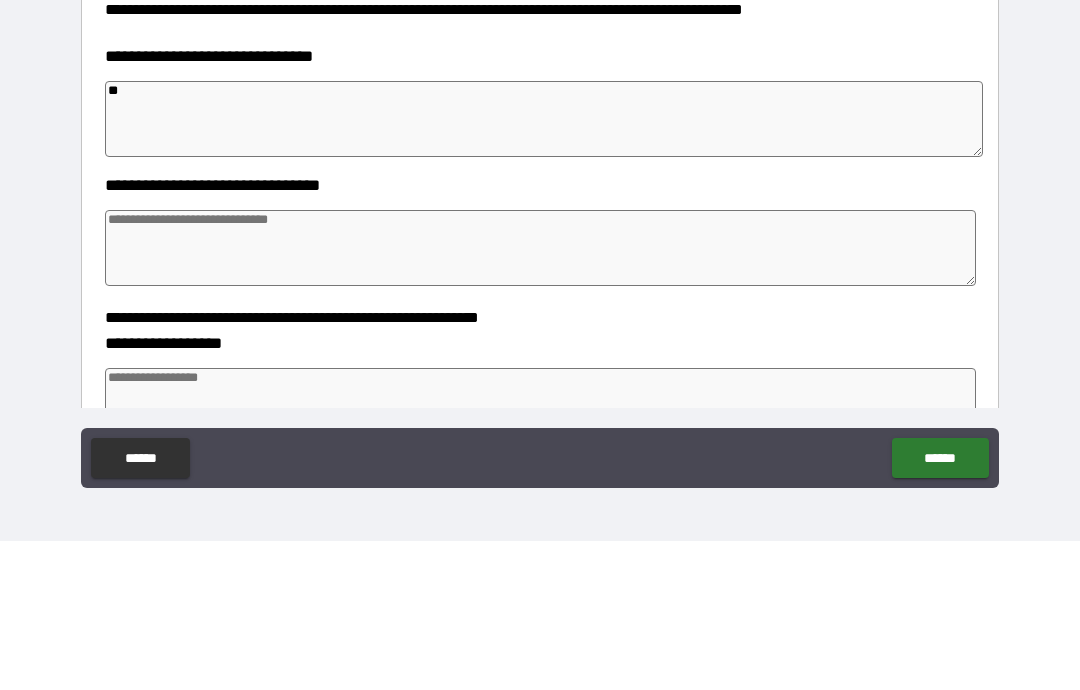 type on "*" 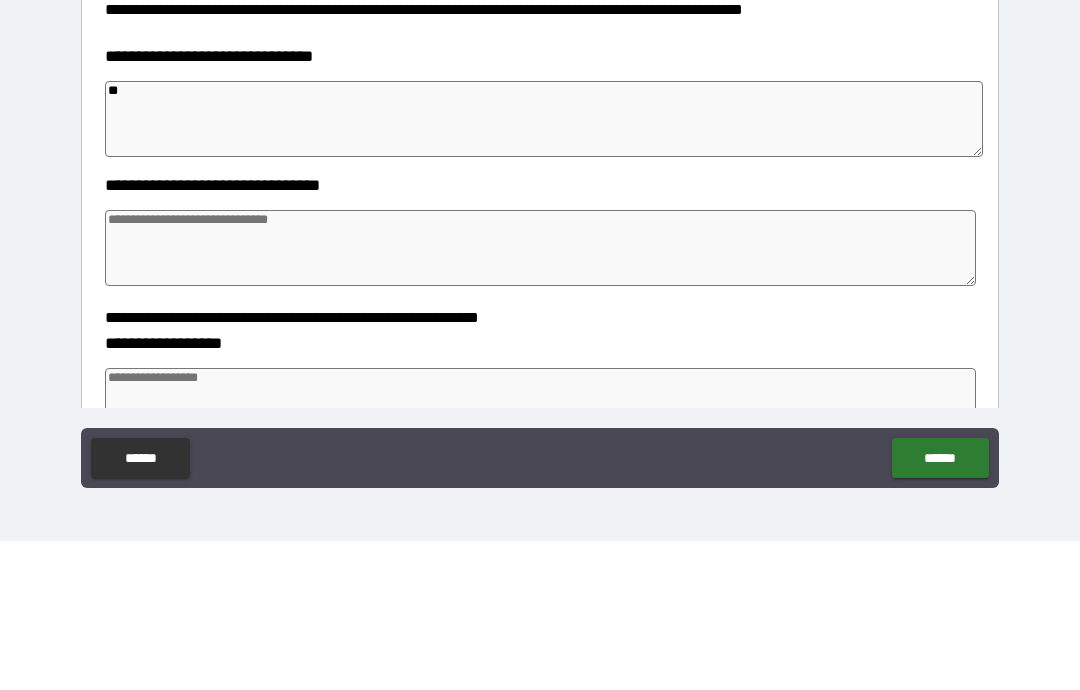 type on "*" 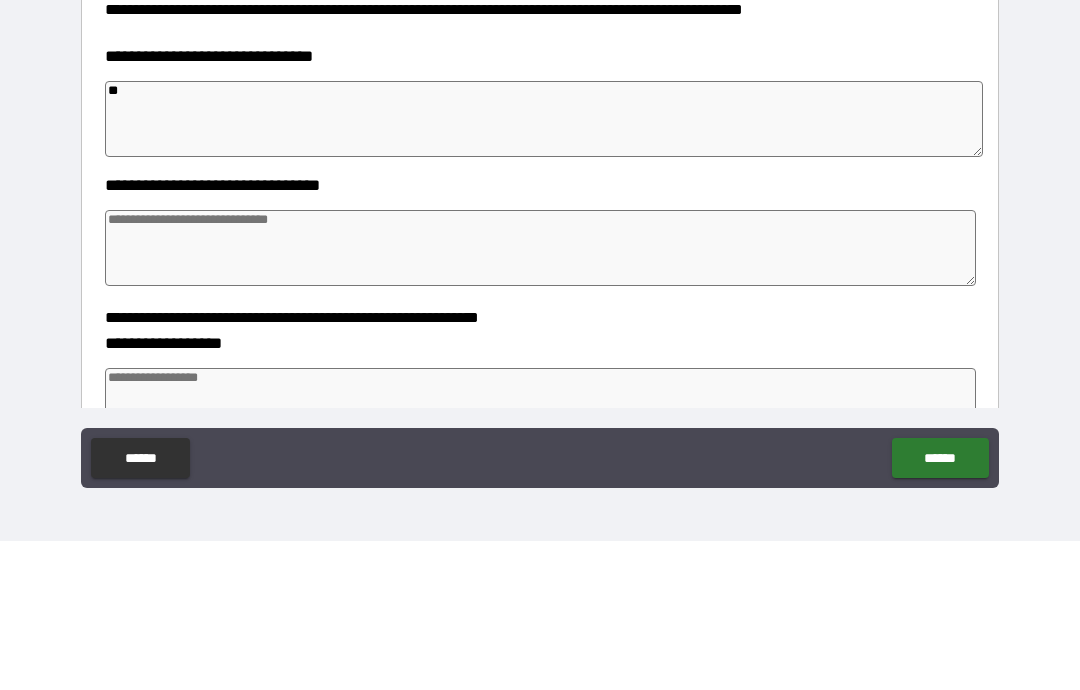 type on "*" 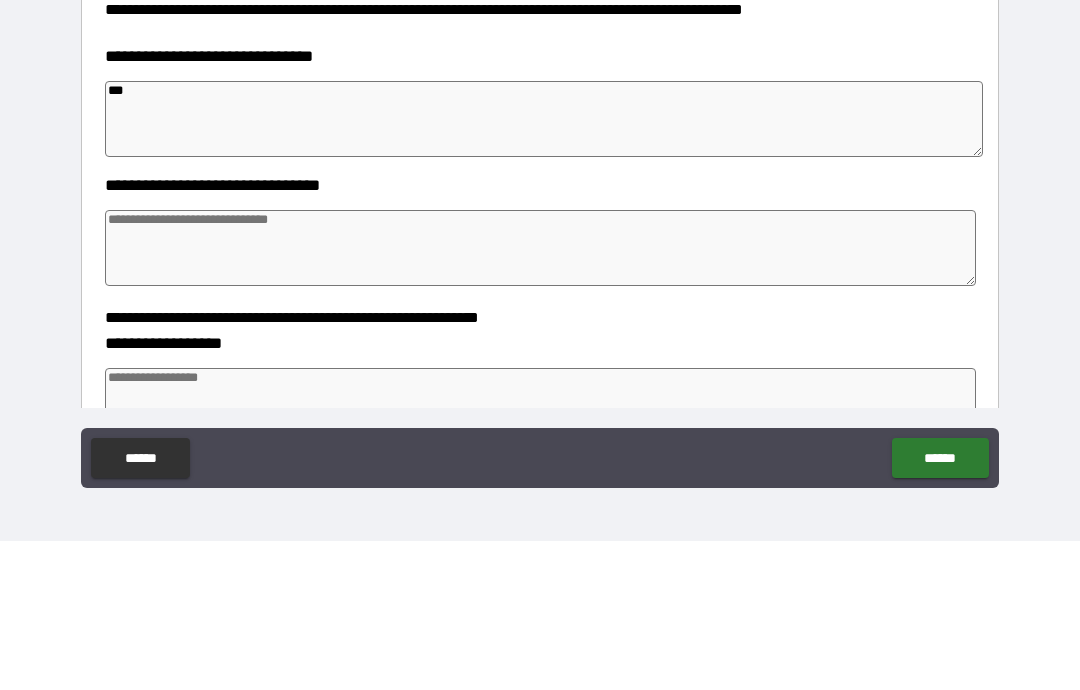 type on "*" 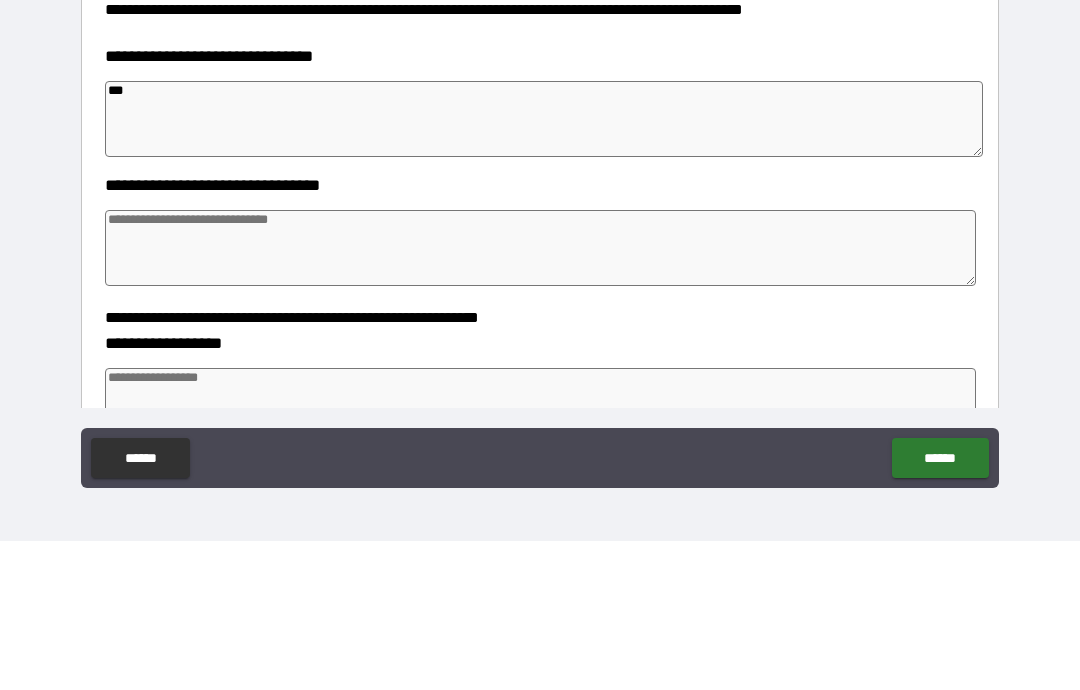 type on "*" 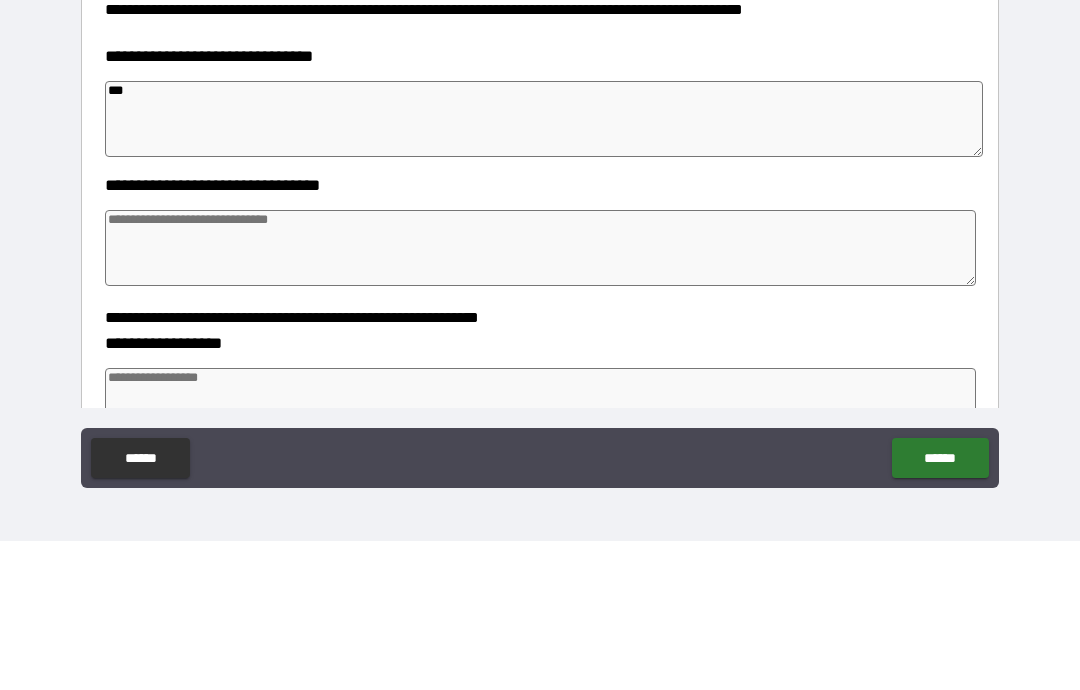 type on "*" 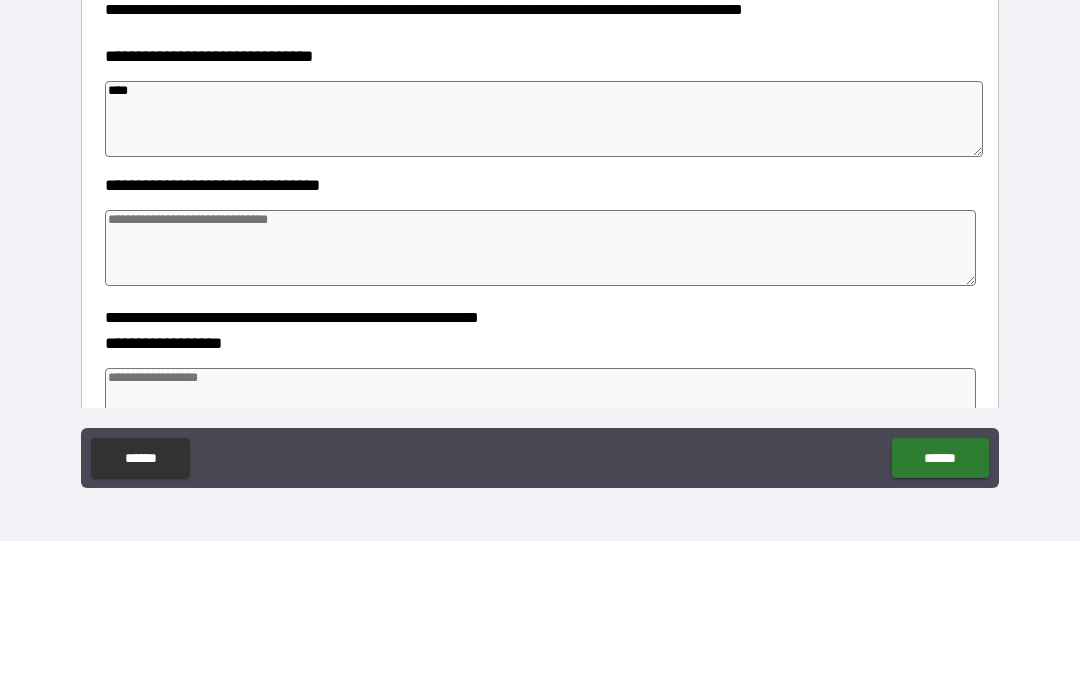 type on "*" 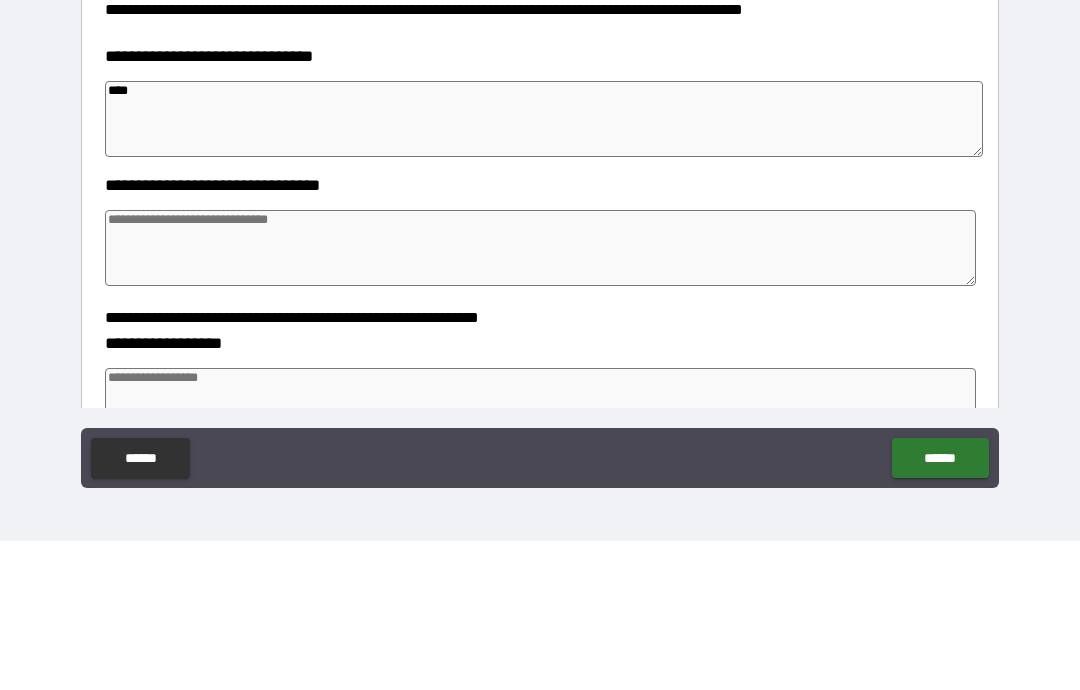 type on "*" 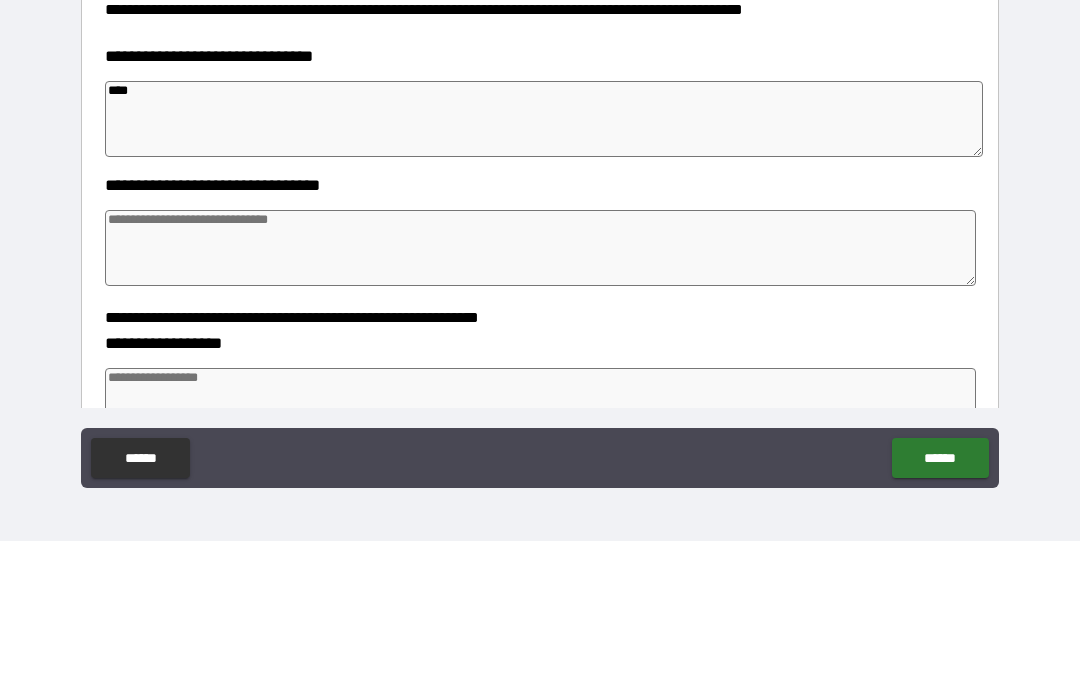 type on "*" 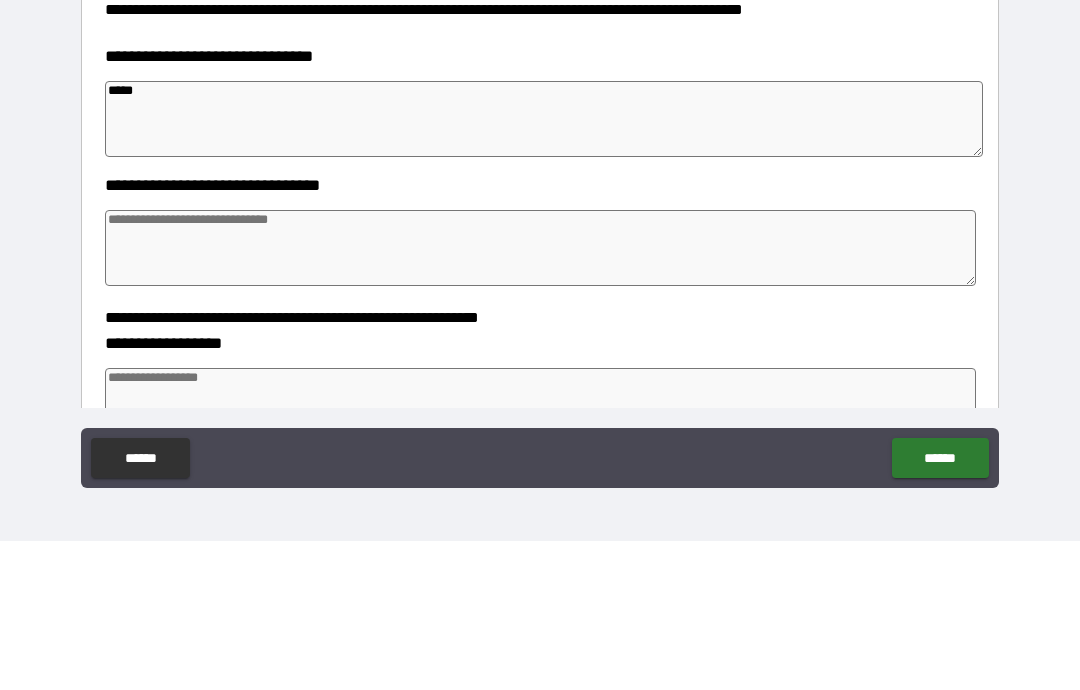 type on "*" 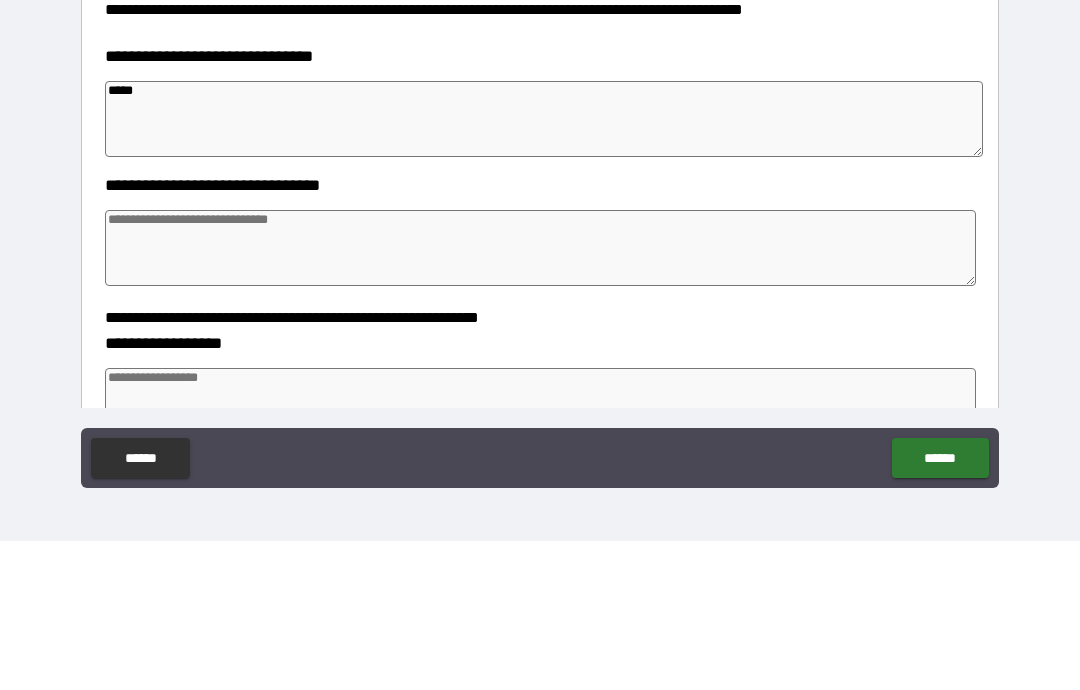 type on "*" 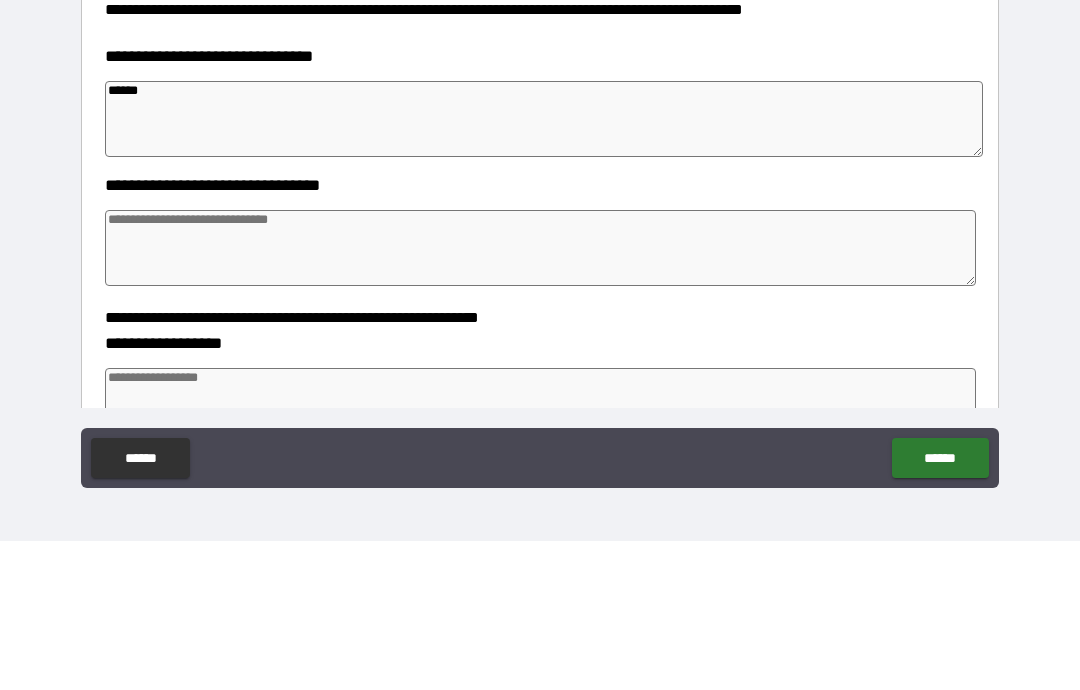 type on "*" 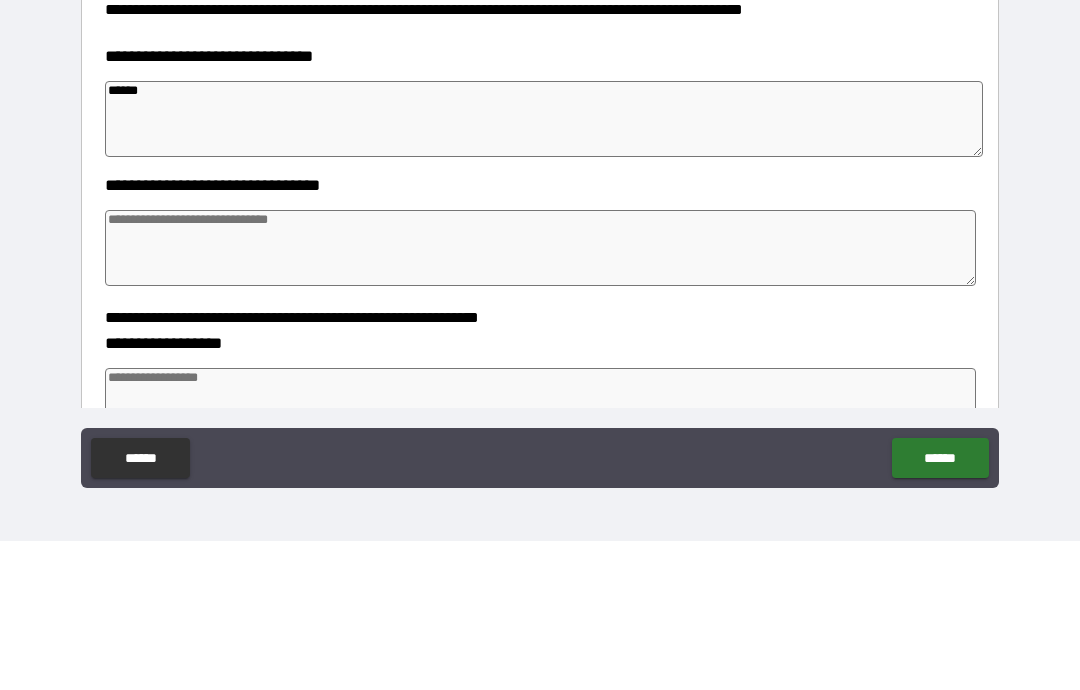 type on "*" 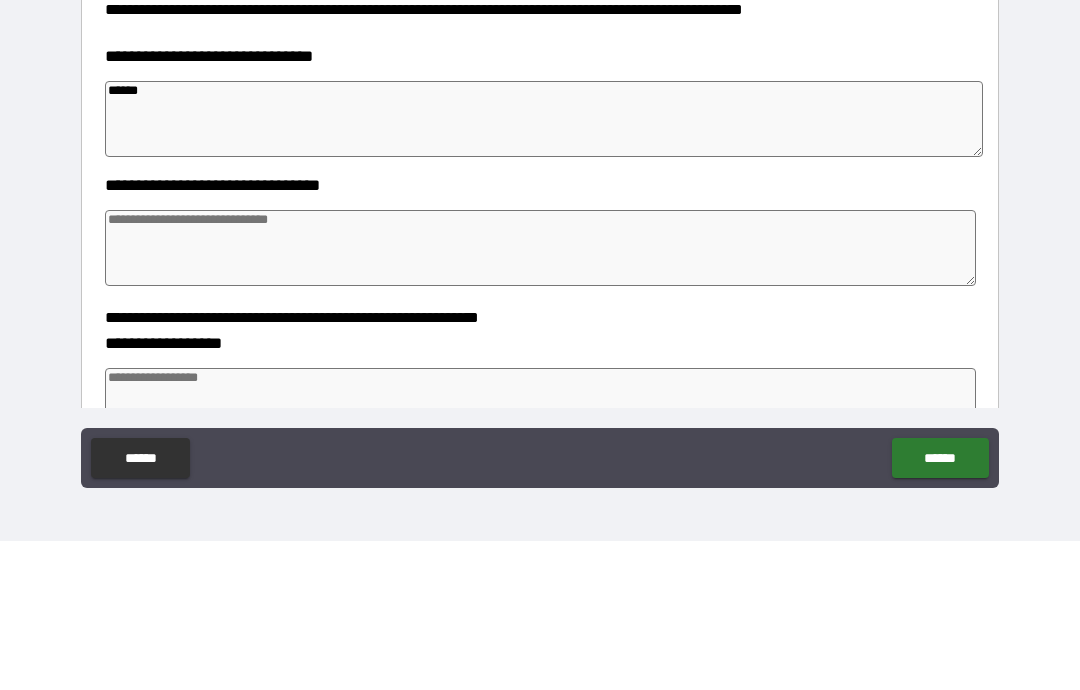 type on "*" 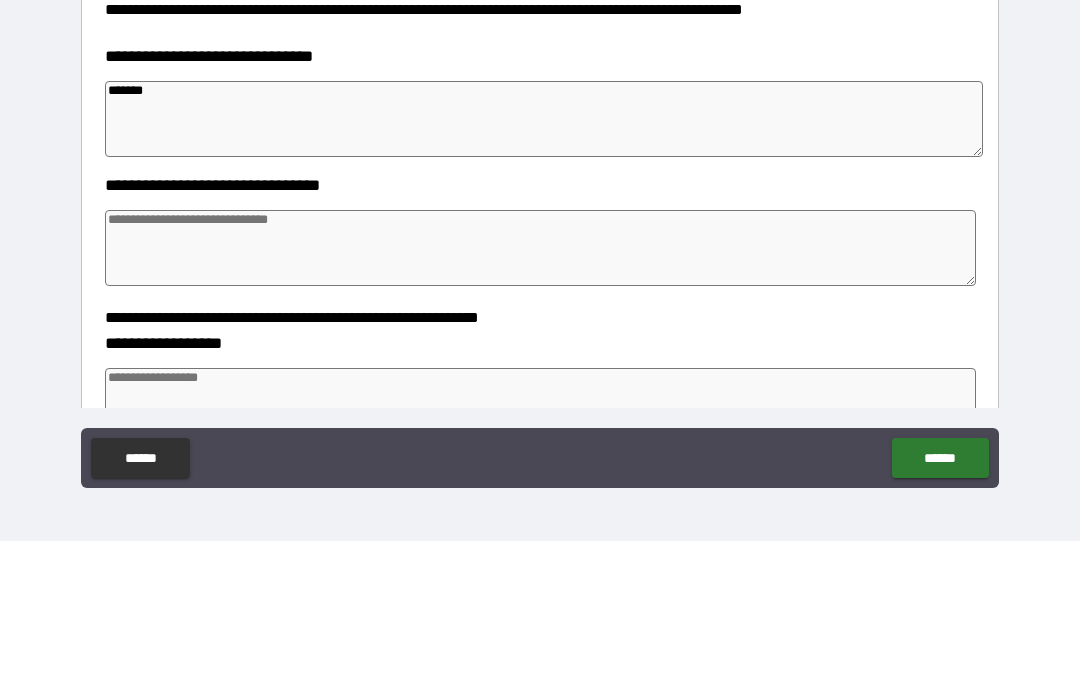 type on "*" 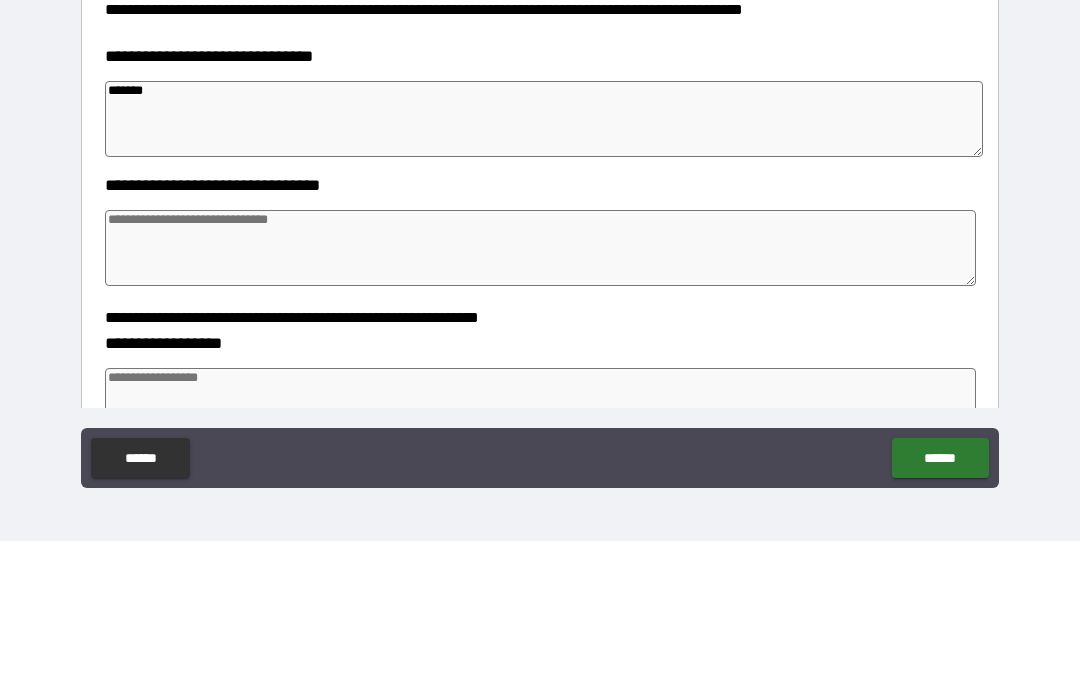 type on "*" 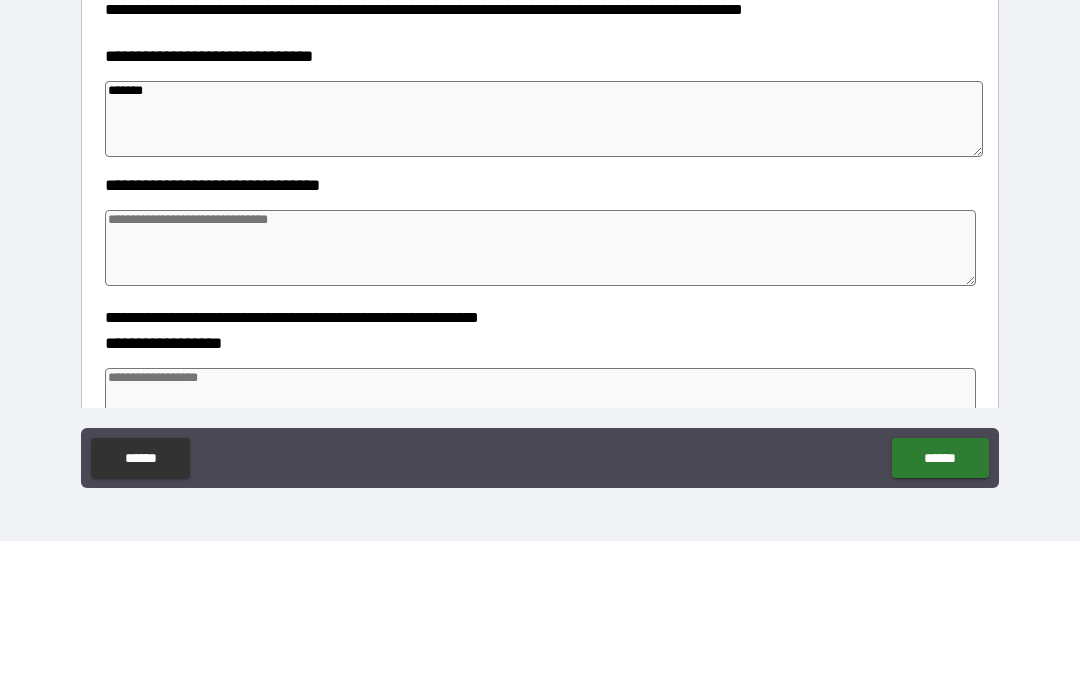type on "*" 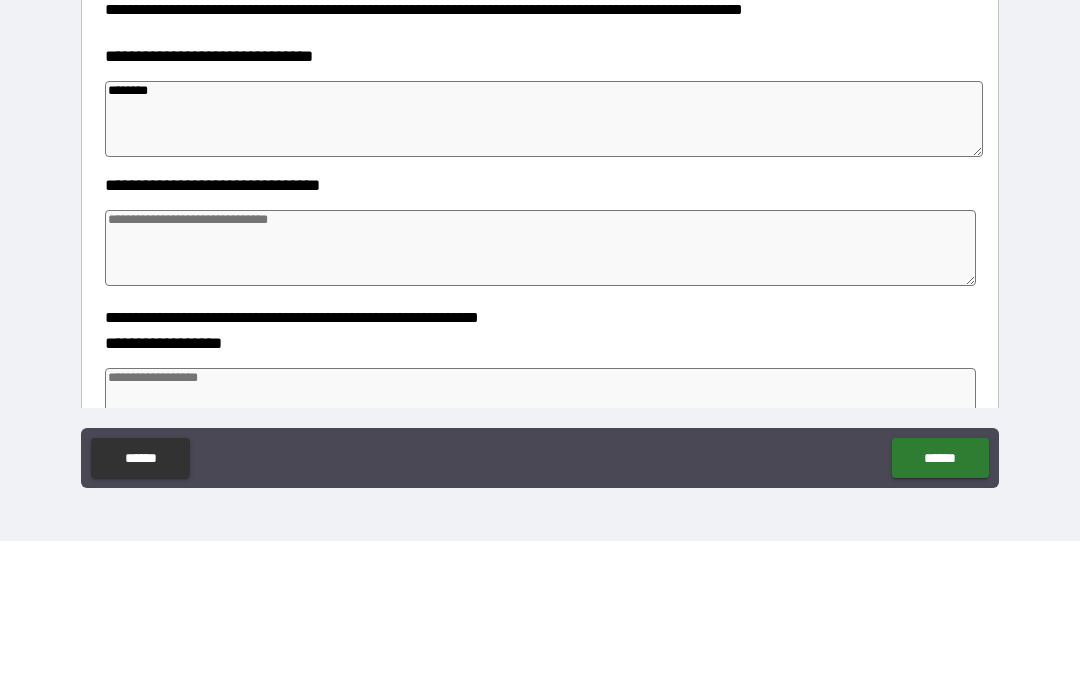 type on "*" 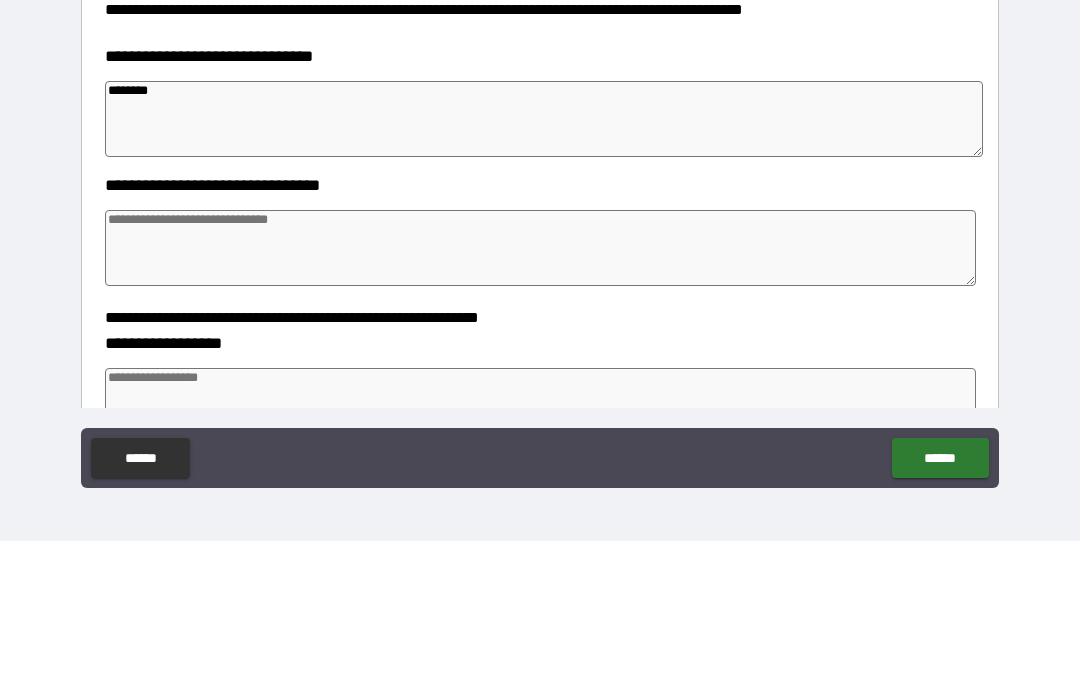 type on "*" 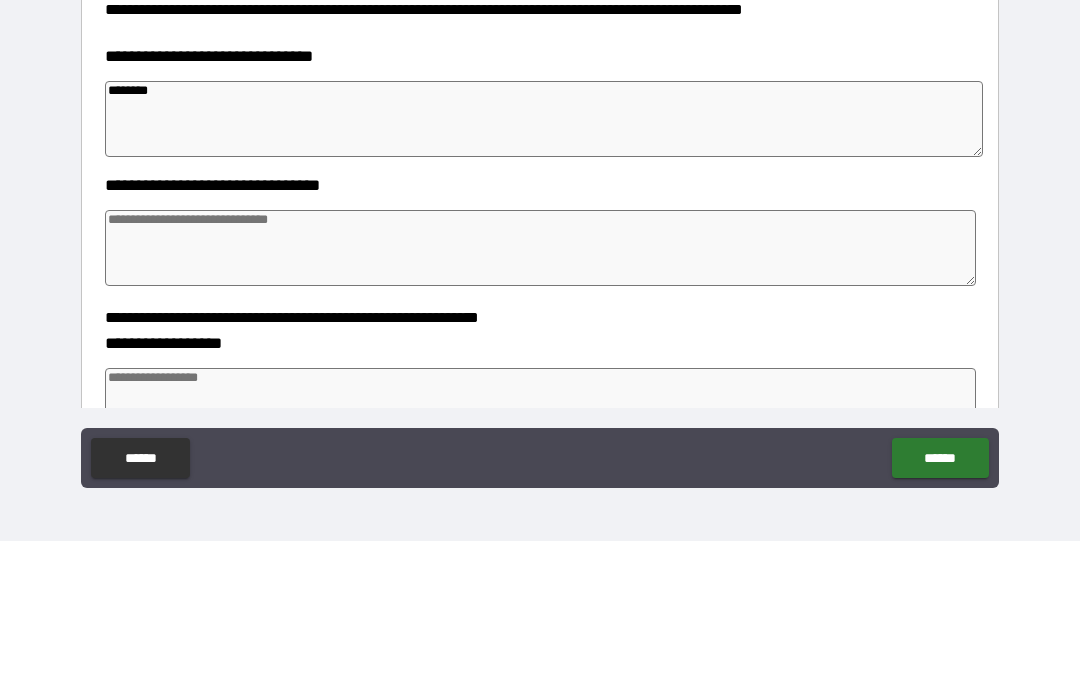 type on "*" 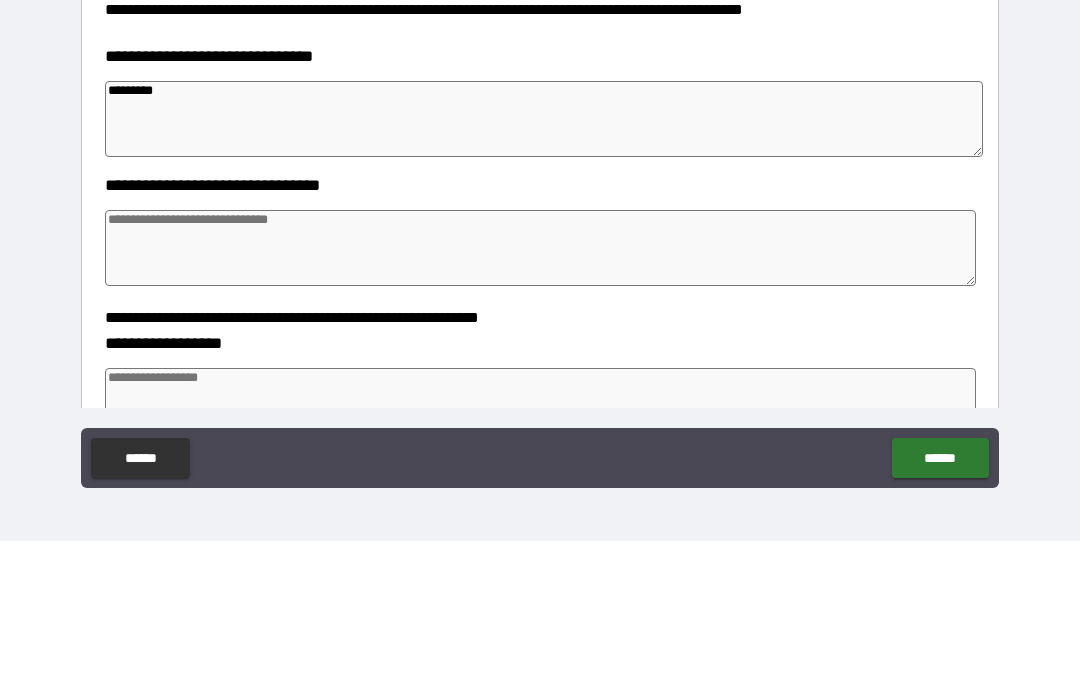 type on "*" 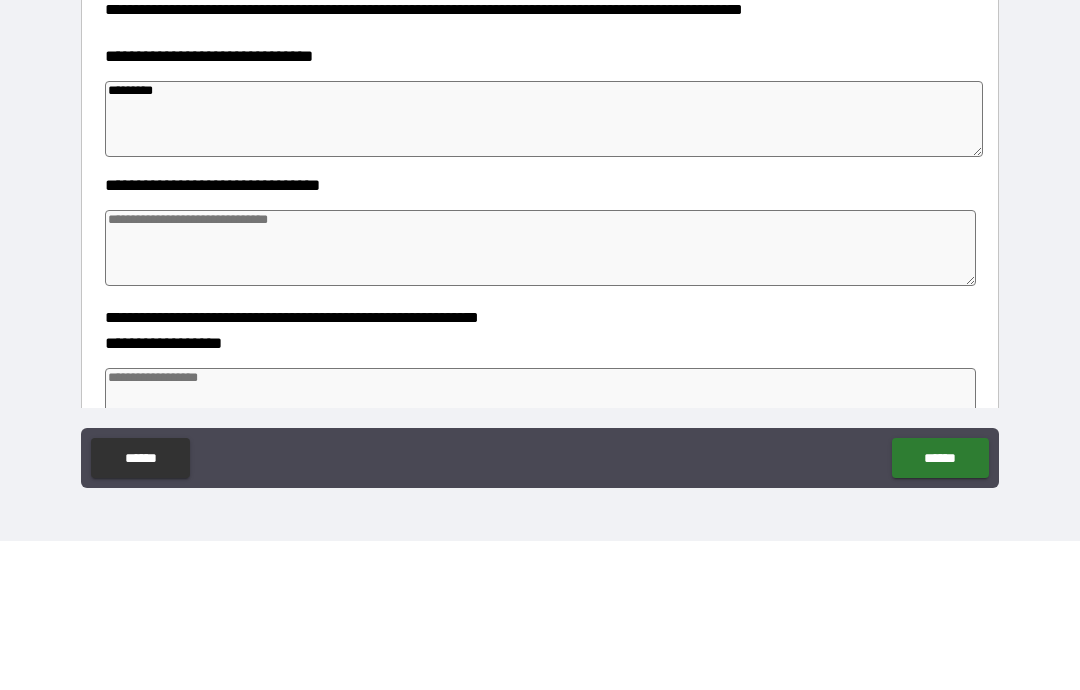type on "*" 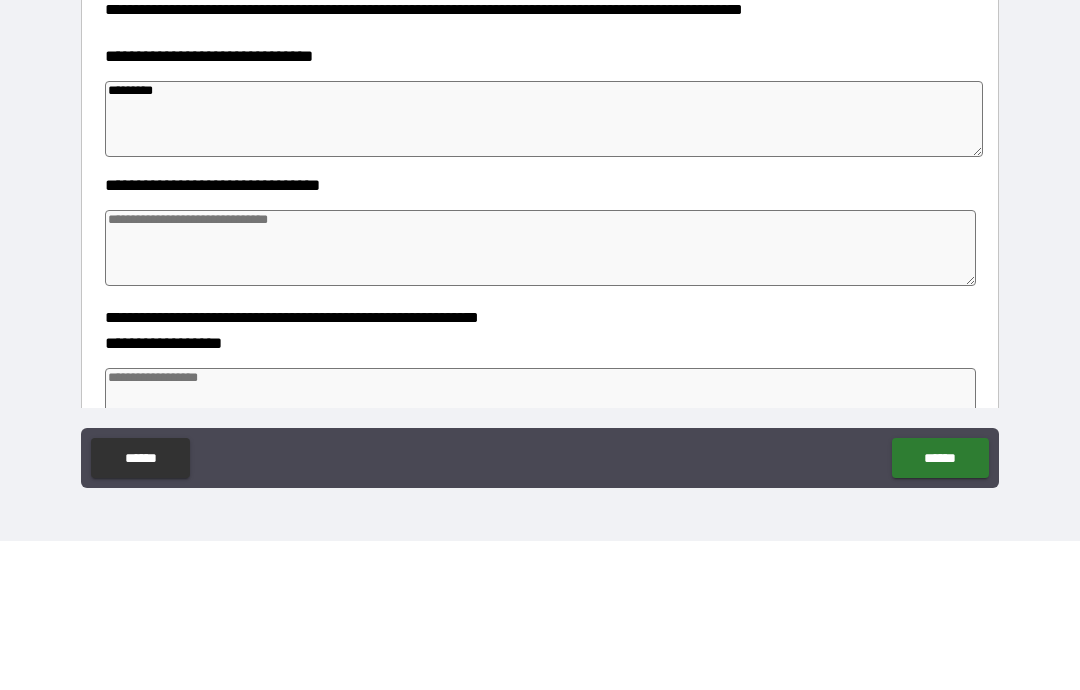 type on "**********" 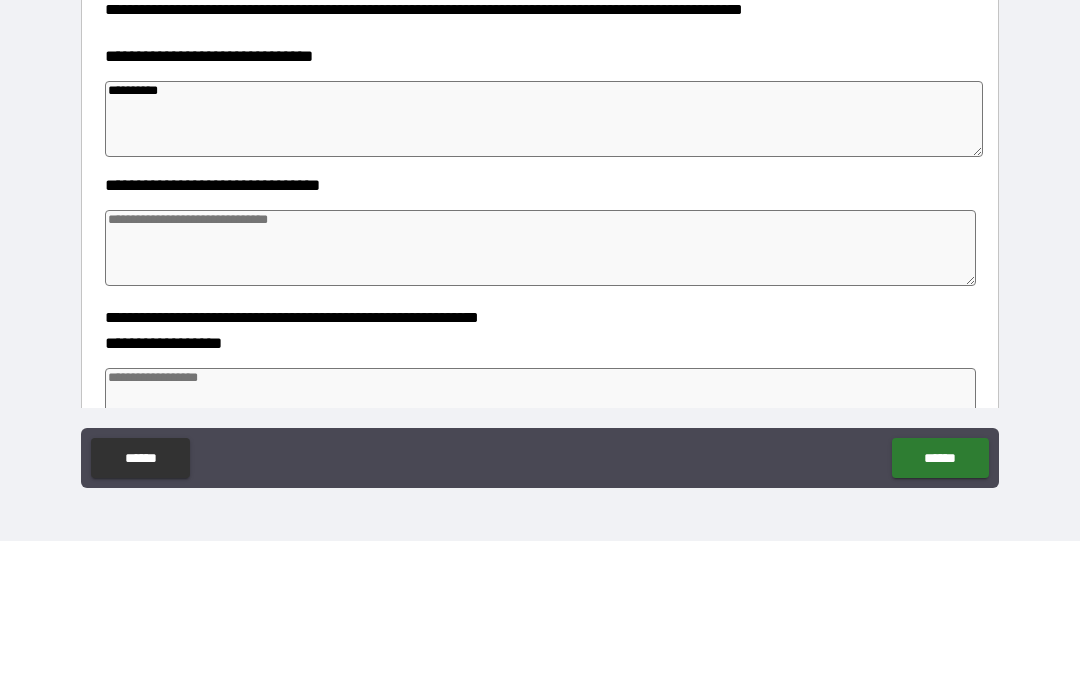 type on "*" 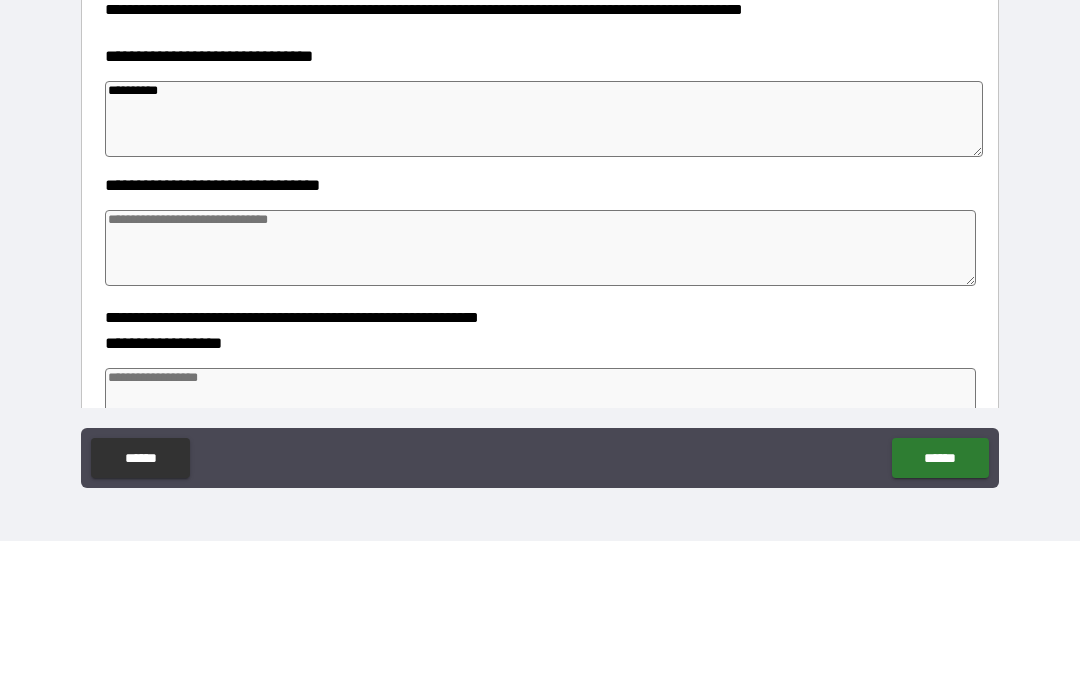 type on "*" 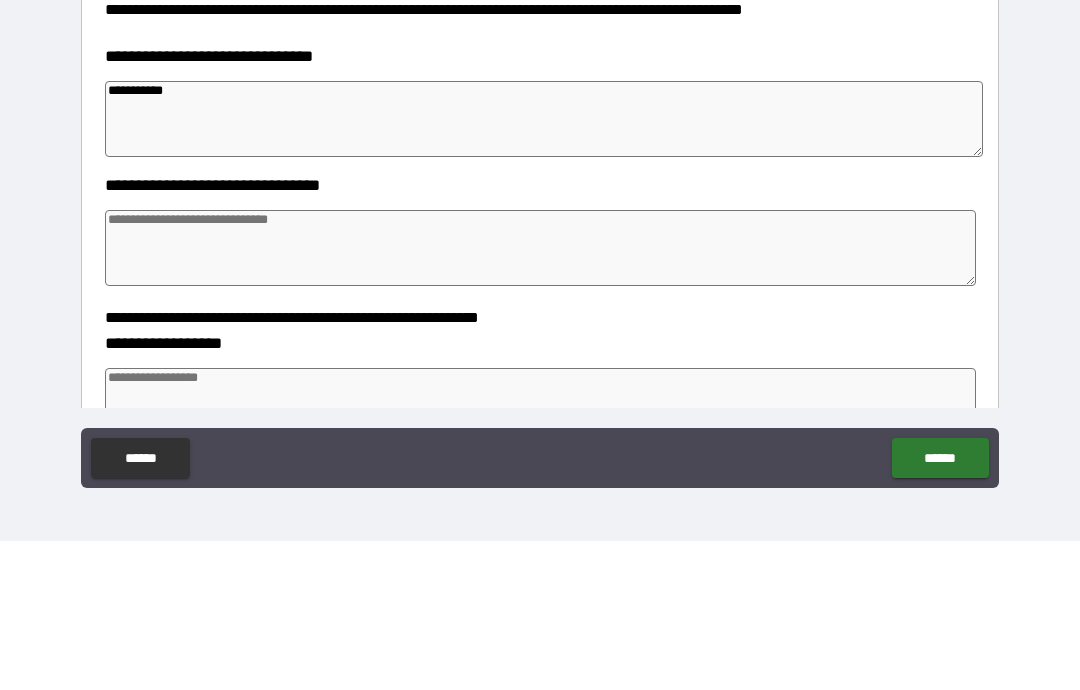 type on "*" 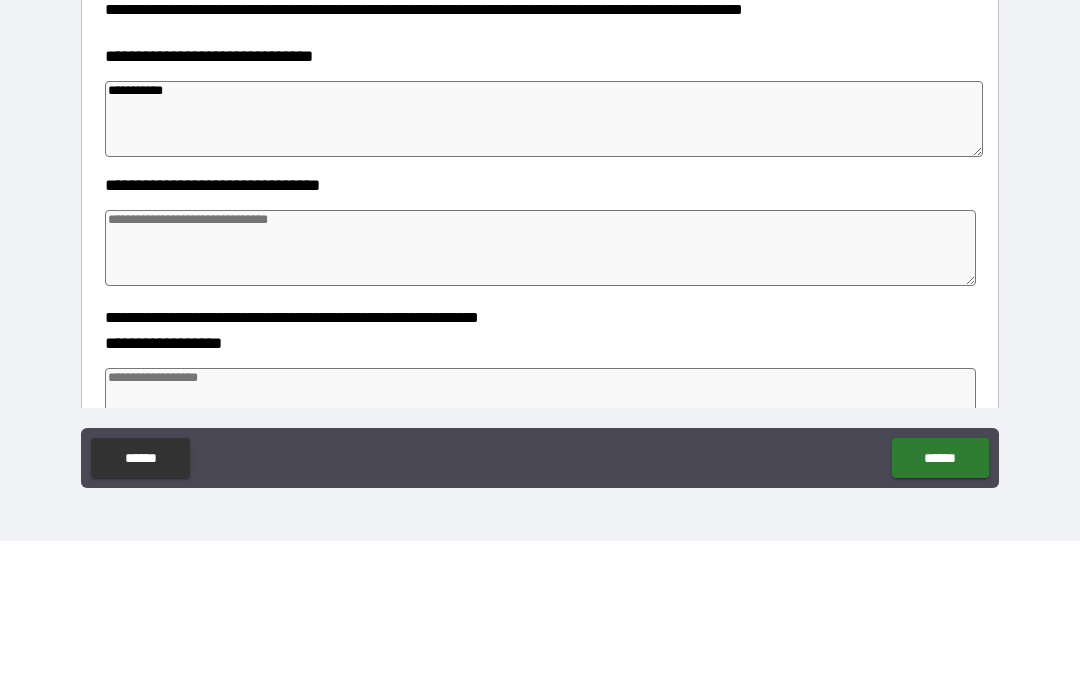type on "*" 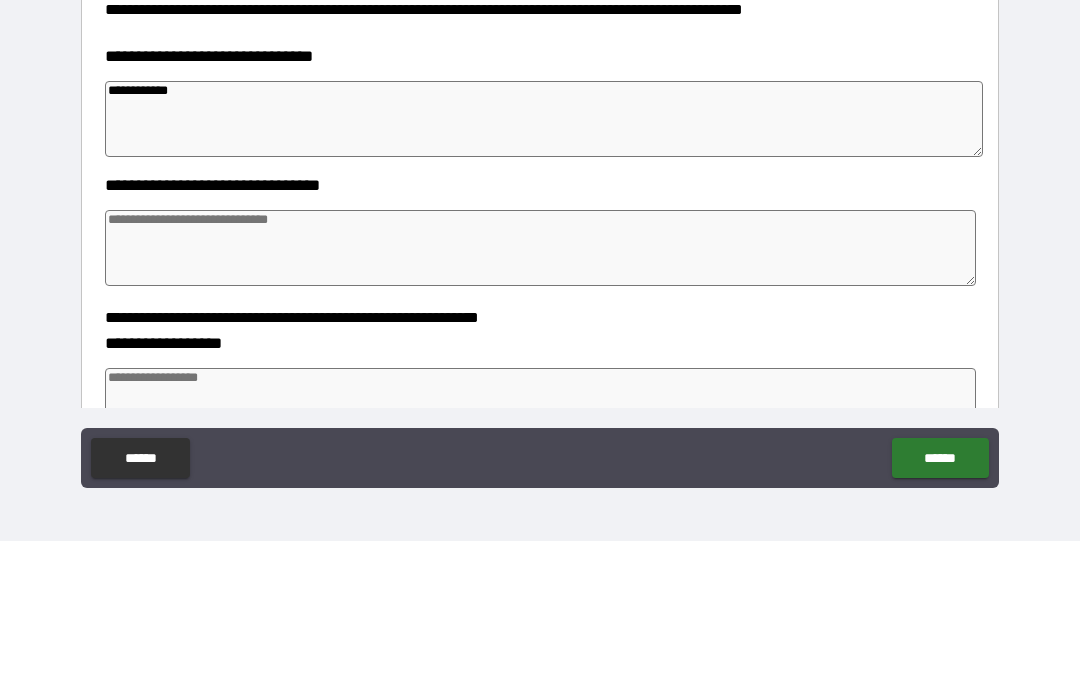 type on "*" 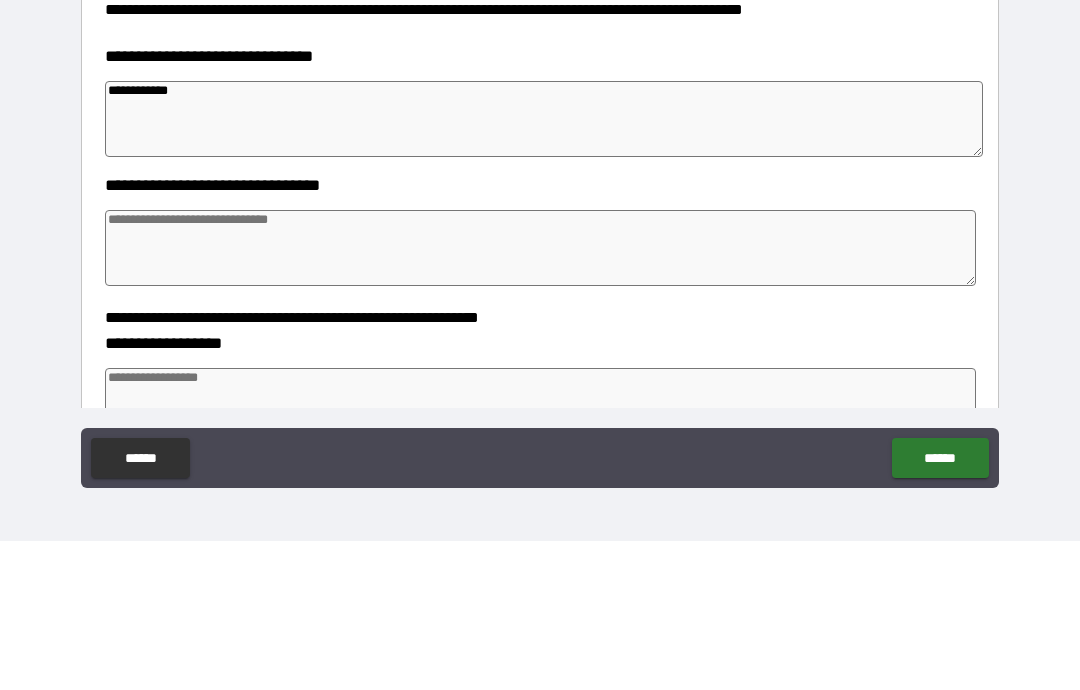type on "*" 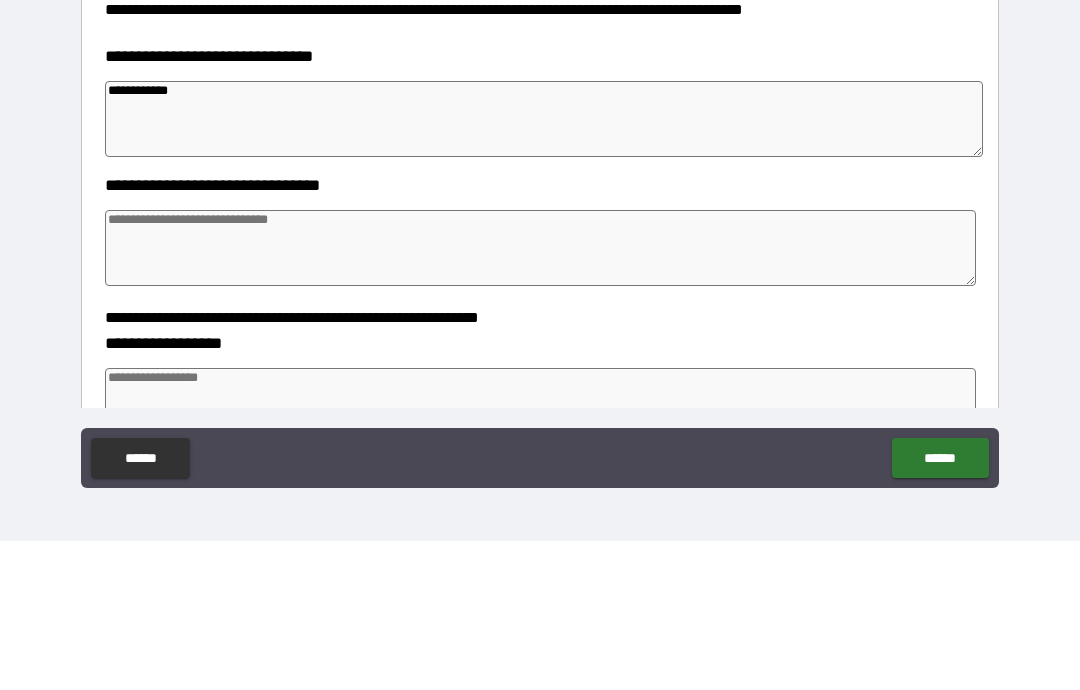 type on "*" 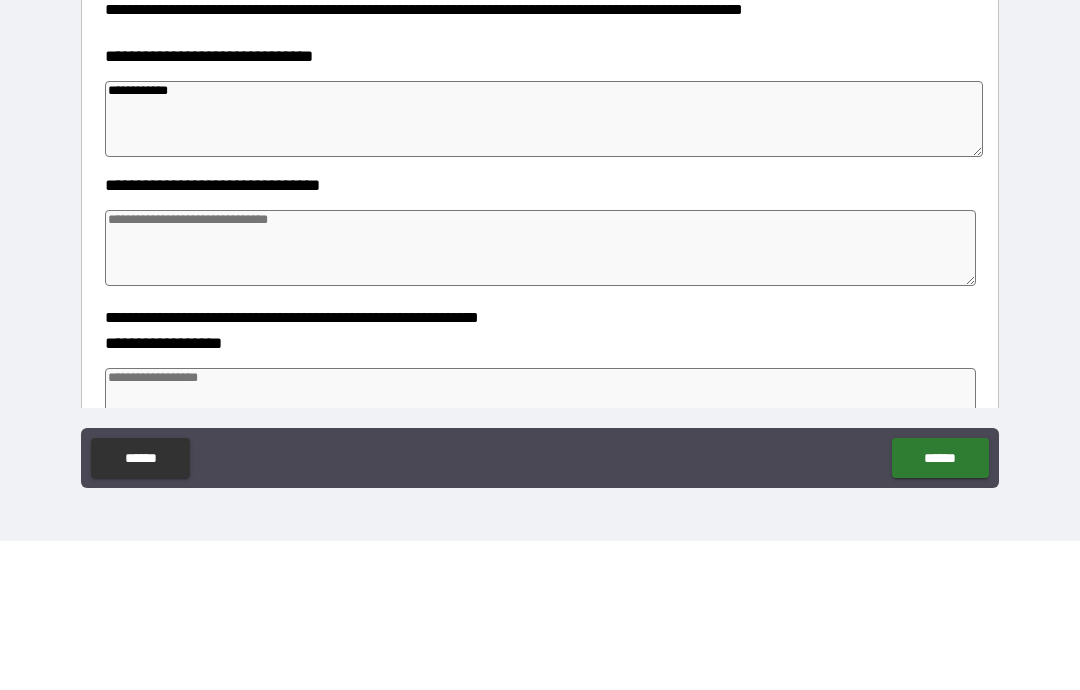 type on "**********" 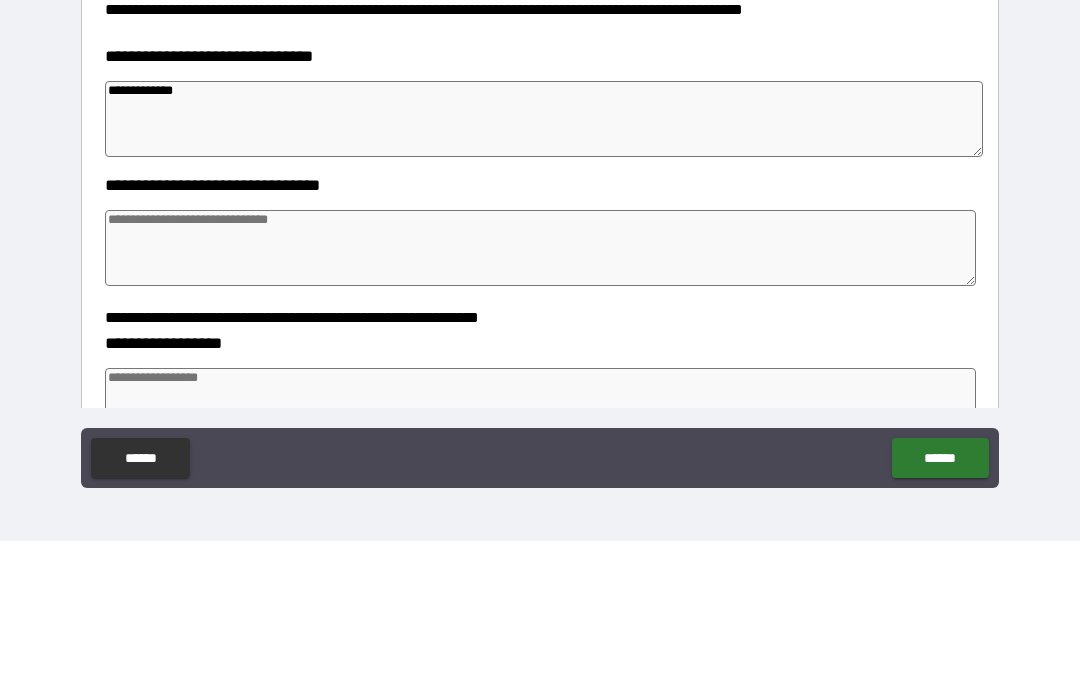 type on "*" 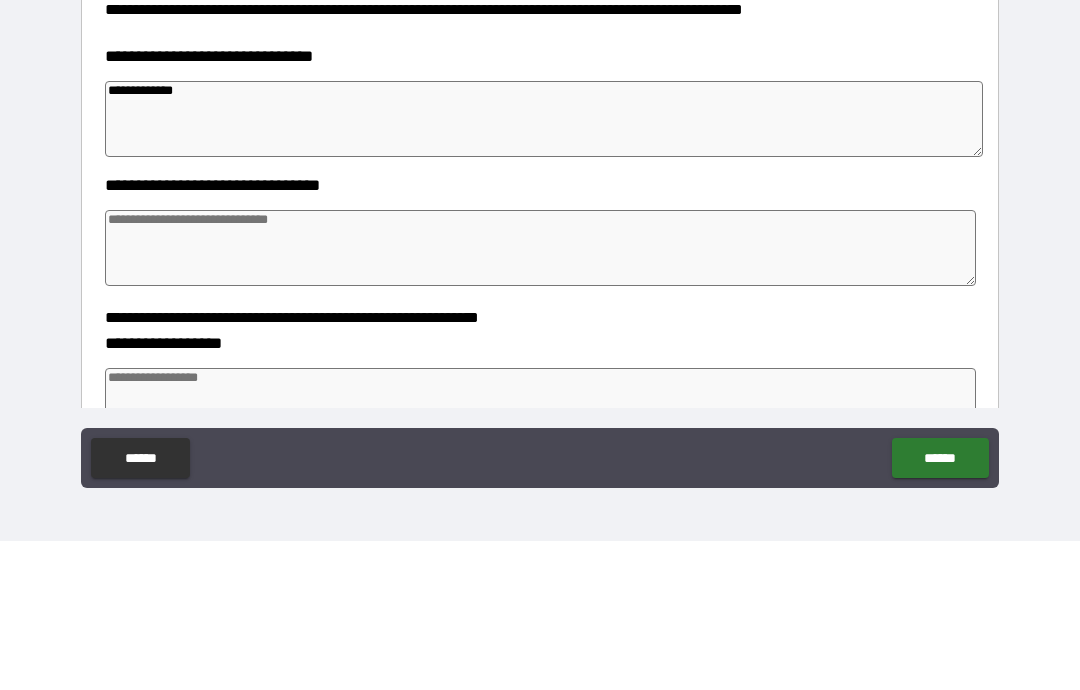 type on "*" 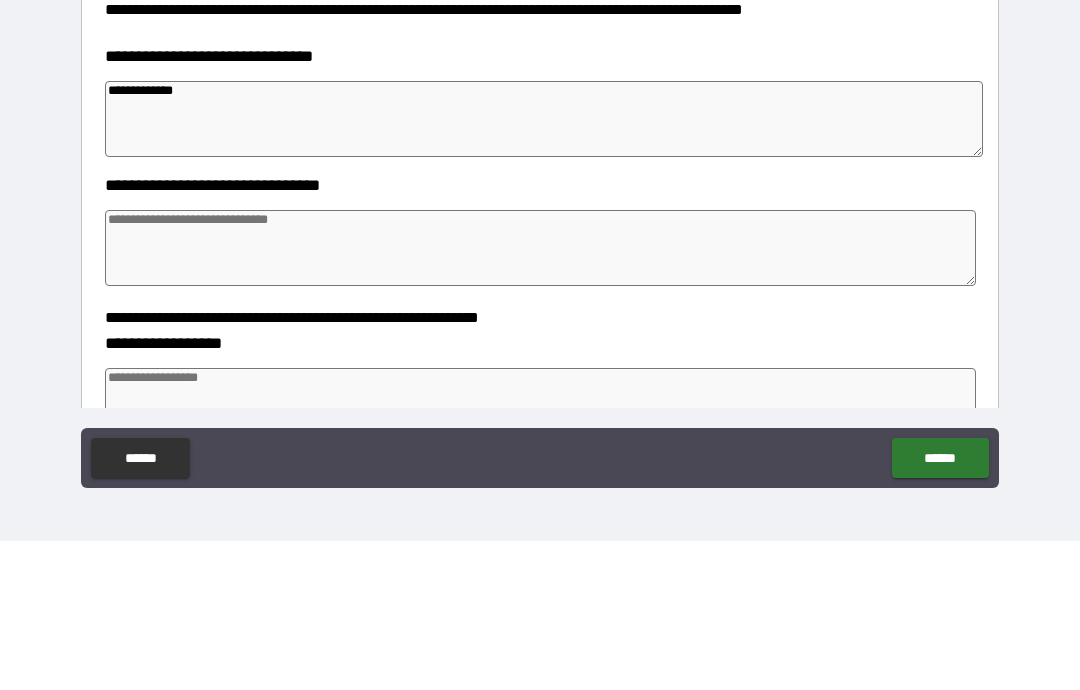 type on "*" 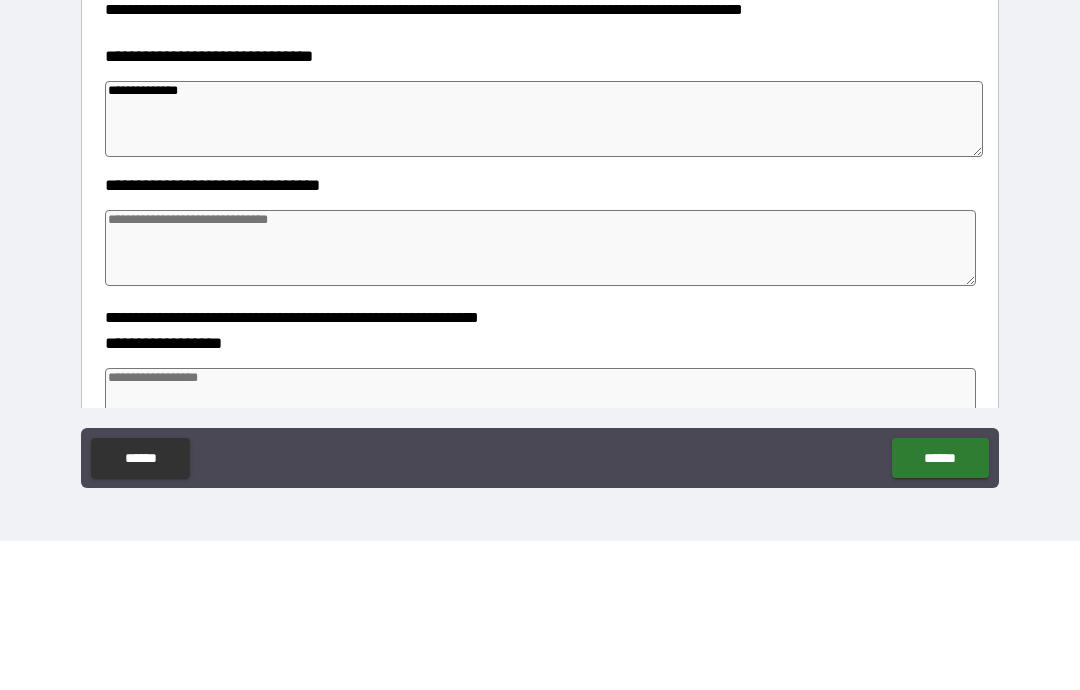 type on "*" 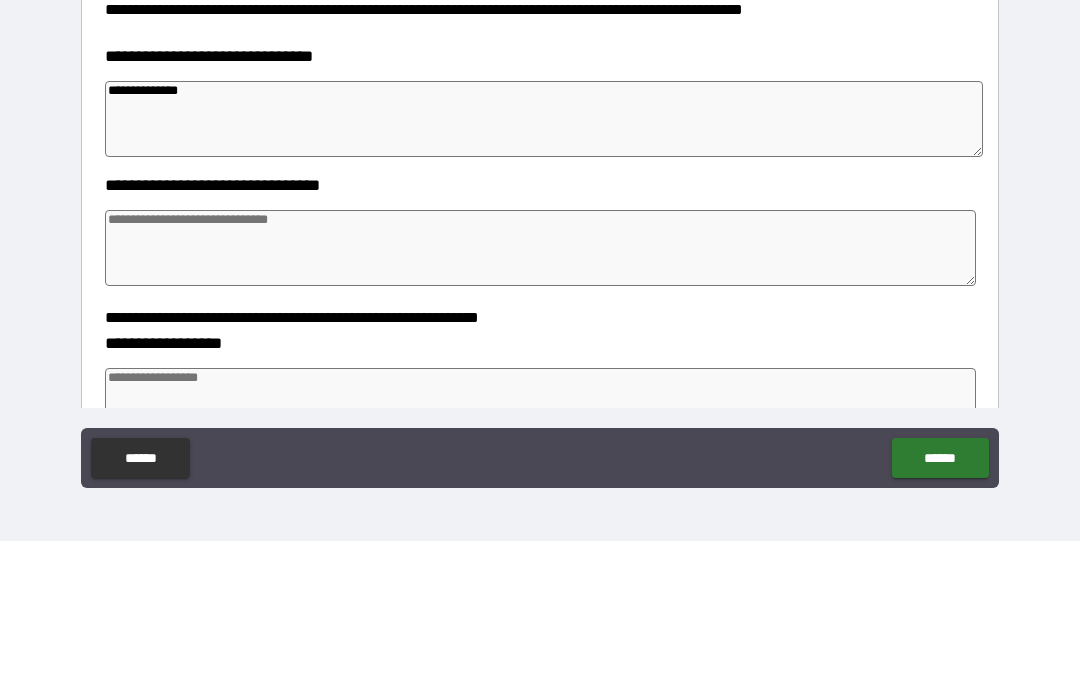 type on "**********" 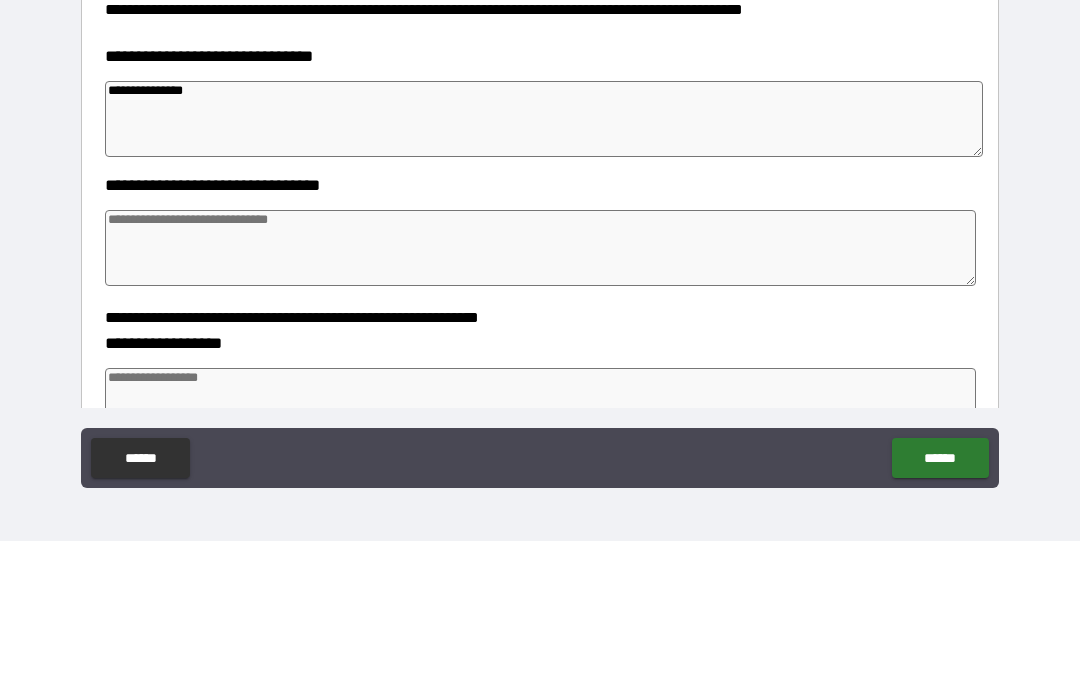 type on "*" 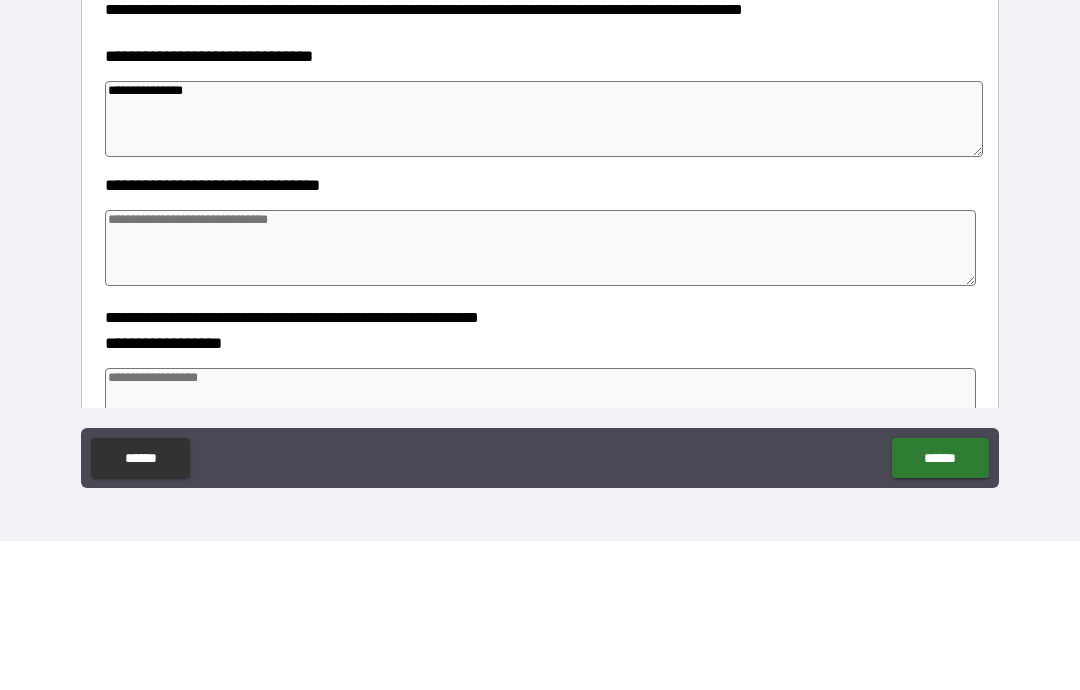 type on "*" 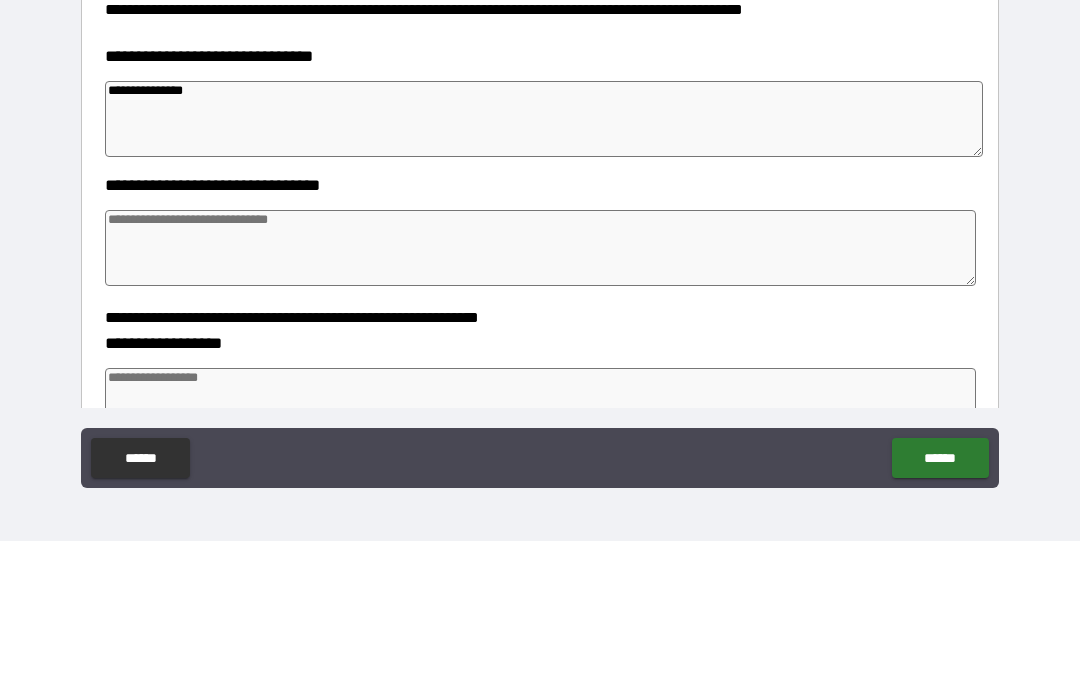 type on "*" 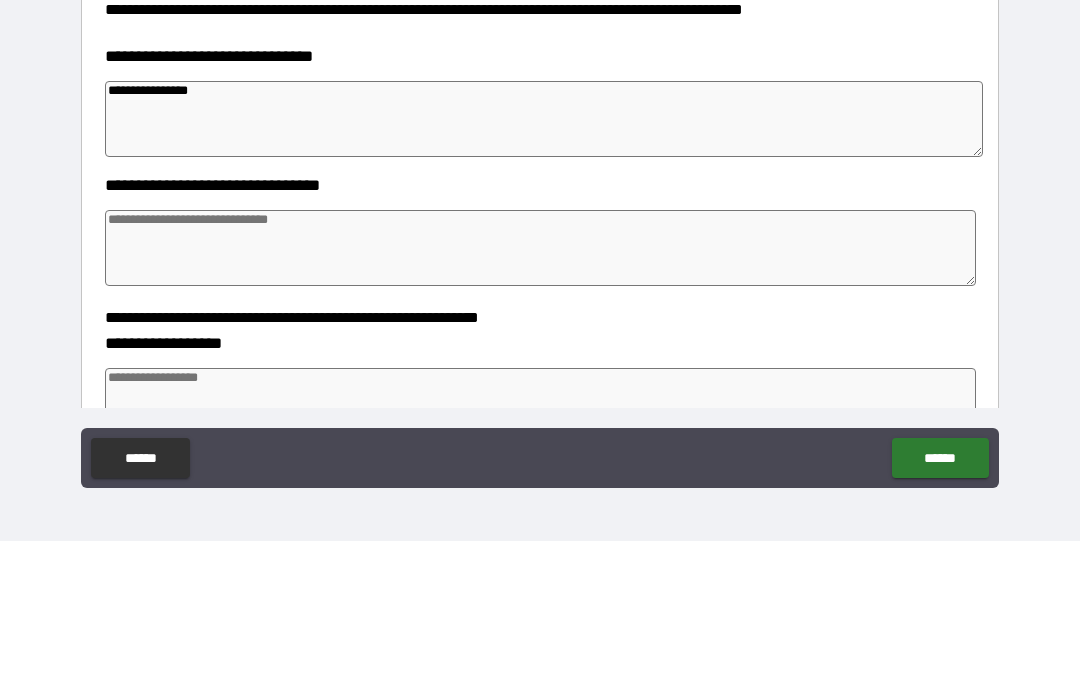 type on "*" 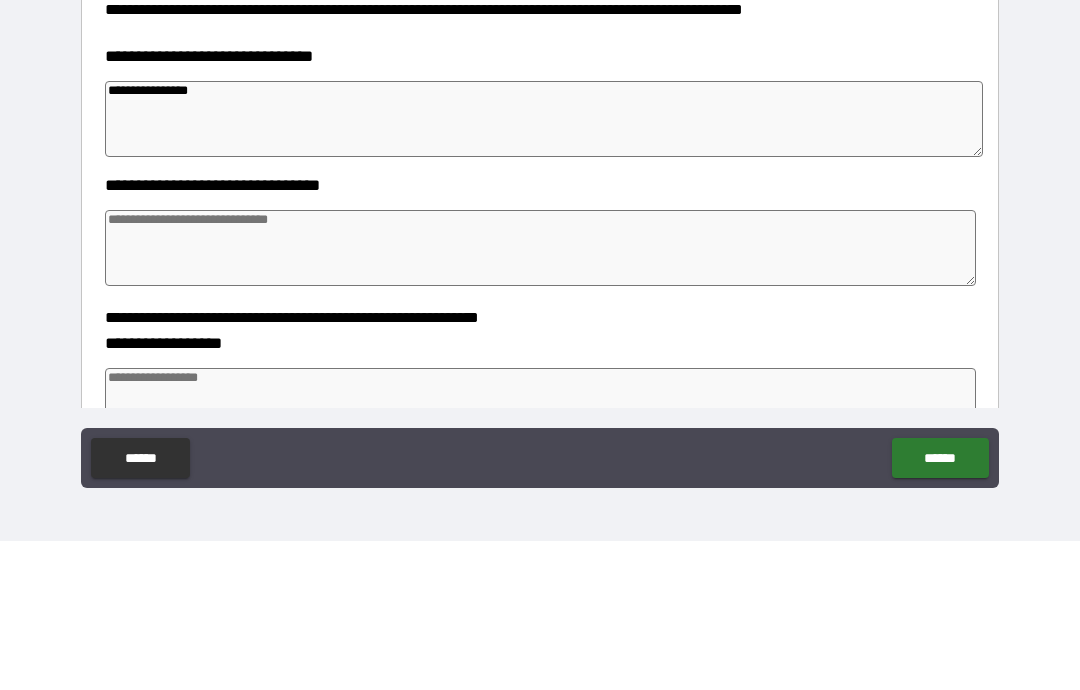 type on "*" 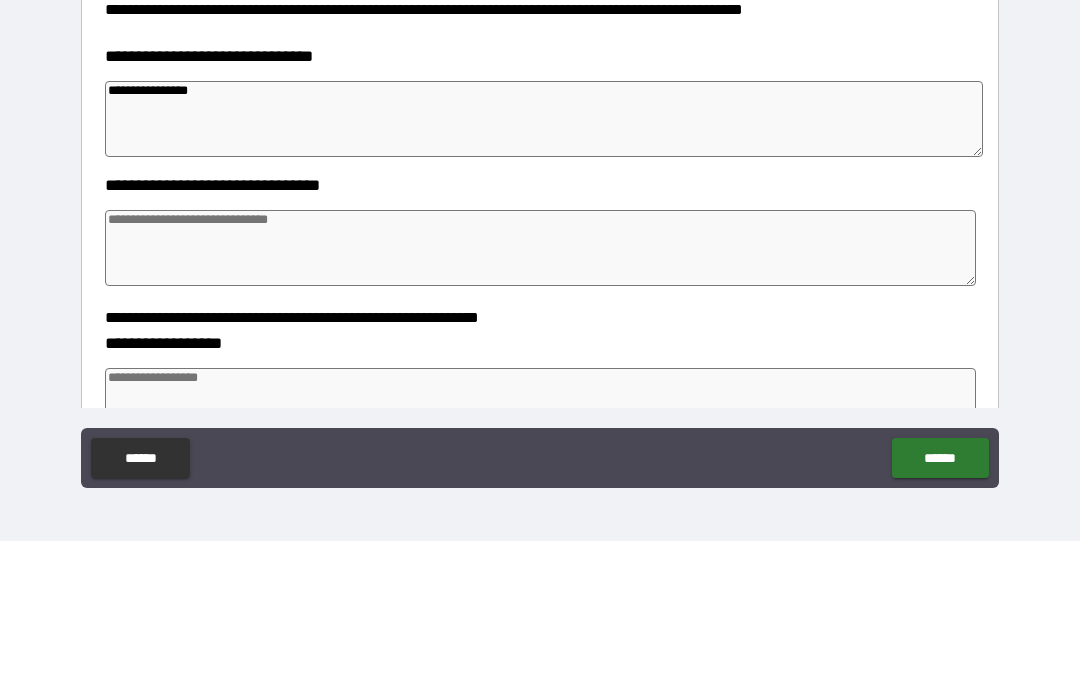 type on "*" 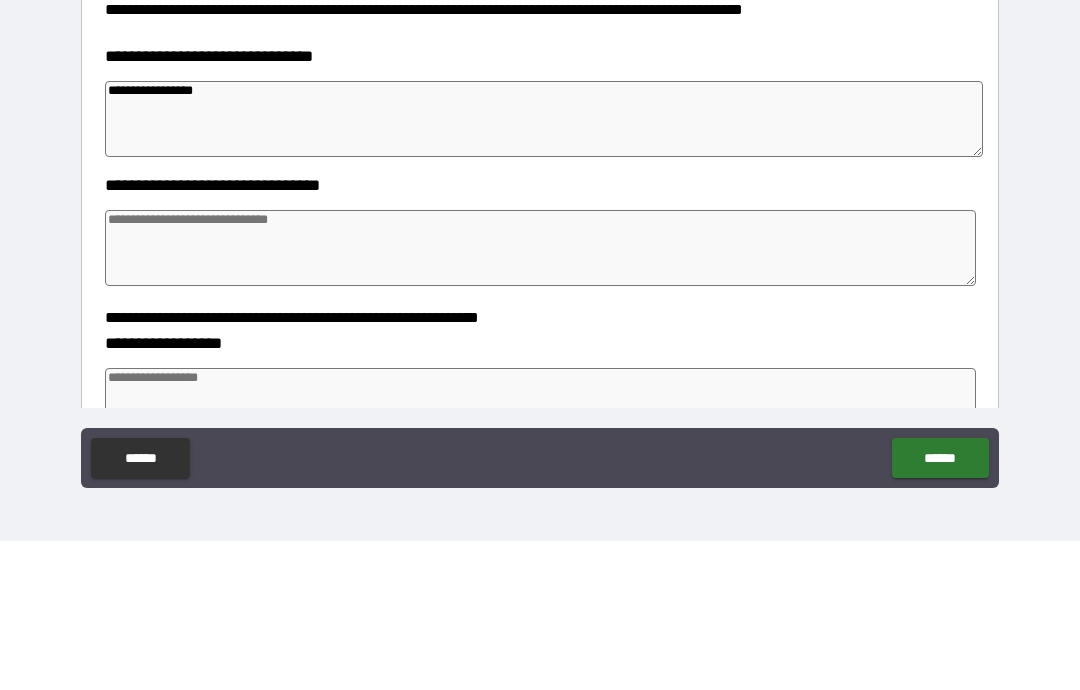 type on "*" 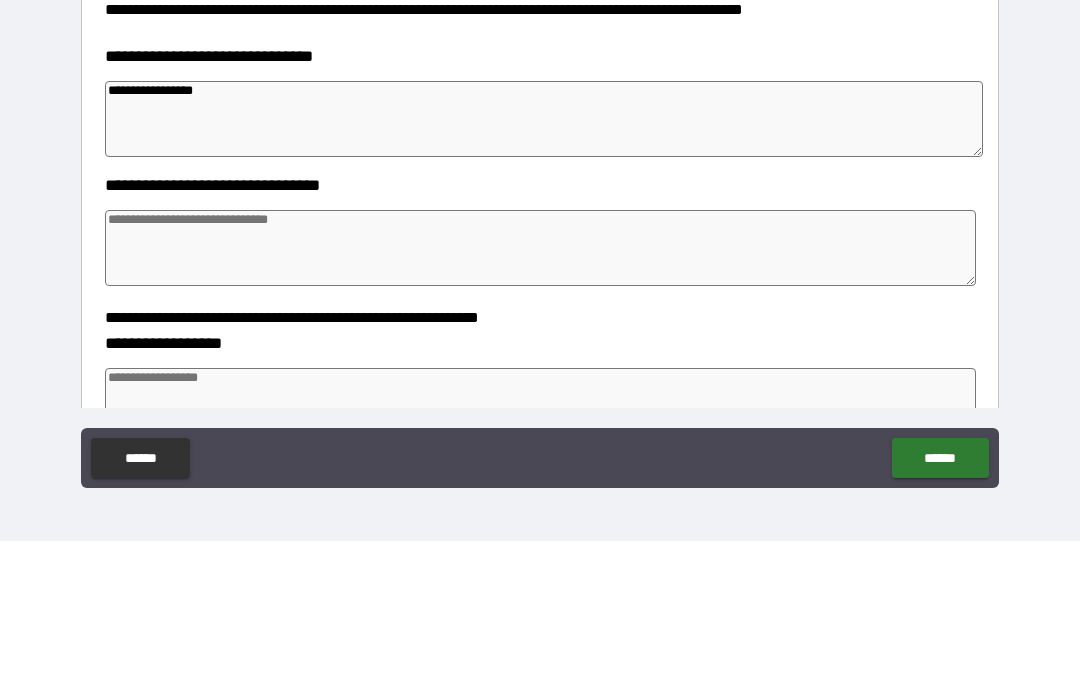 type on "*" 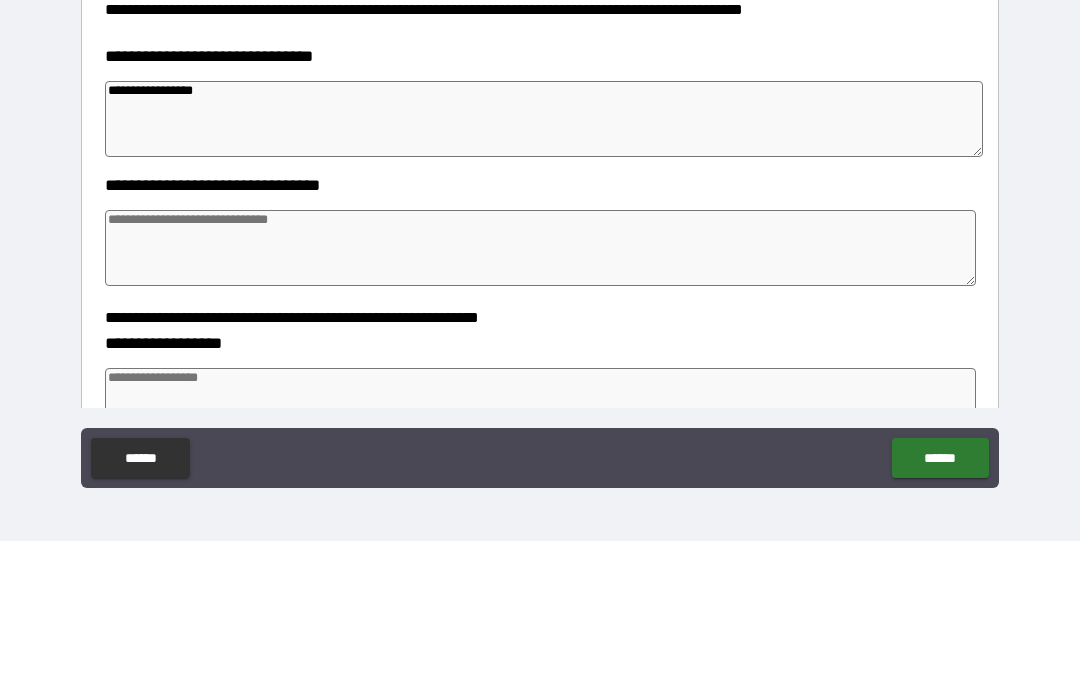 type on "*" 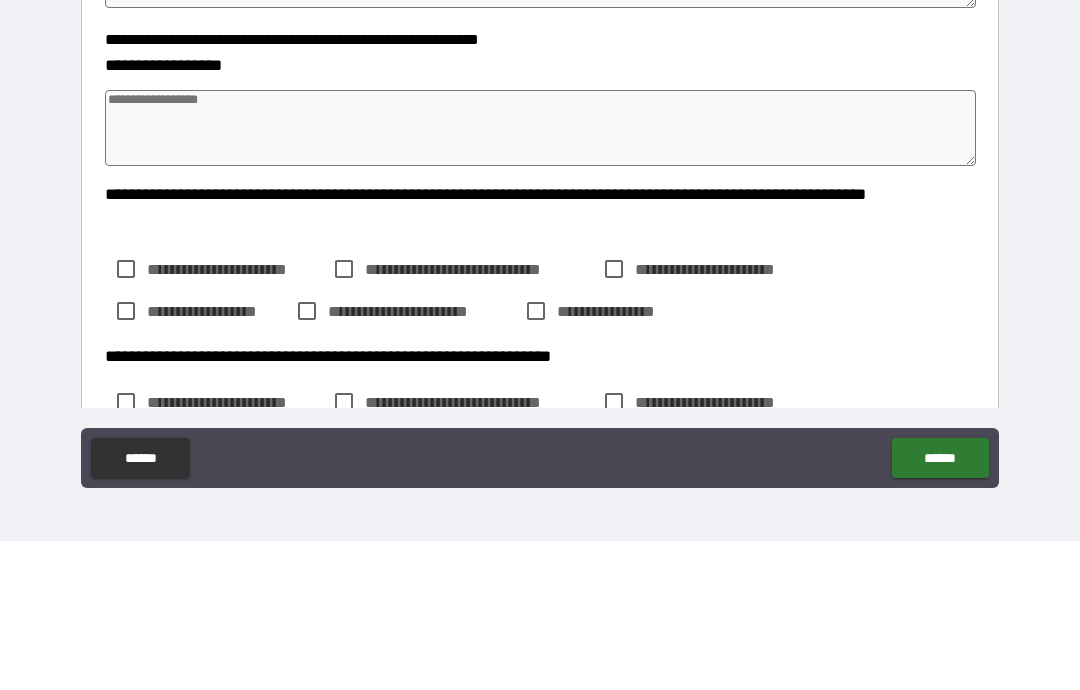scroll, scrollTop: 637, scrollLeft: 0, axis: vertical 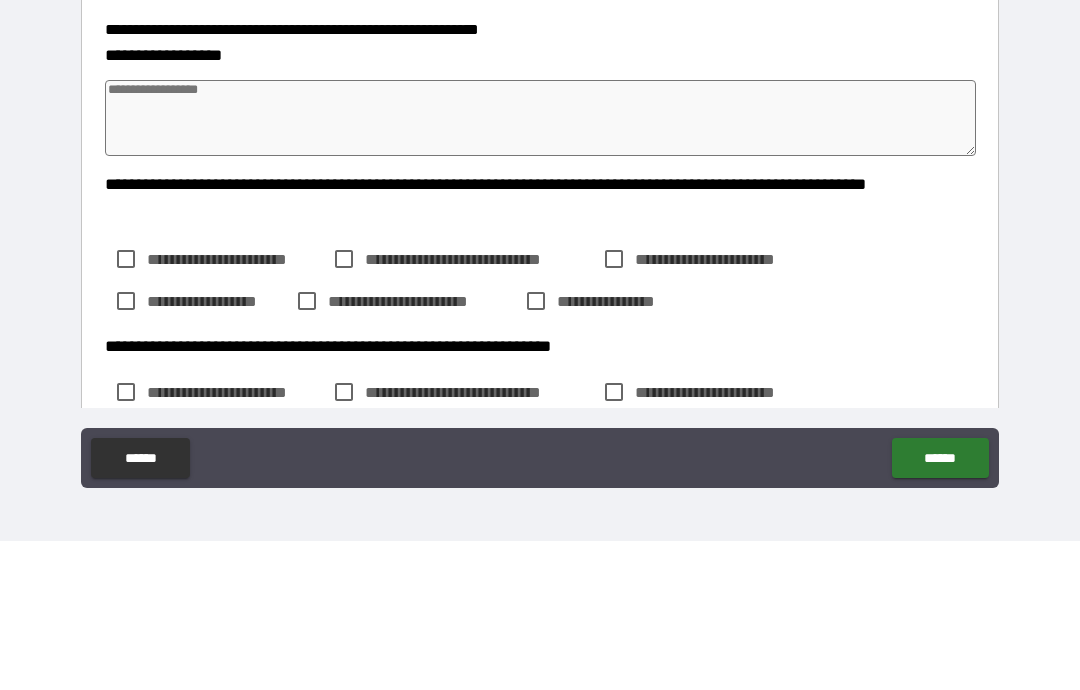 click at bounding box center [540, 267] 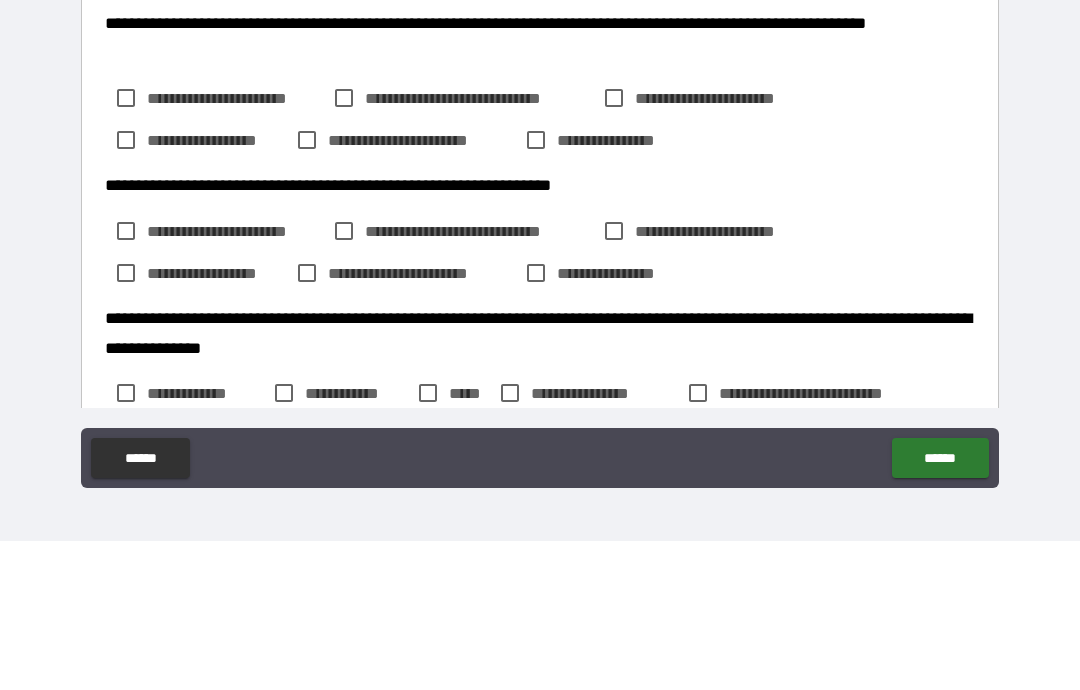 scroll, scrollTop: 769, scrollLeft: 0, axis: vertical 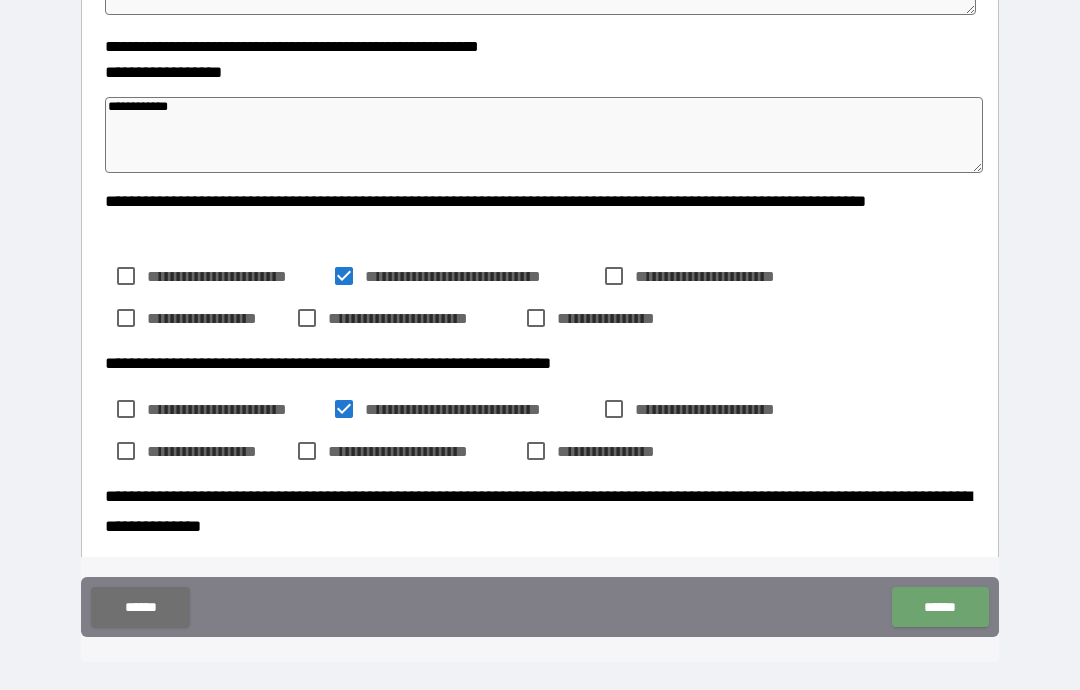 click on "******" at bounding box center [940, 607] 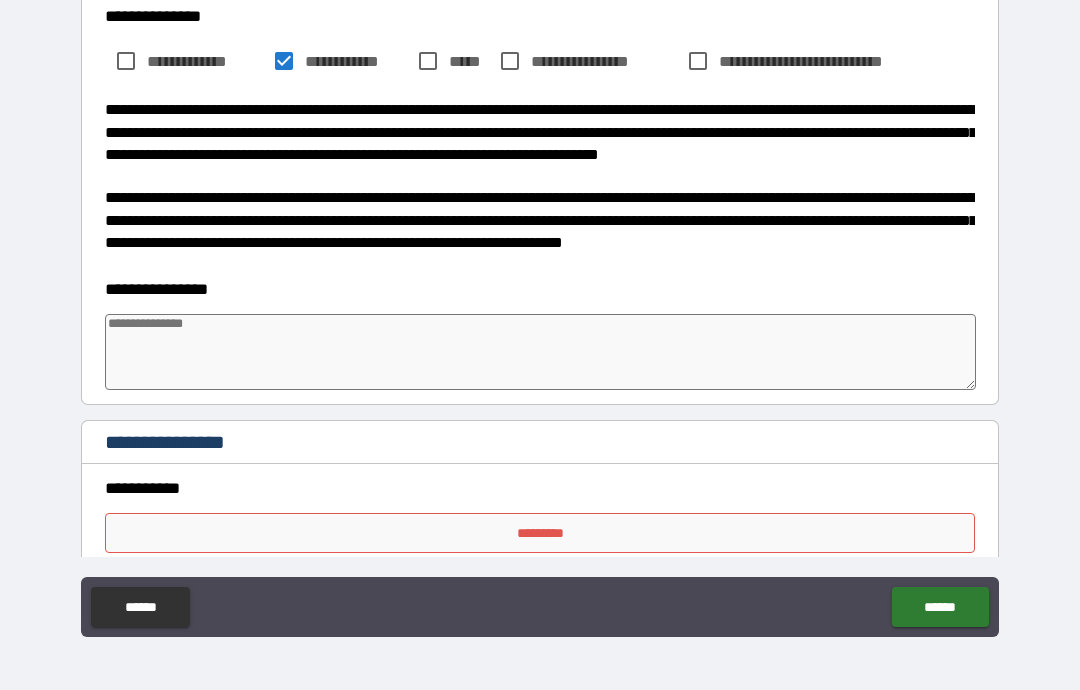 scroll, scrollTop: 1277, scrollLeft: 0, axis: vertical 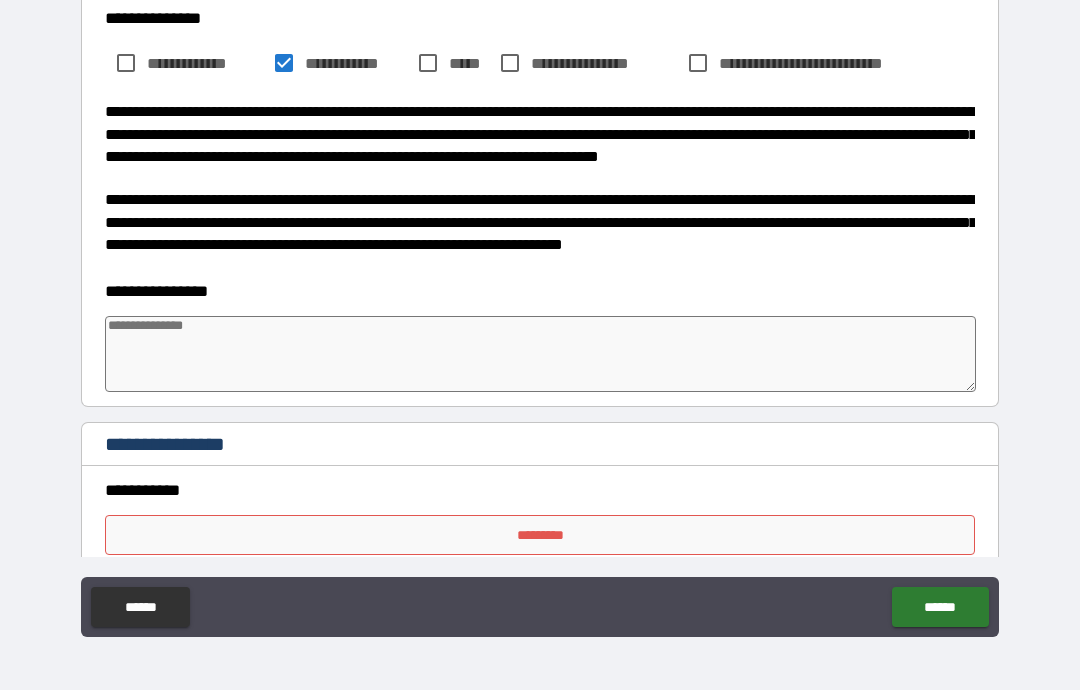 click at bounding box center [540, 354] 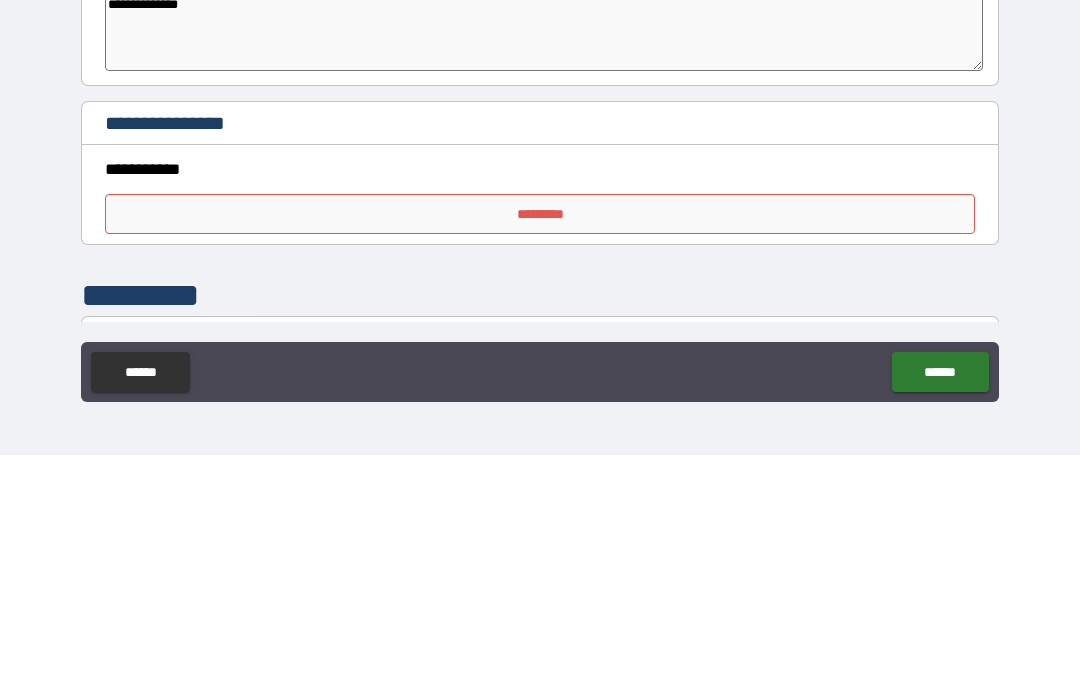 scroll, scrollTop: 1372, scrollLeft: 0, axis: vertical 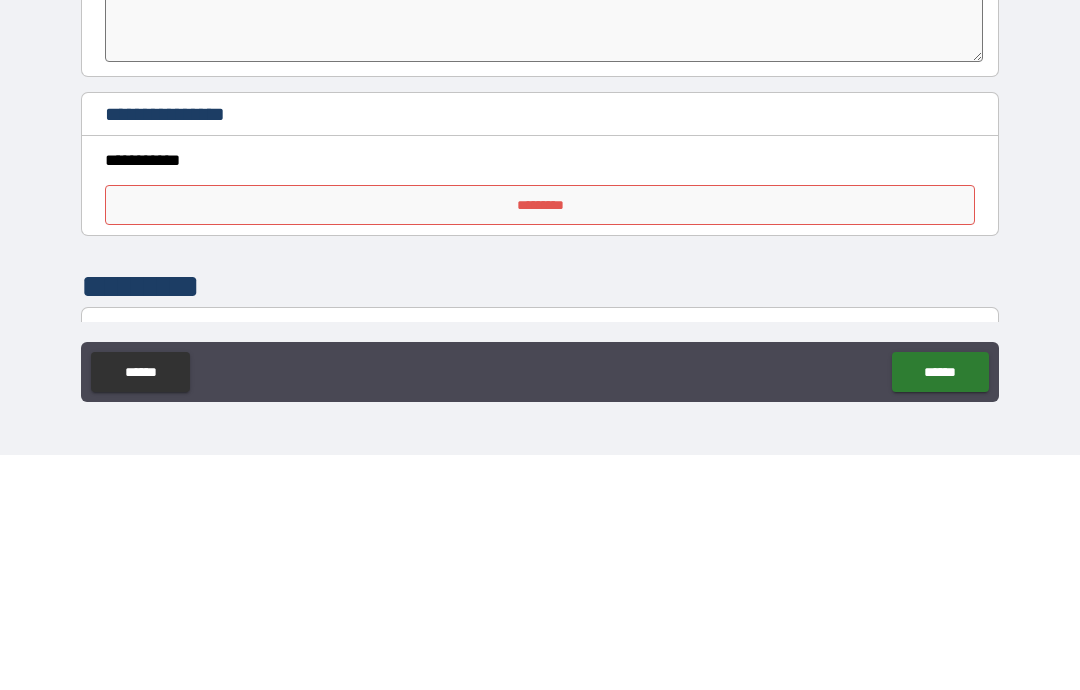click on "*********" at bounding box center (540, 440) 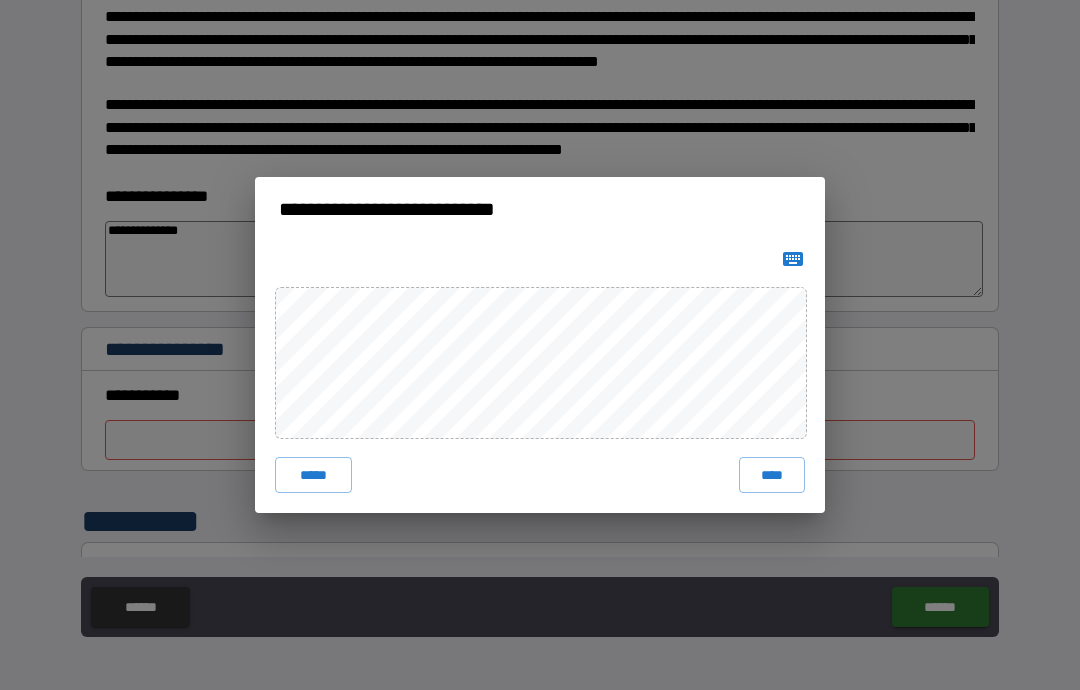 click on "****" at bounding box center [772, 475] 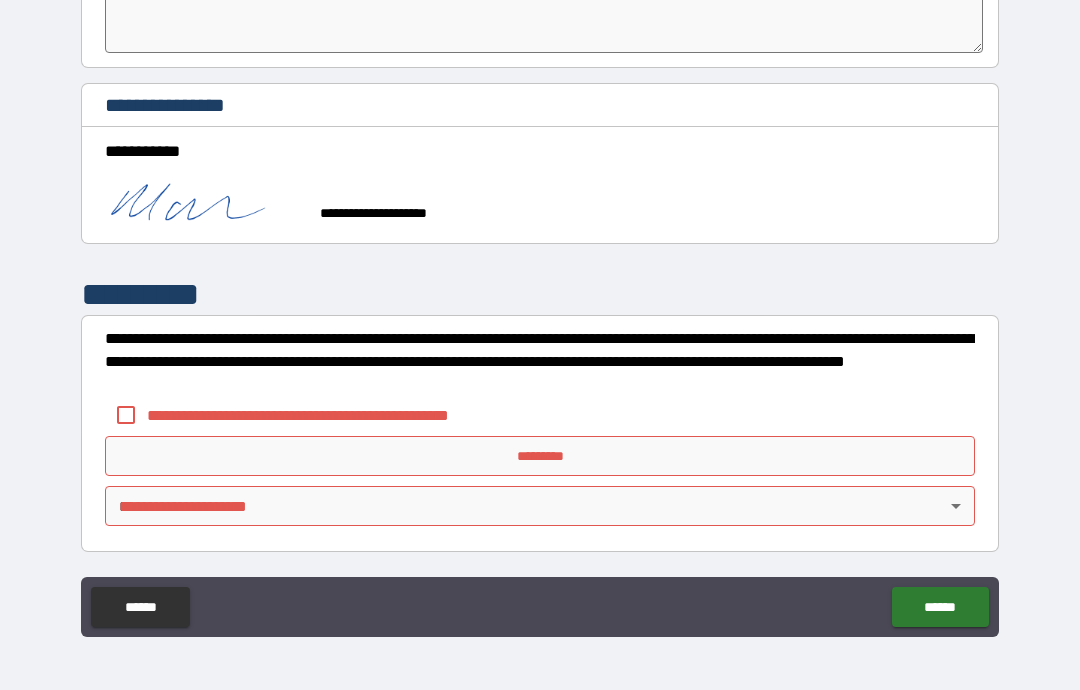 scroll, scrollTop: 1616, scrollLeft: 0, axis: vertical 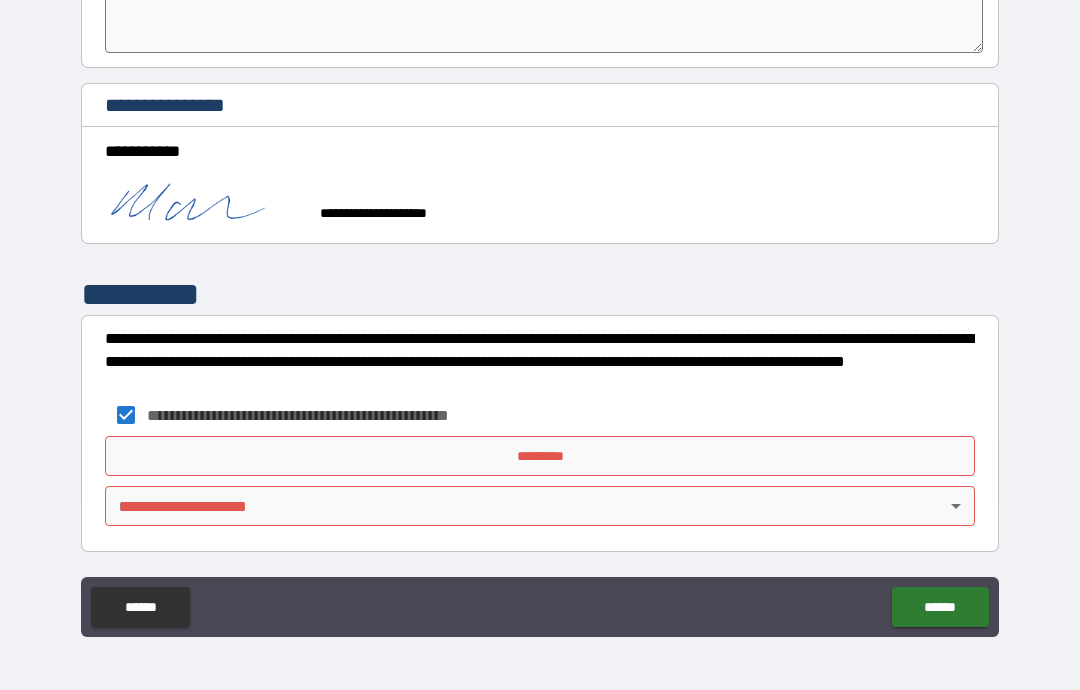 click on "*********" at bounding box center [540, 456] 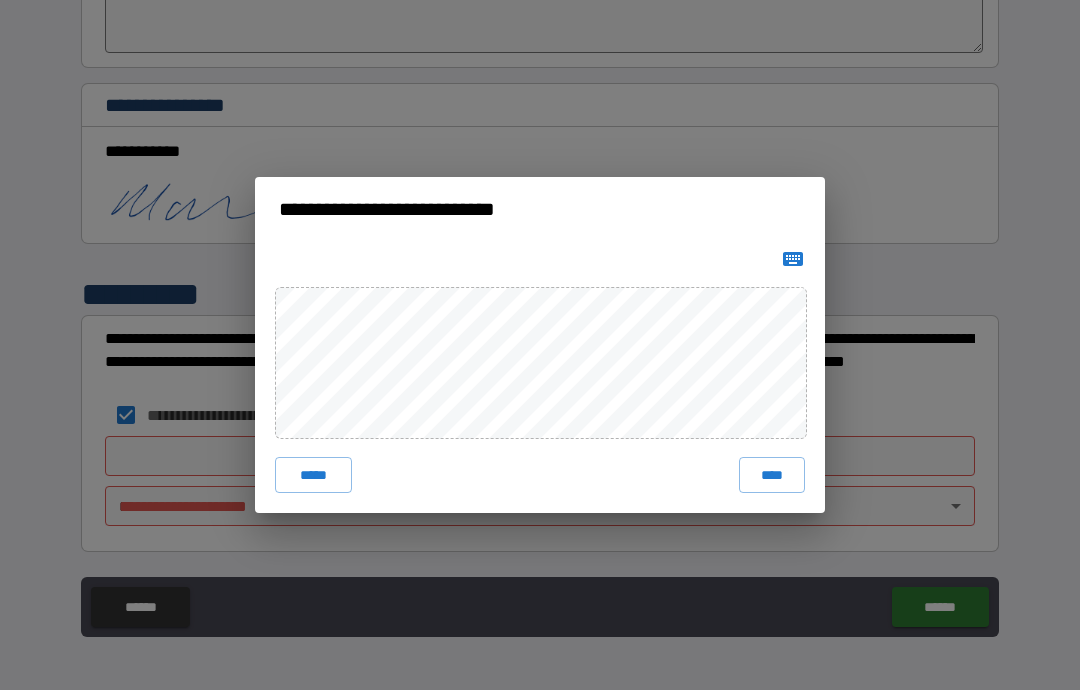 click on "****" at bounding box center (772, 475) 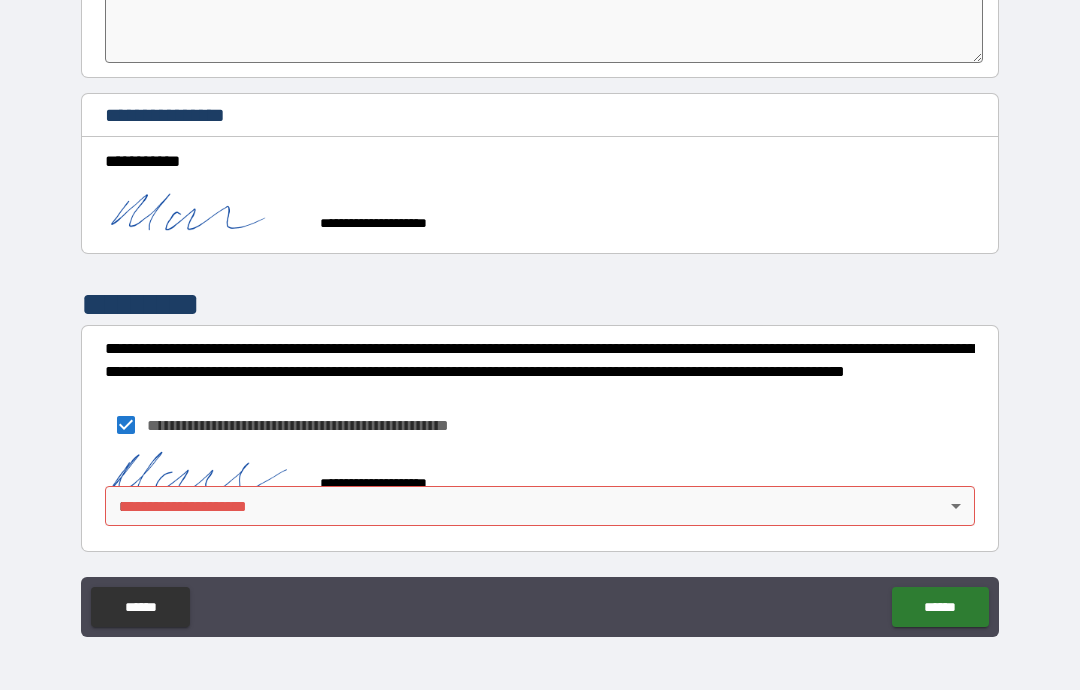 scroll, scrollTop: 1606, scrollLeft: 0, axis: vertical 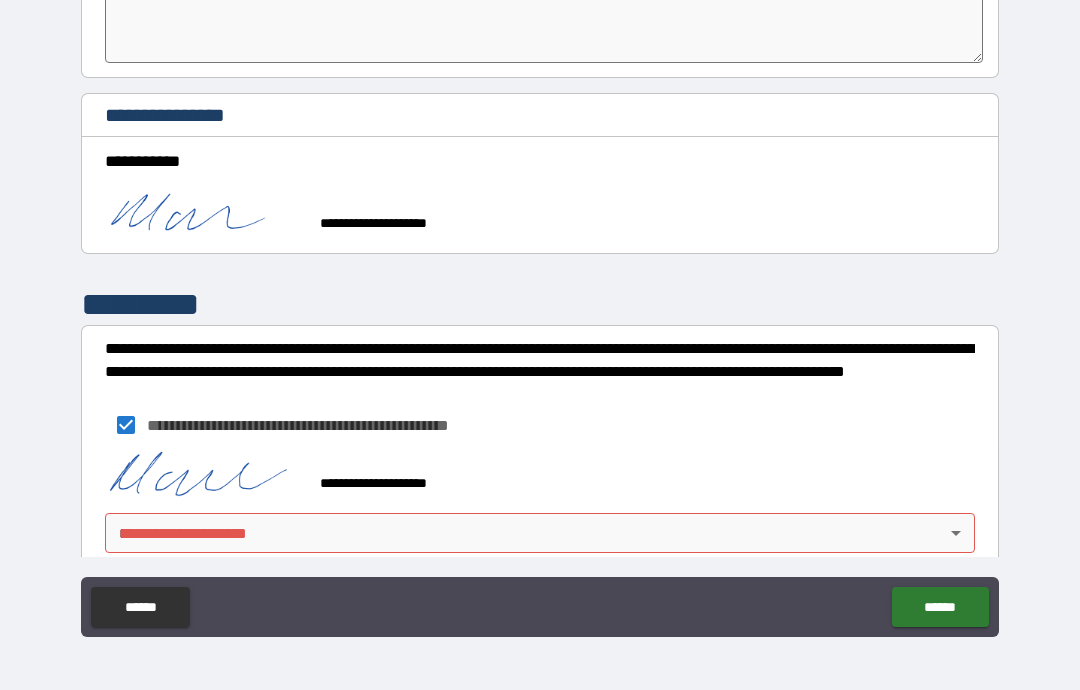 click on "**********" at bounding box center [540, 305] 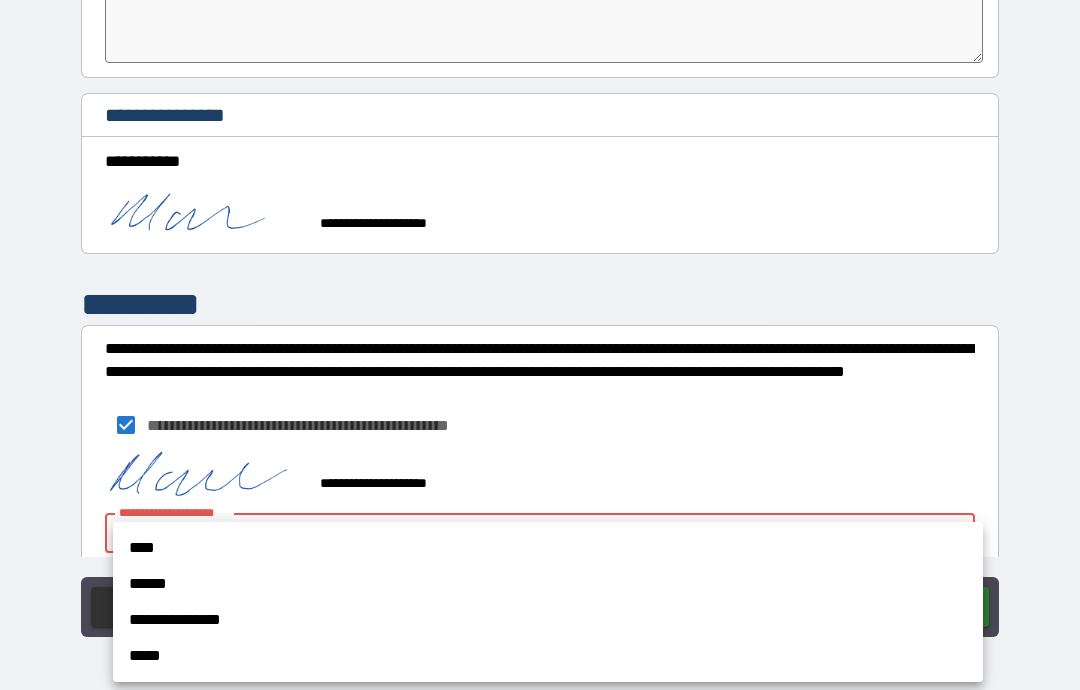 click on "****" at bounding box center (548, 548) 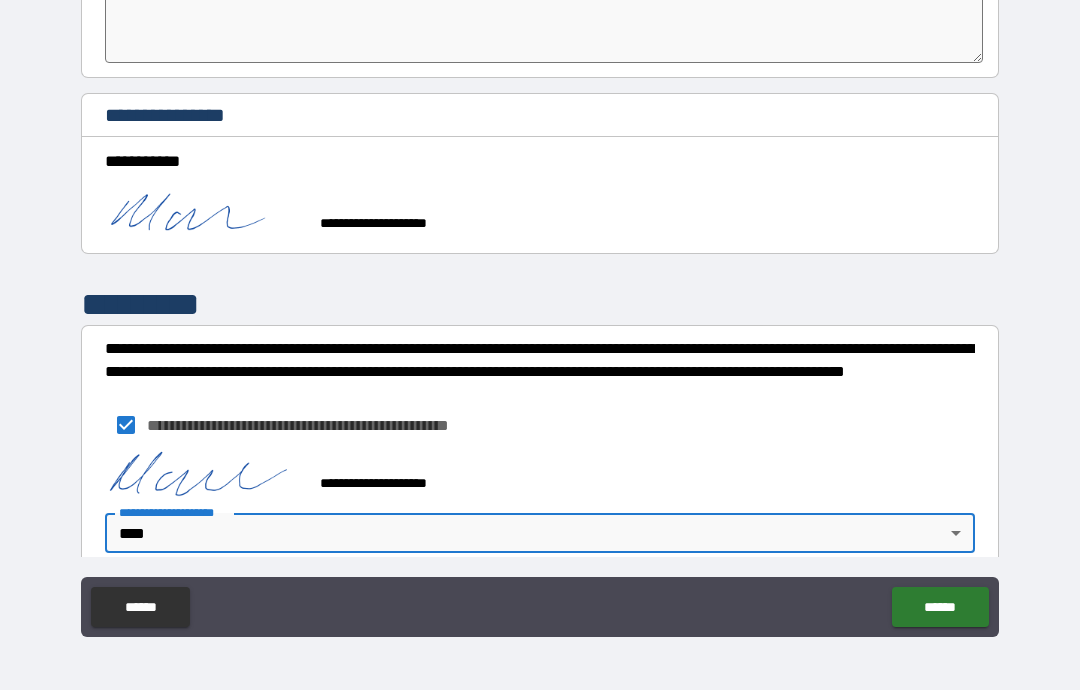 click on "**********" at bounding box center [540, 305] 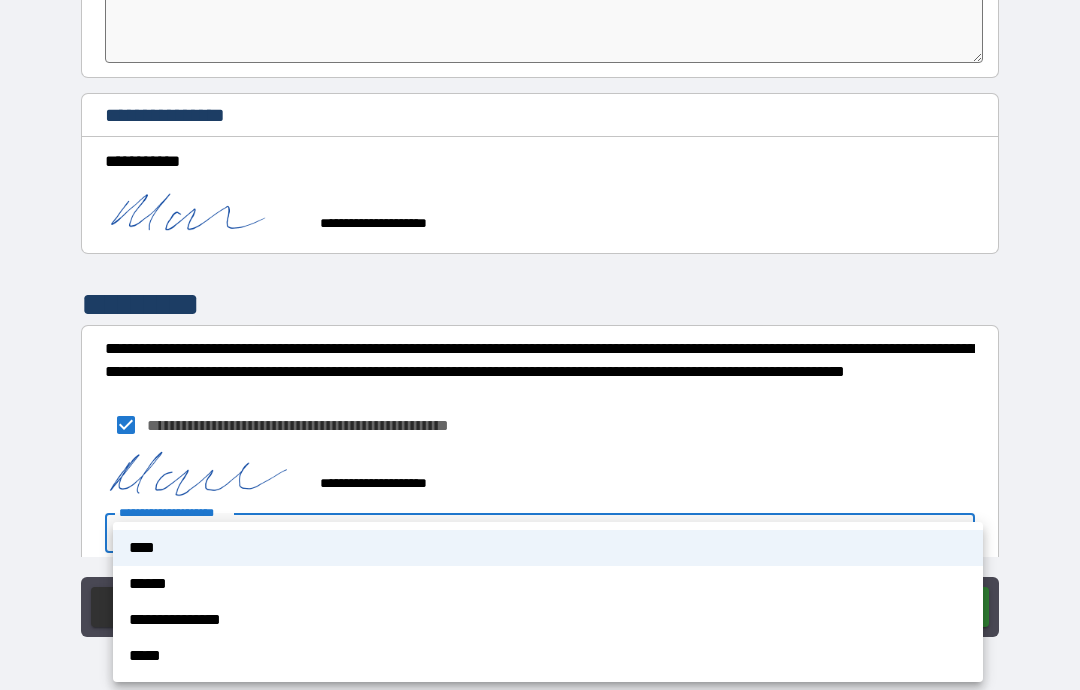 click on "**********" at bounding box center [548, 620] 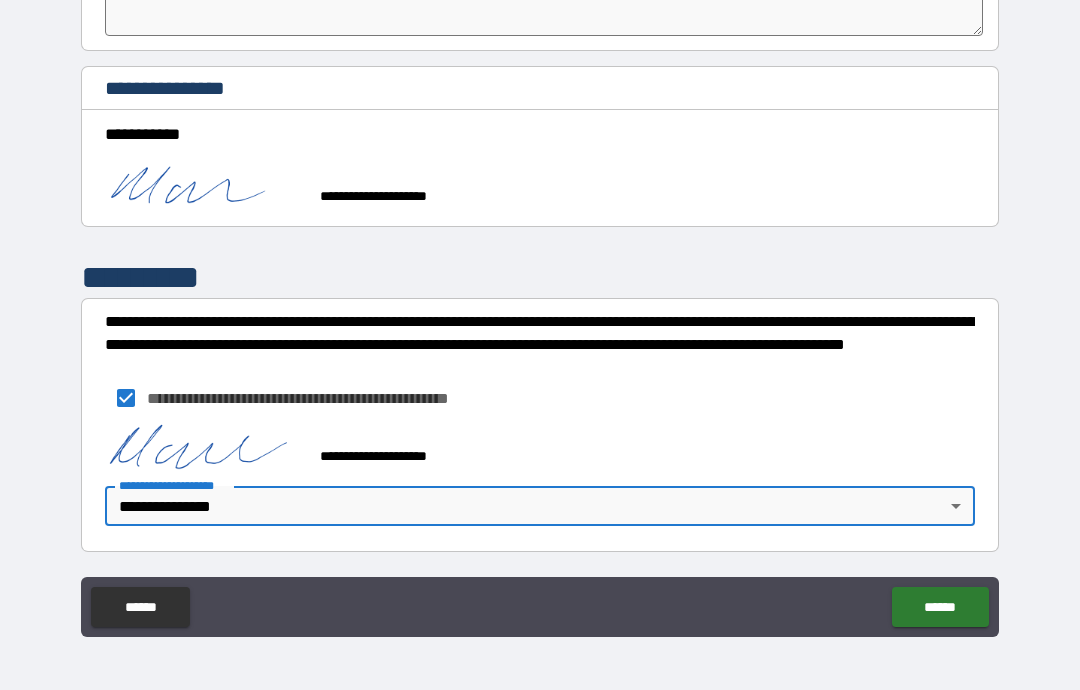 scroll, scrollTop: 1633, scrollLeft: 0, axis: vertical 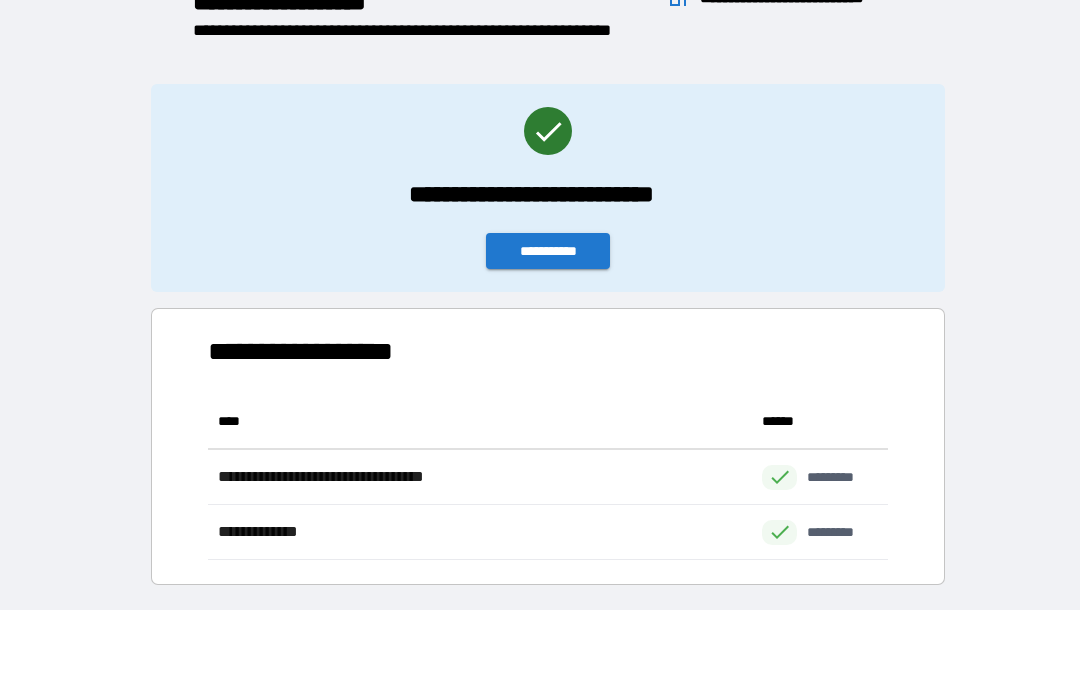 click on "**********" at bounding box center [548, 251] 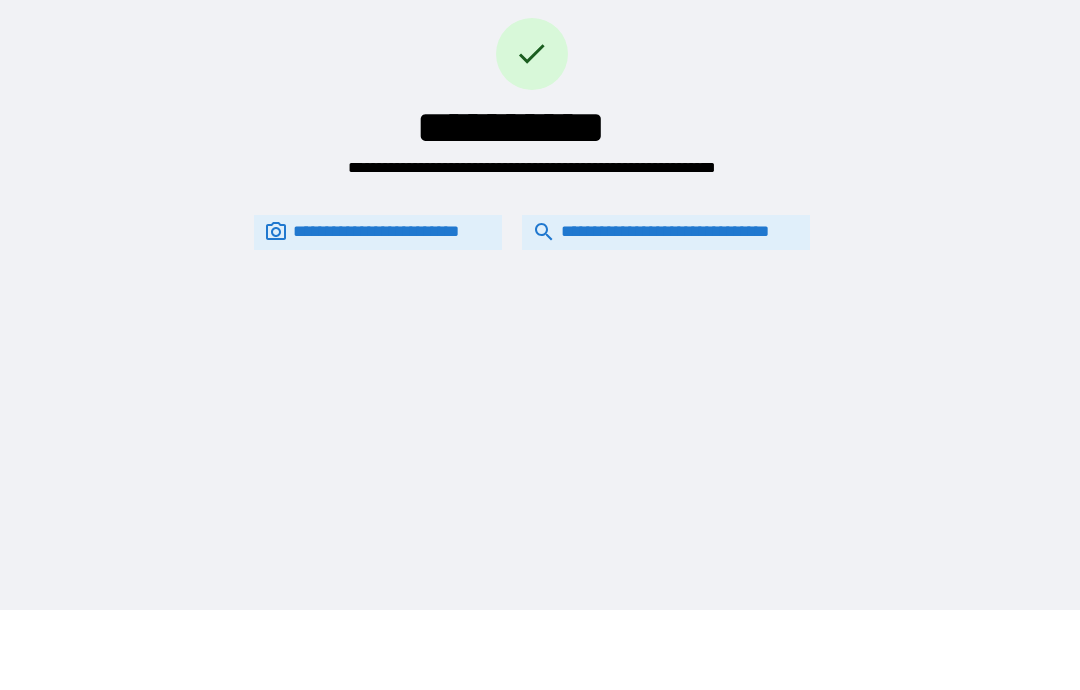 click on "**********" at bounding box center [666, 232] 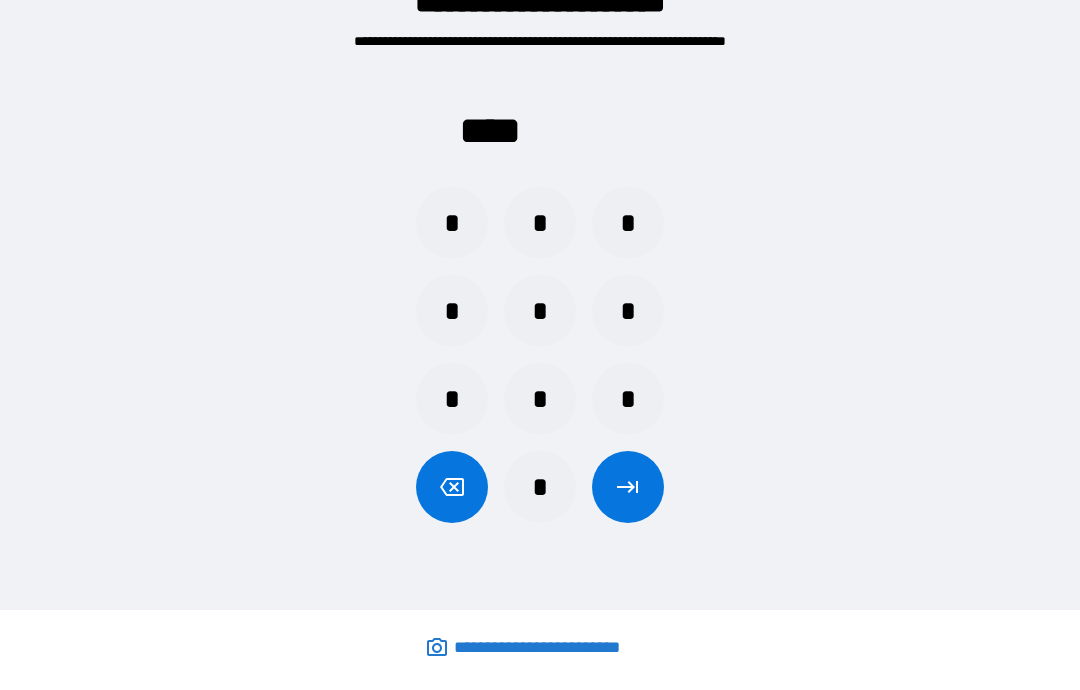 click on "*" at bounding box center [540, 223] 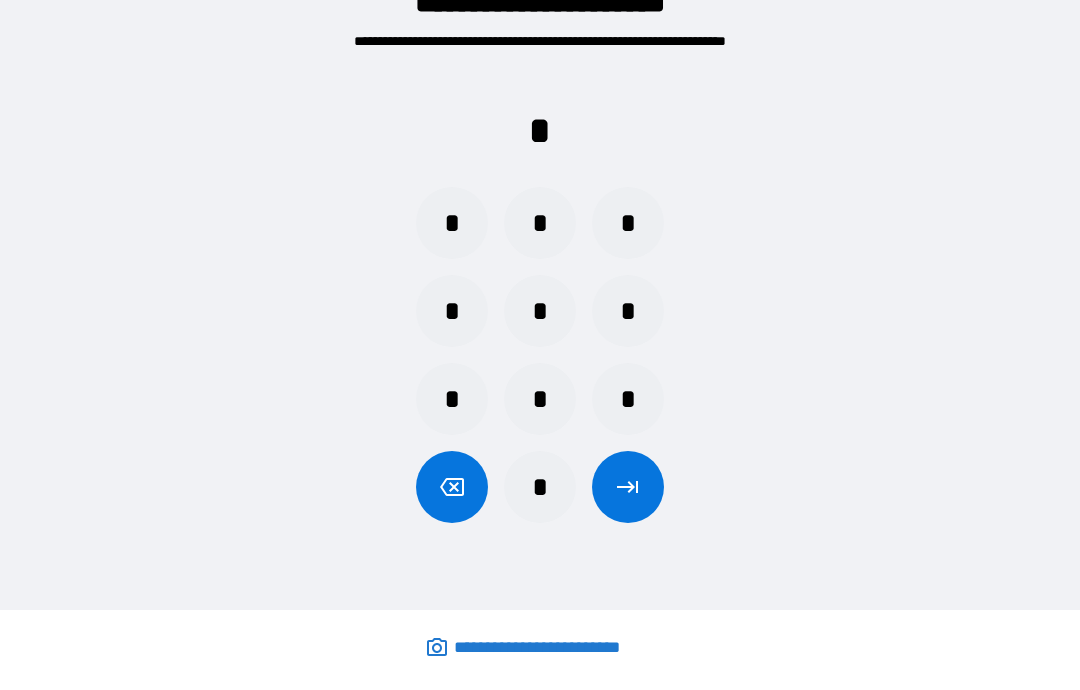 click on "*" at bounding box center [452, 311] 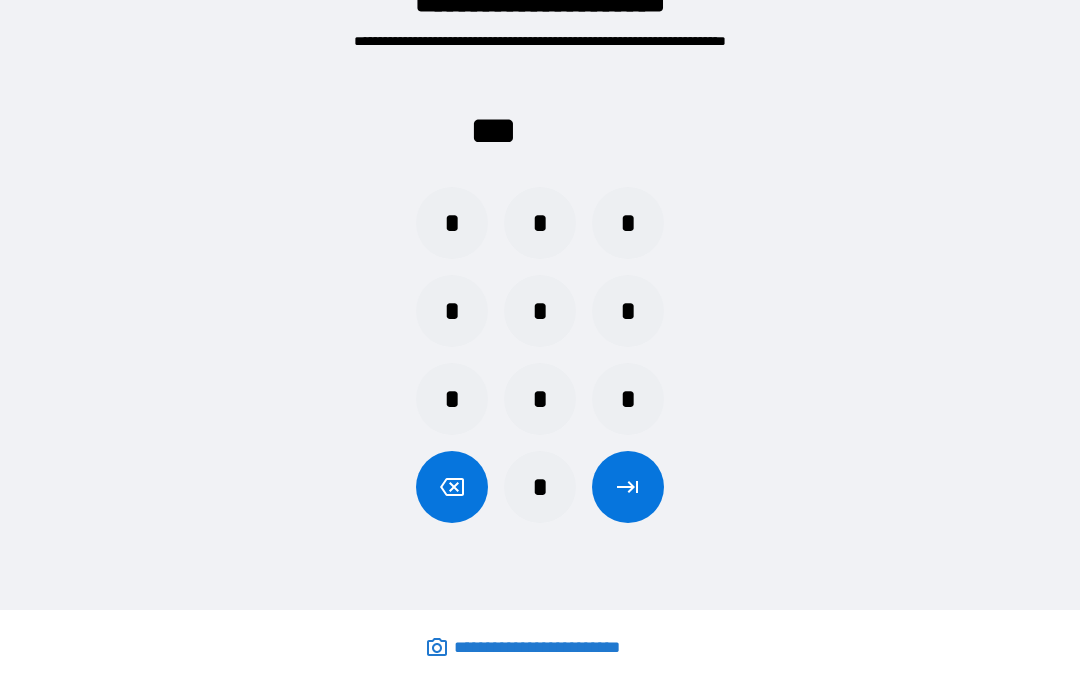 click on "*" at bounding box center (628, 223) 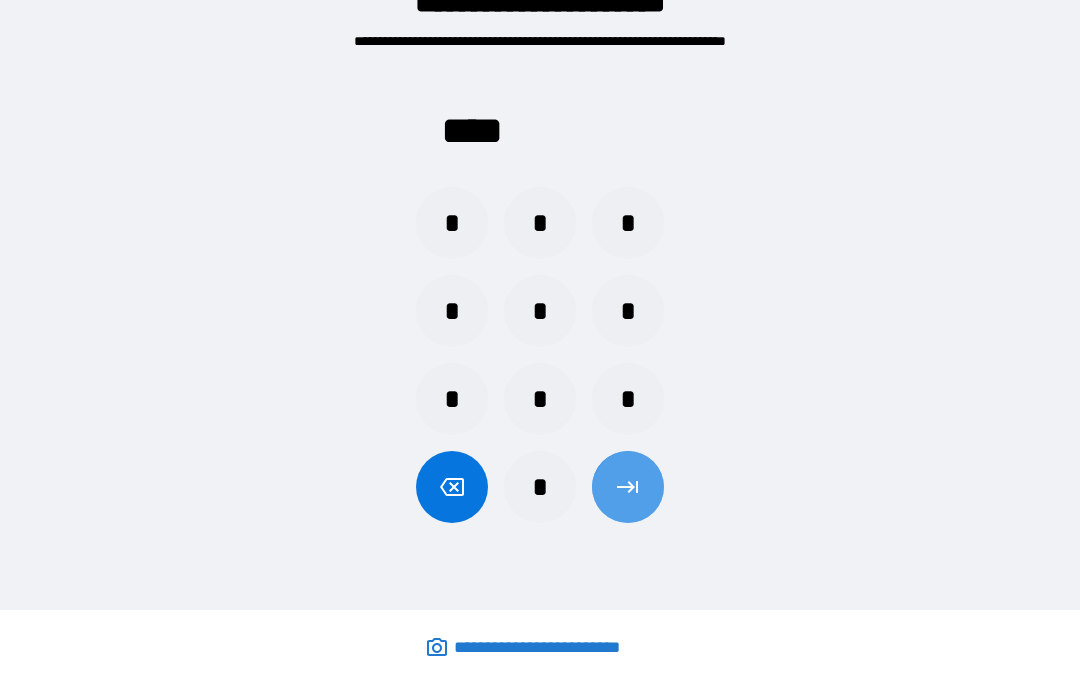 click at bounding box center [628, 487] 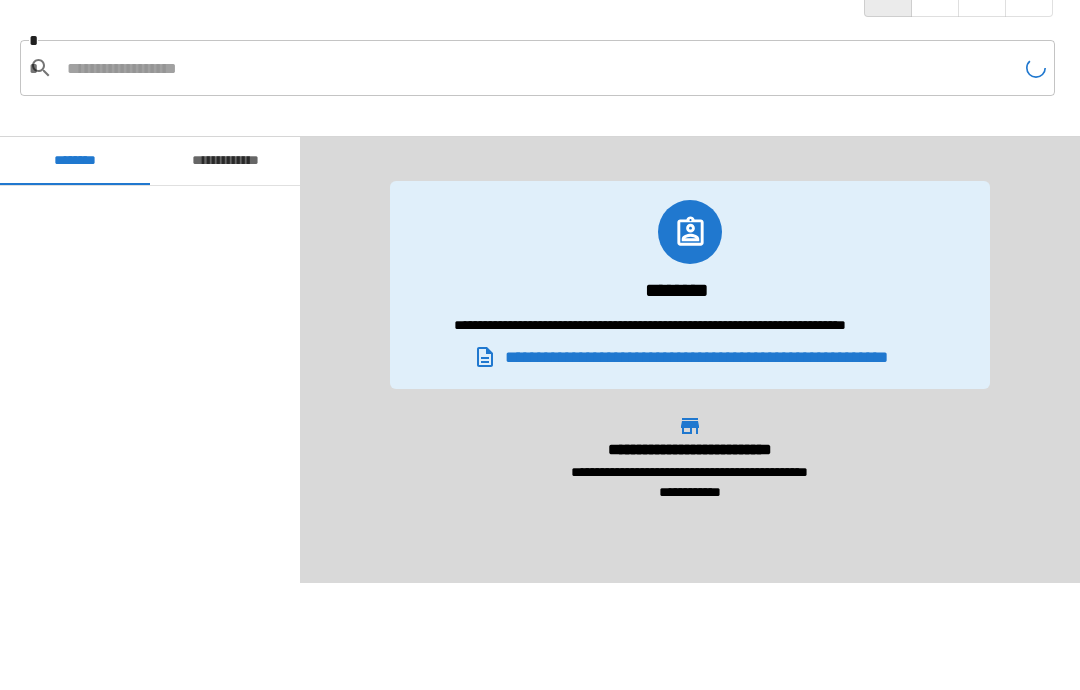 scroll, scrollTop: 60, scrollLeft: 0, axis: vertical 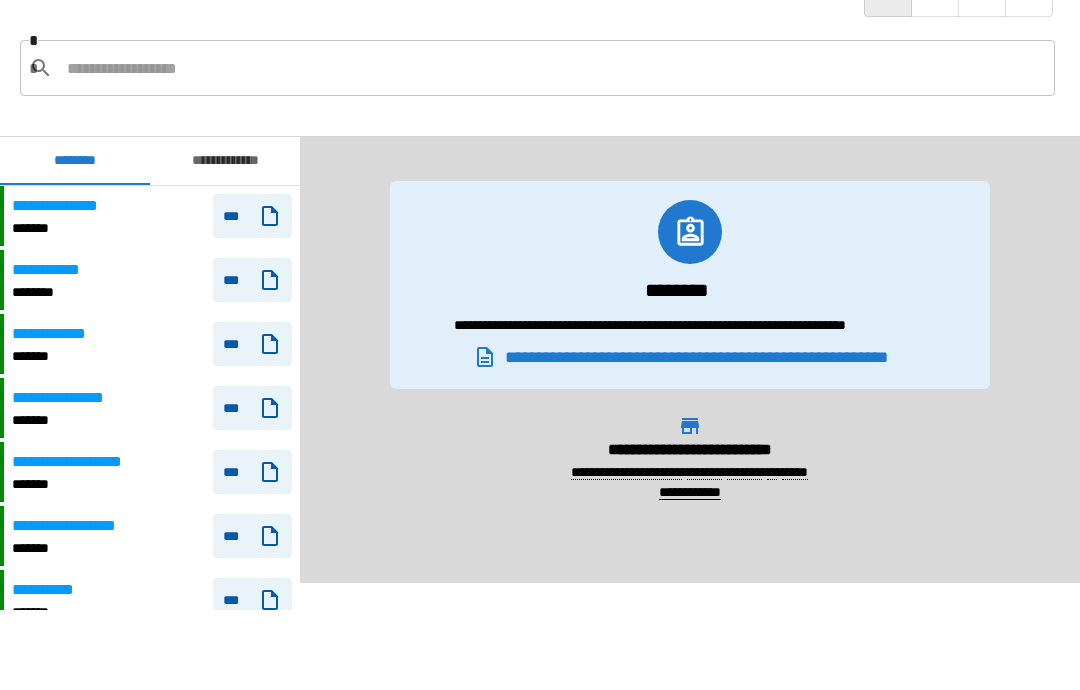 click on "**********" at bounding box center [225, 161] 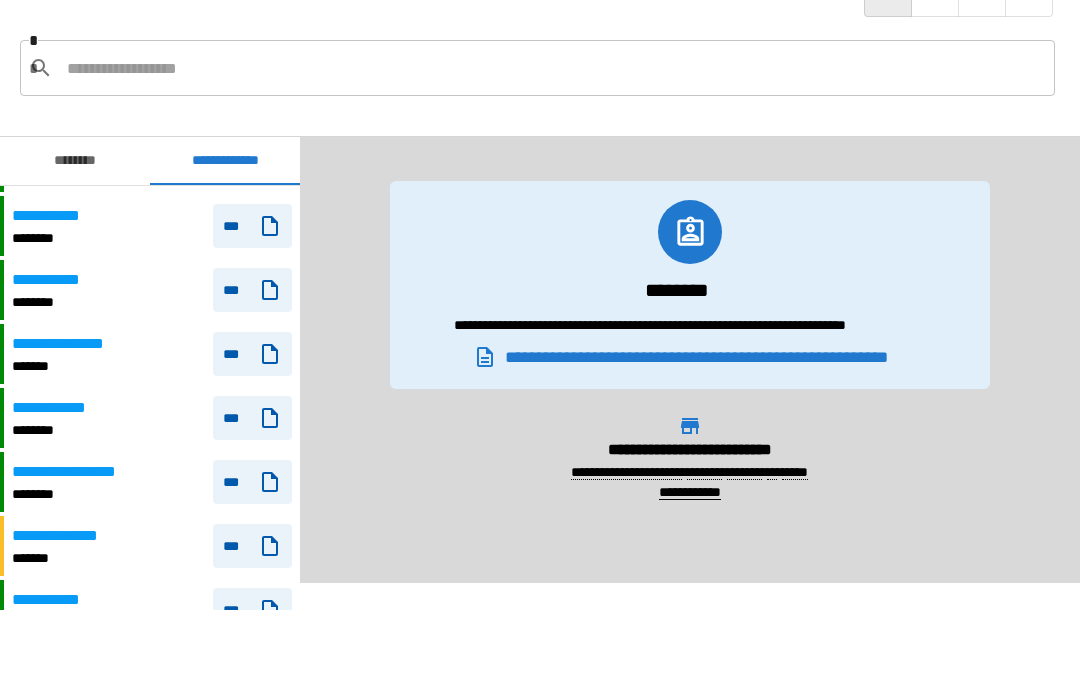 scroll, scrollTop: 353, scrollLeft: 0, axis: vertical 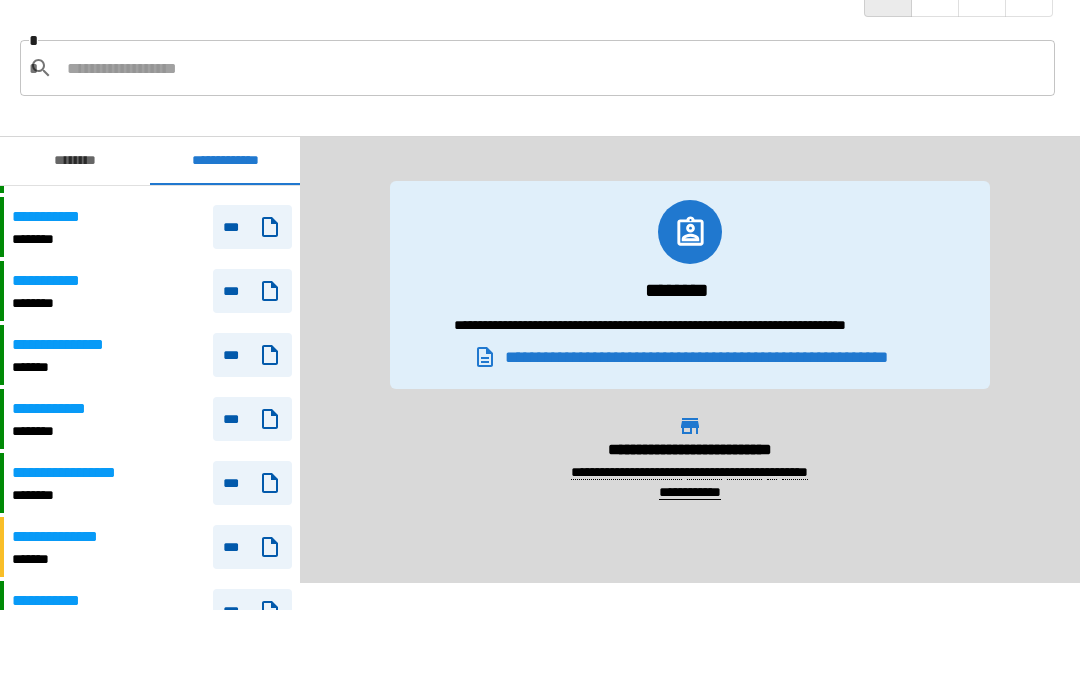click on "***" at bounding box center [252, 355] 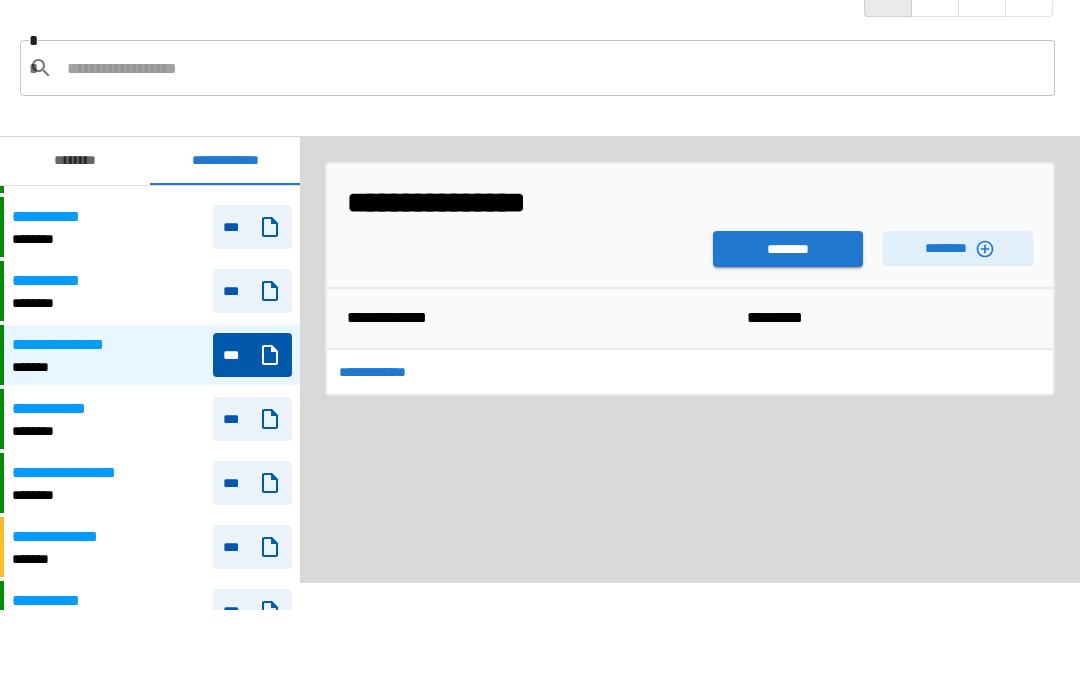 click on "********" at bounding box center [788, 249] 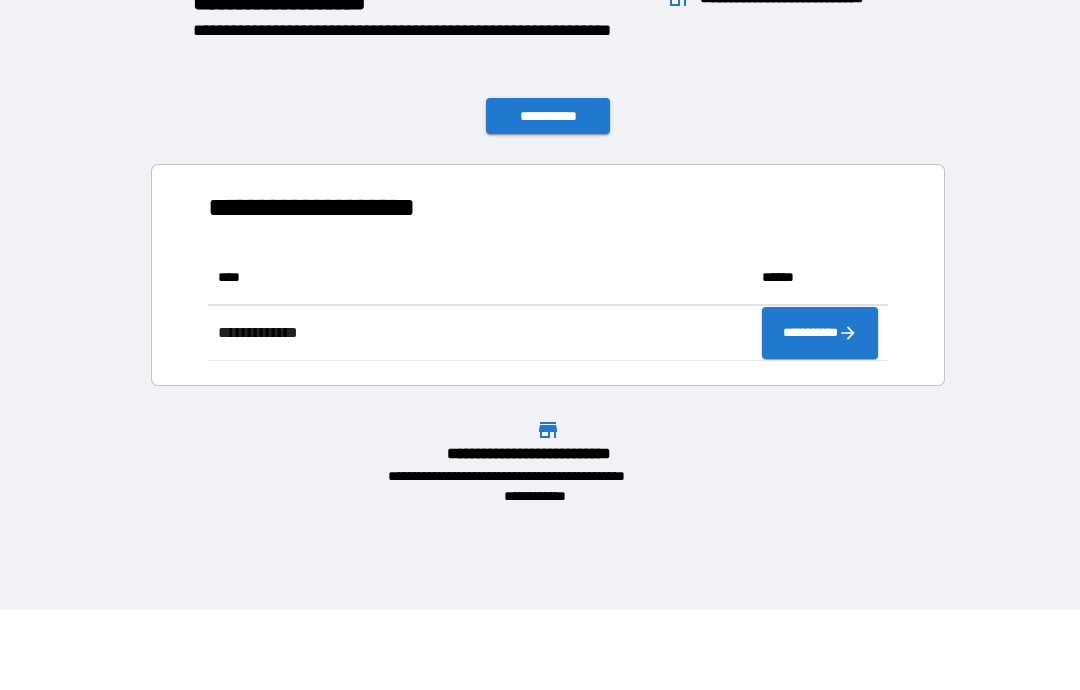 scroll, scrollTop: 111, scrollLeft: 680, axis: both 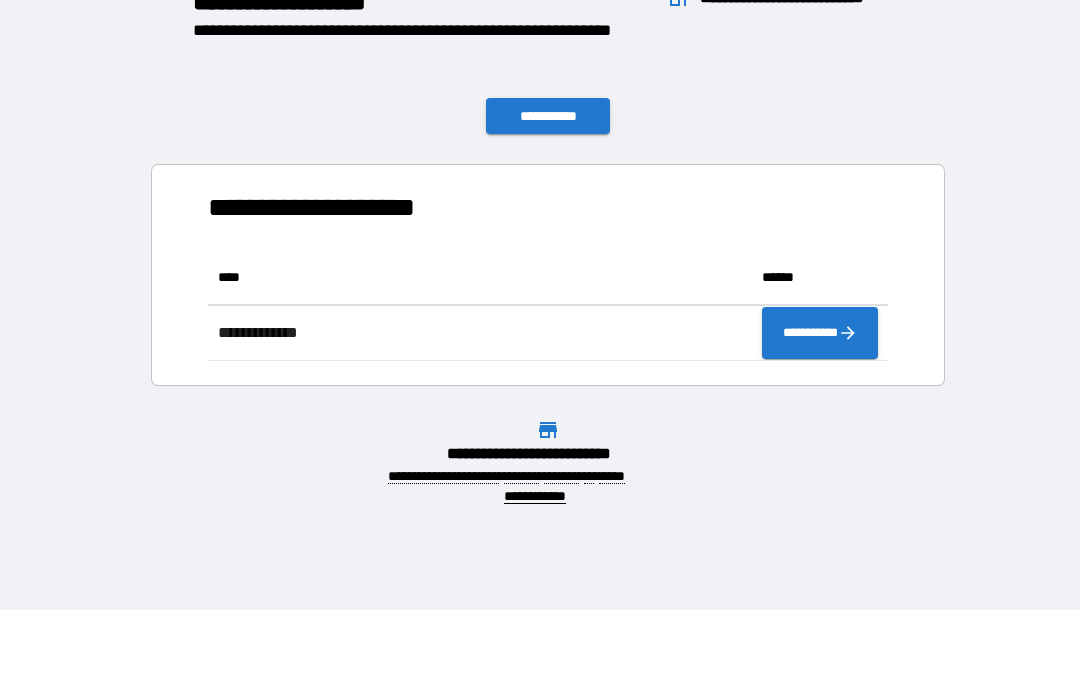click on "**********" at bounding box center [548, 275] 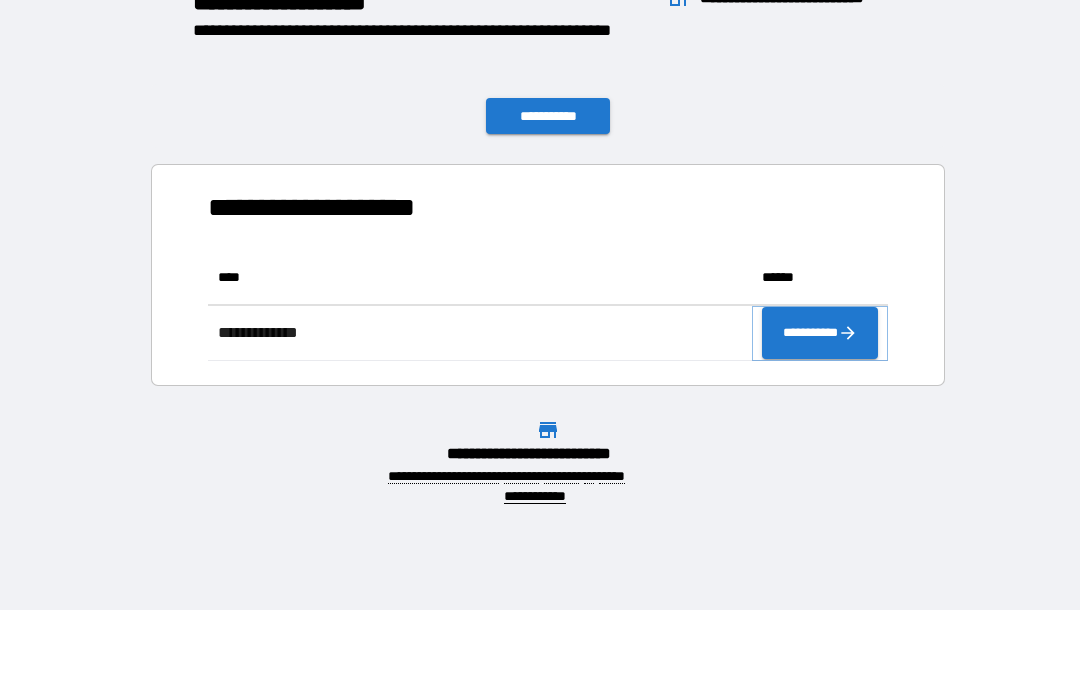 click on "**********" at bounding box center [820, 333] 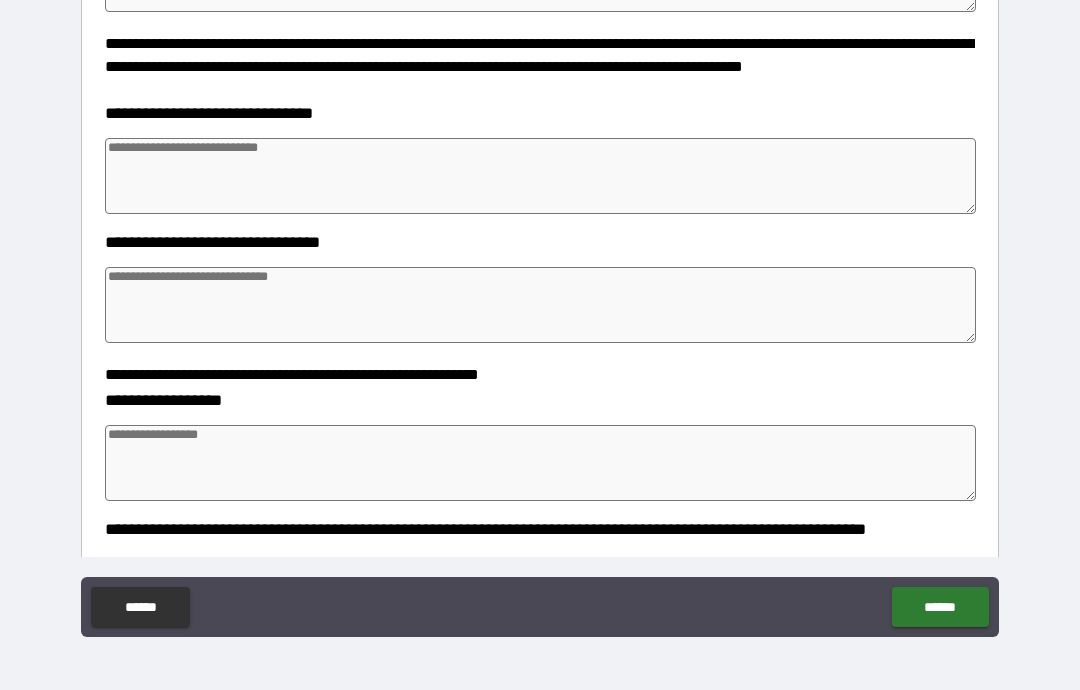 scroll, scrollTop: 440, scrollLeft: 0, axis: vertical 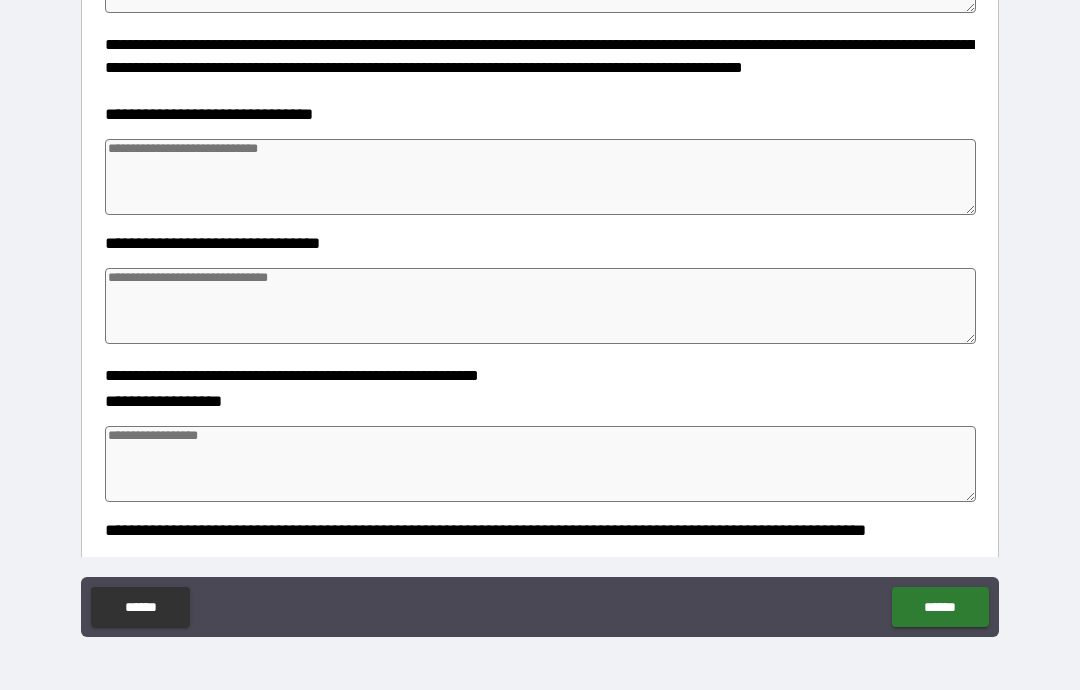 click at bounding box center (540, 177) 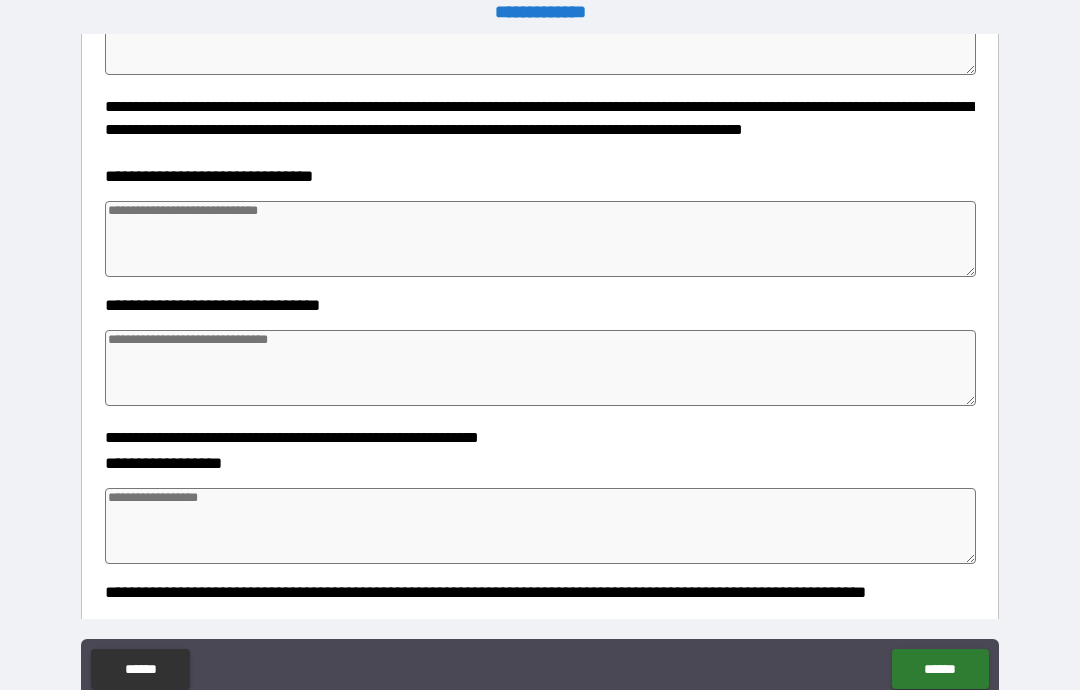 scroll, scrollTop: 2, scrollLeft: 0, axis: vertical 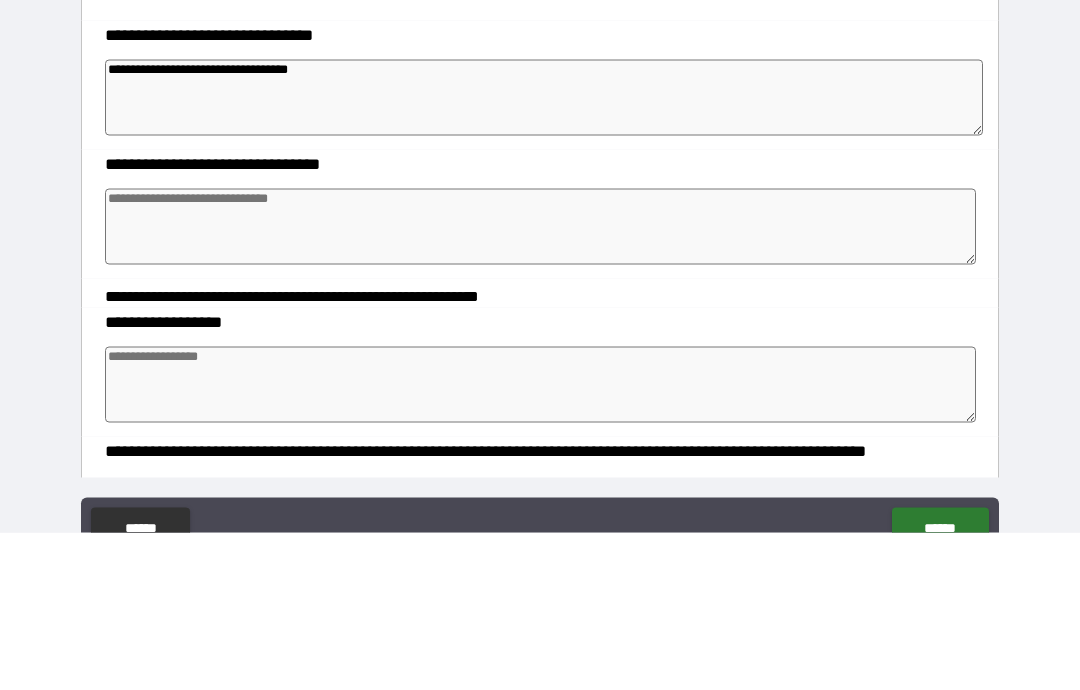click at bounding box center [540, 384] 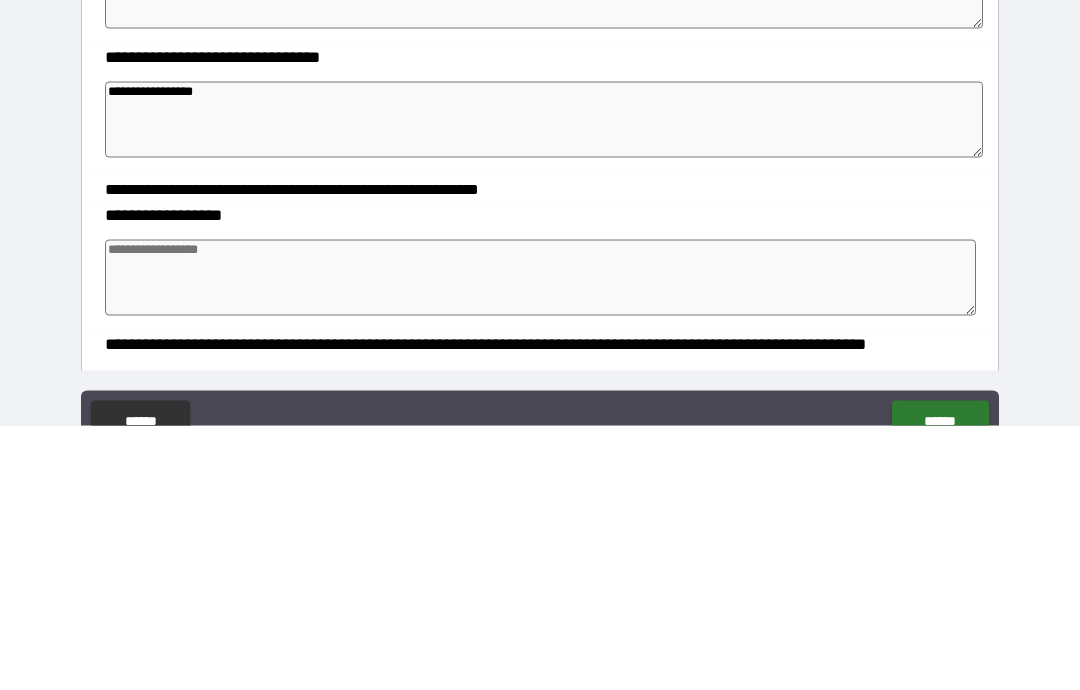 click on "**********" at bounding box center [544, 384] 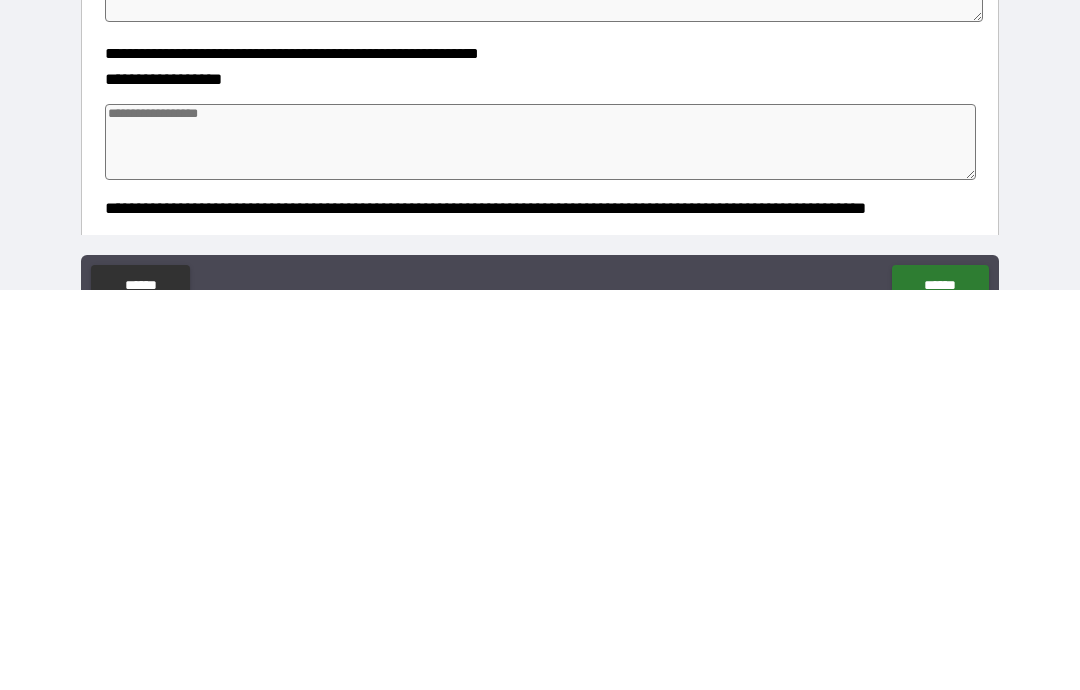 click at bounding box center (540, 542) 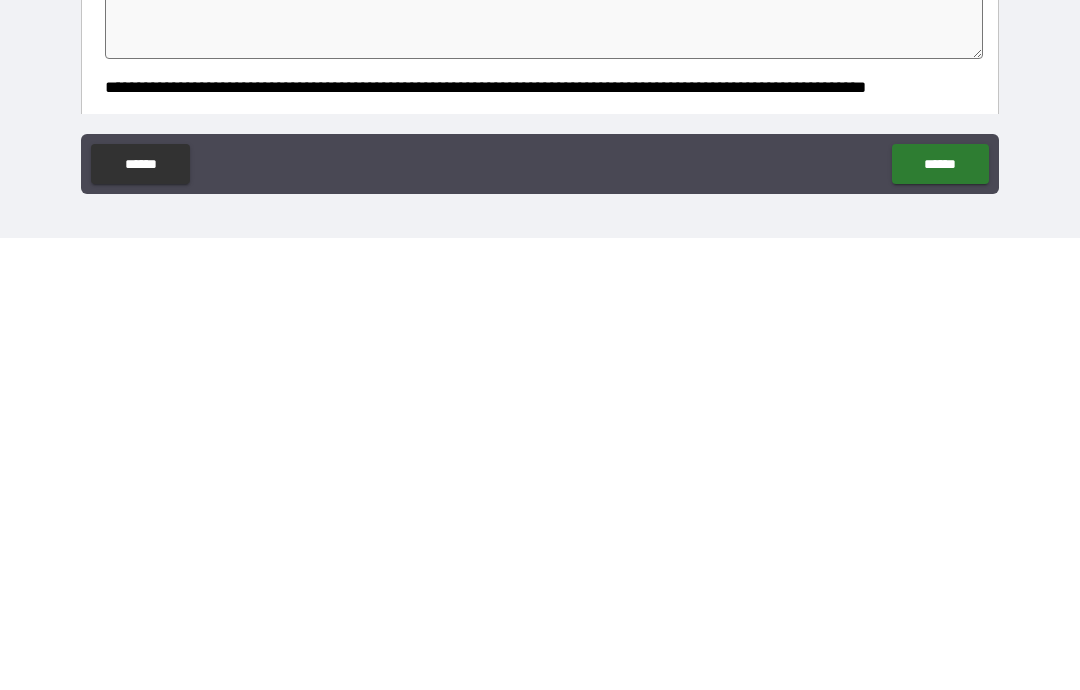 scroll, scrollTop: 80, scrollLeft: 0, axis: vertical 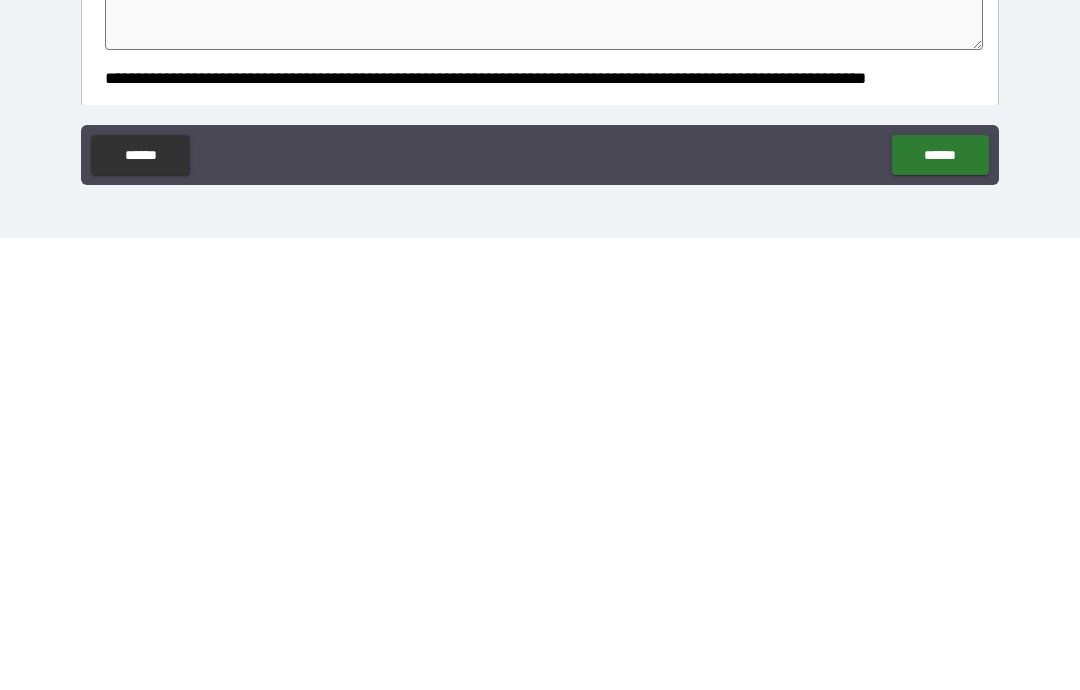 click on "******" at bounding box center [940, 607] 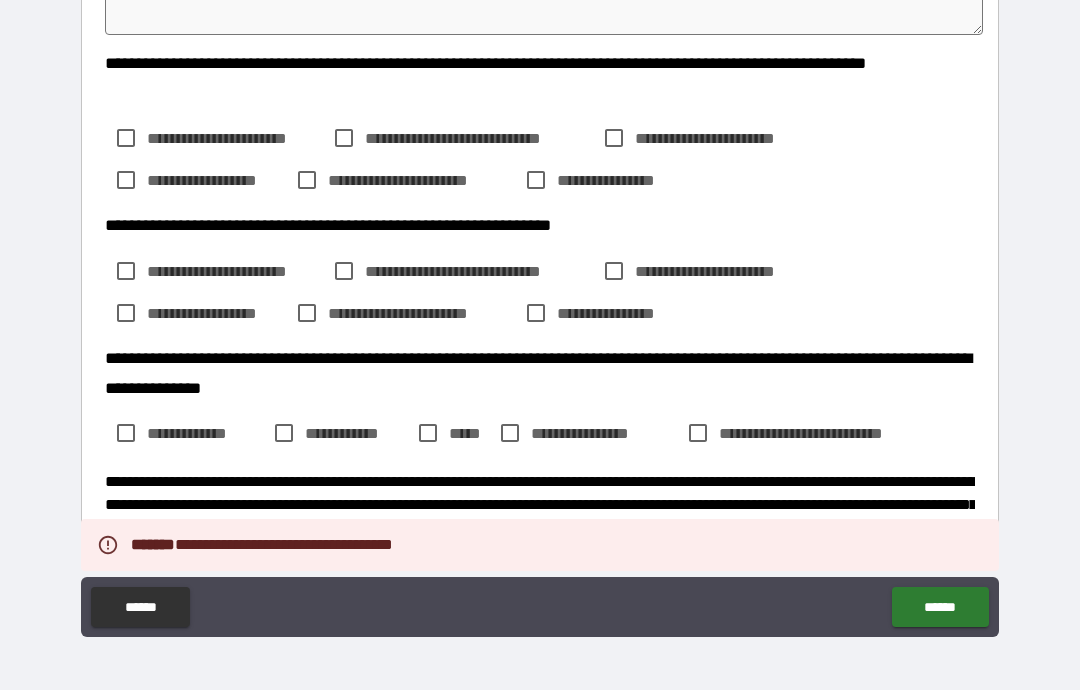 scroll, scrollTop: 904, scrollLeft: 0, axis: vertical 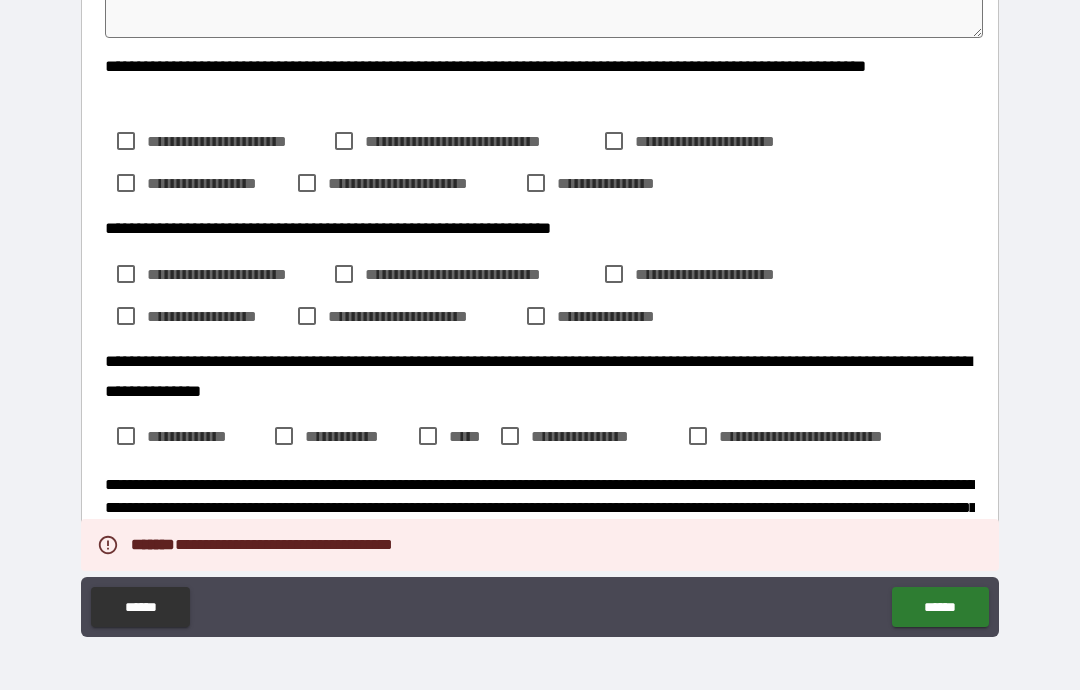 click on "**********" at bounding box center (458, 141) 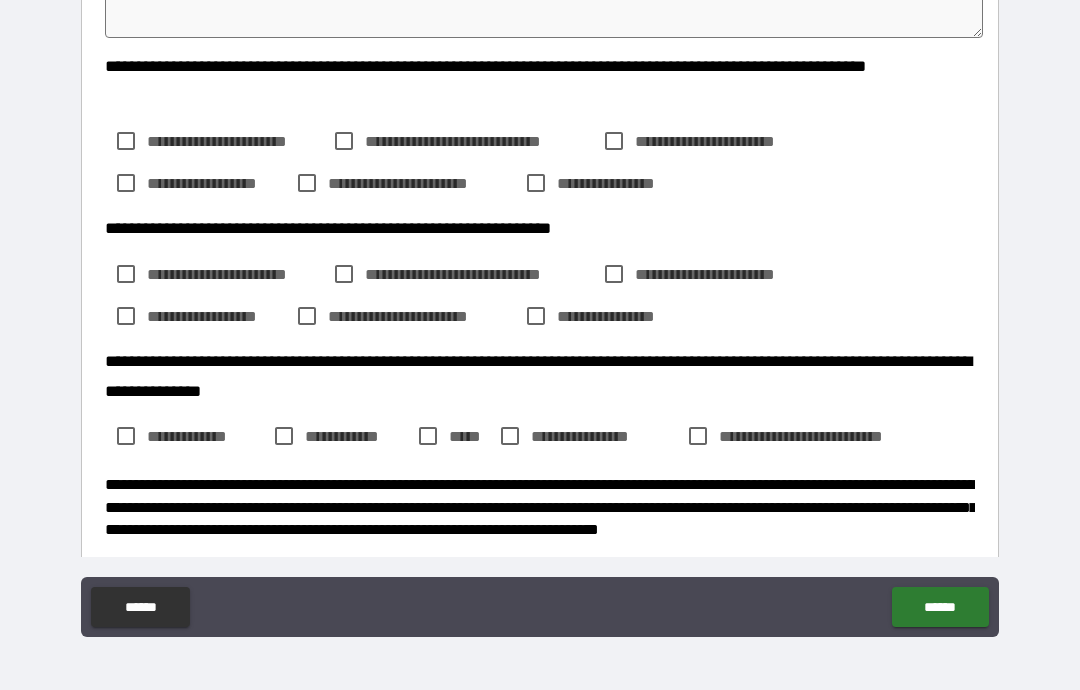 click on "**********" at bounding box center [630, 183] 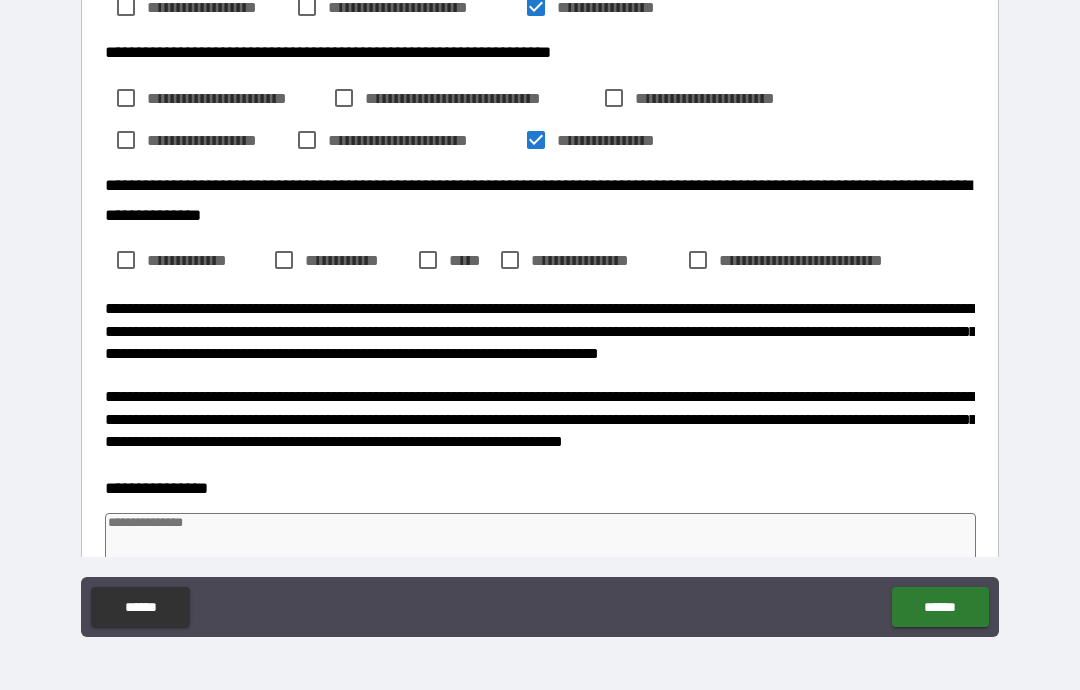 scroll, scrollTop: 1079, scrollLeft: 0, axis: vertical 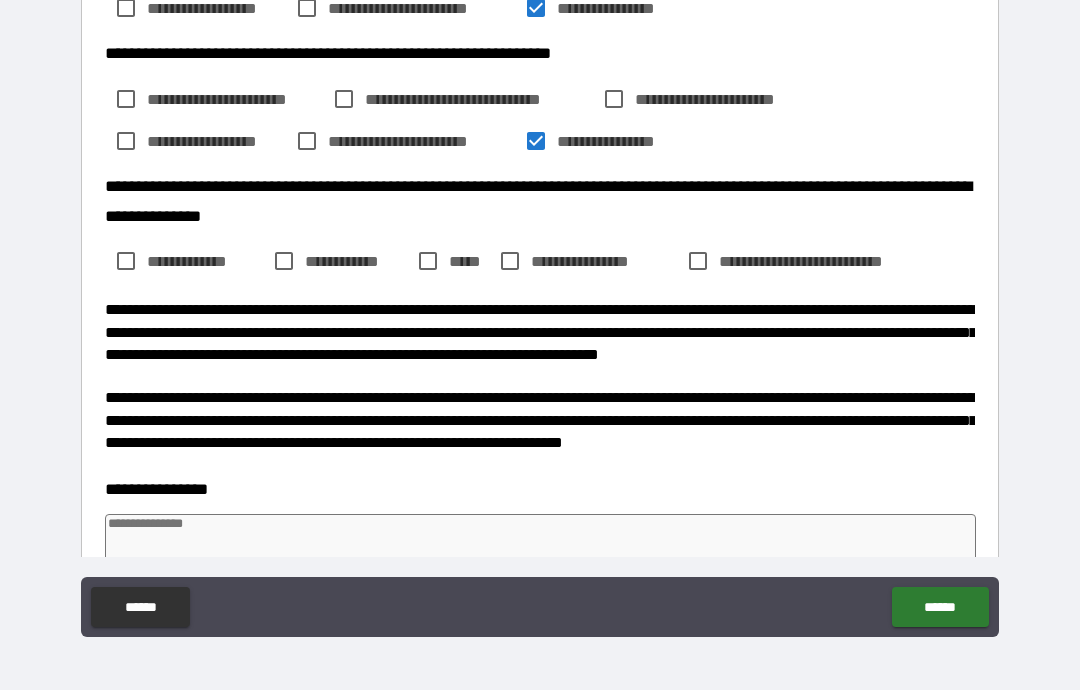 click on "**********" at bounding box center [839, 261] 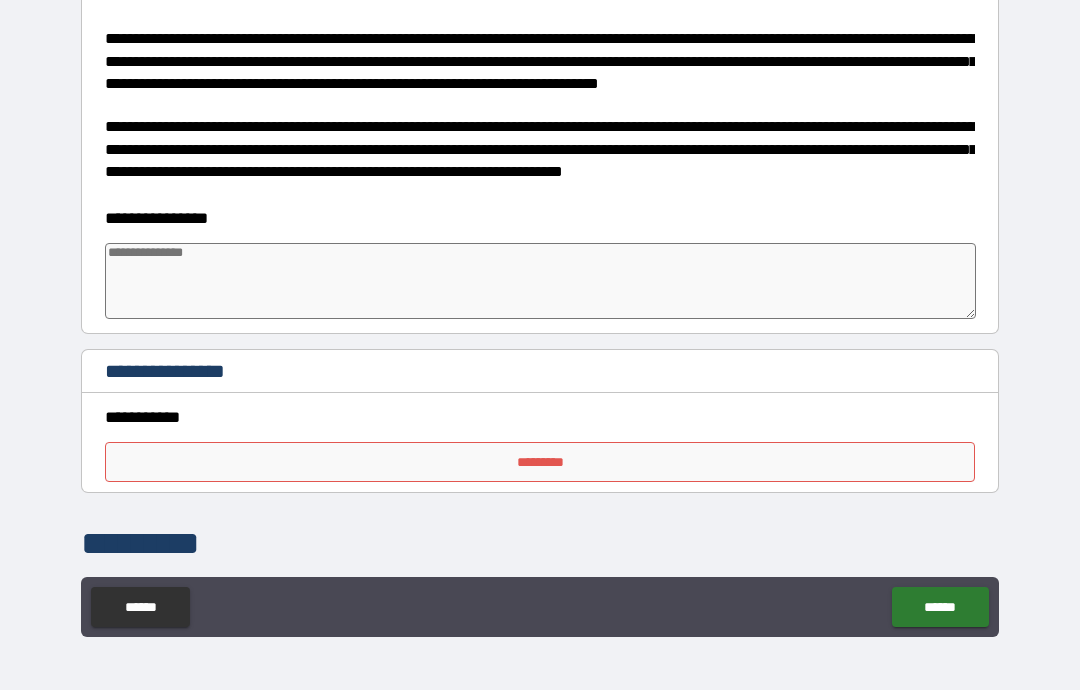 scroll, scrollTop: 1355, scrollLeft: 0, axis: vertical 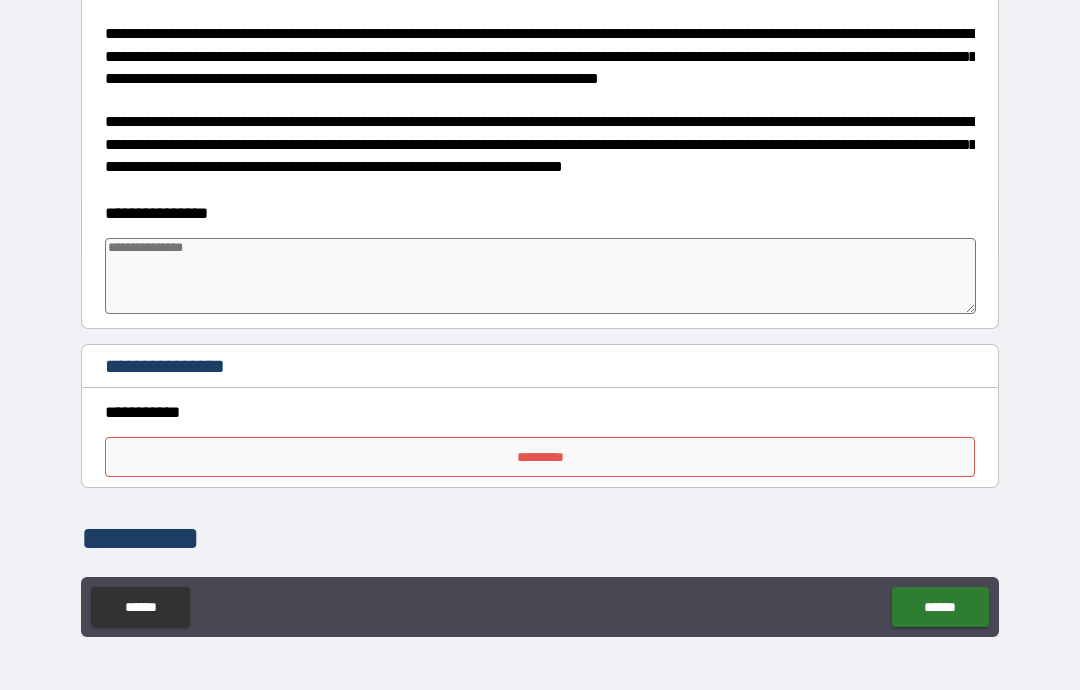 click at bounding box center (540, 276) 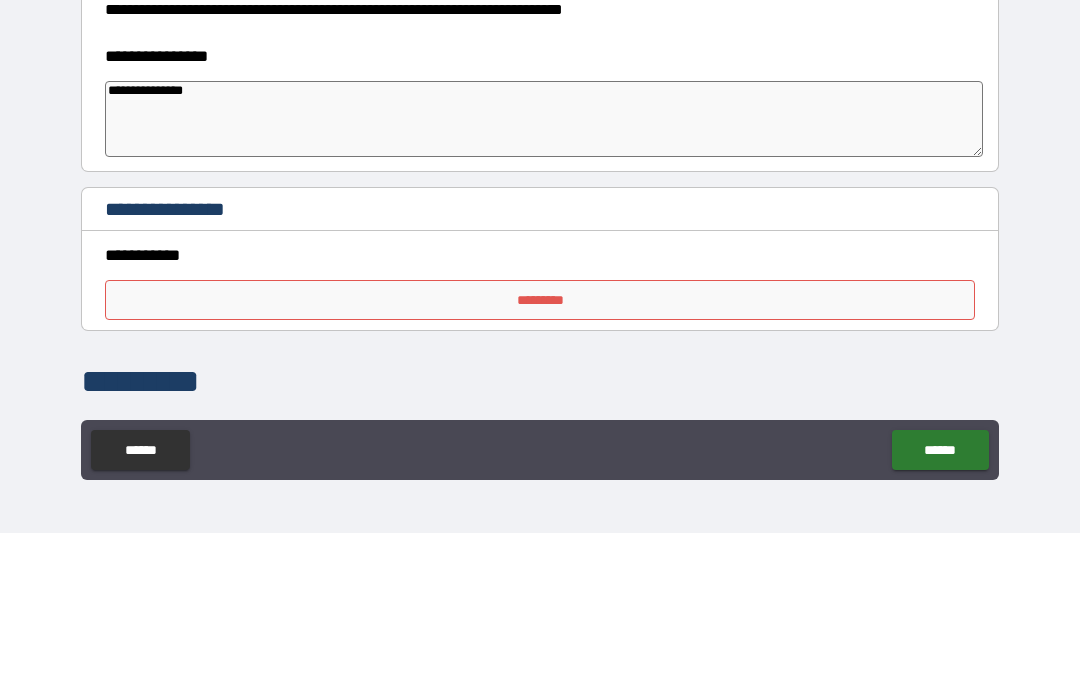 click on "**********" at bounding box center [544, 276] 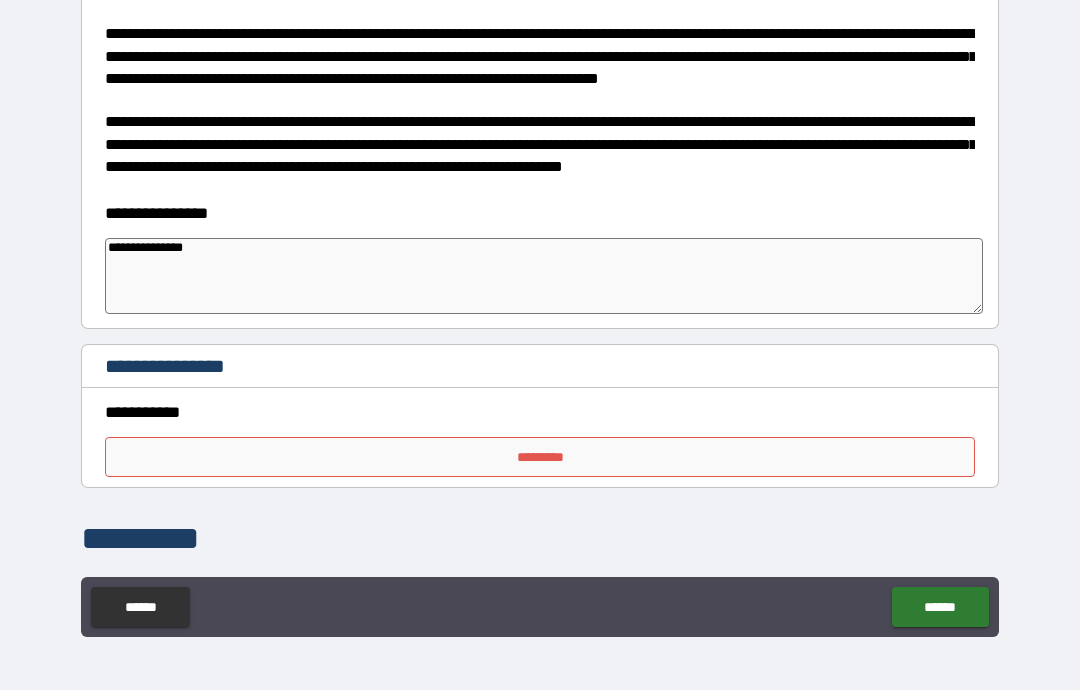 click on "*********" at bounding box center (540, 457) 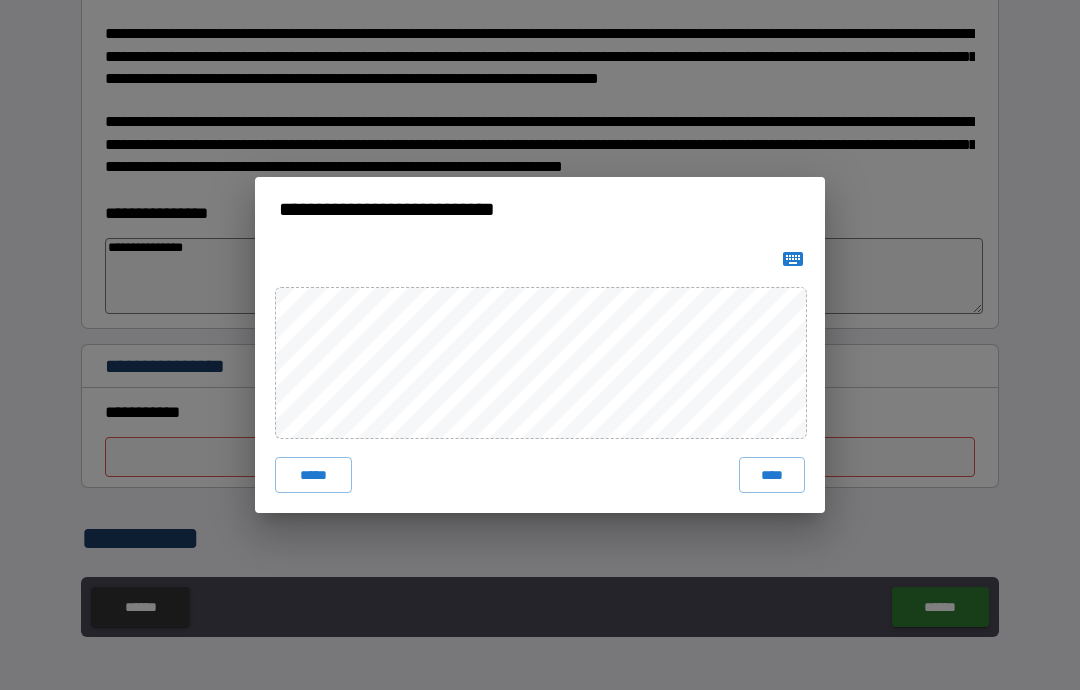 click on "****" at bounding box center [772, 475] 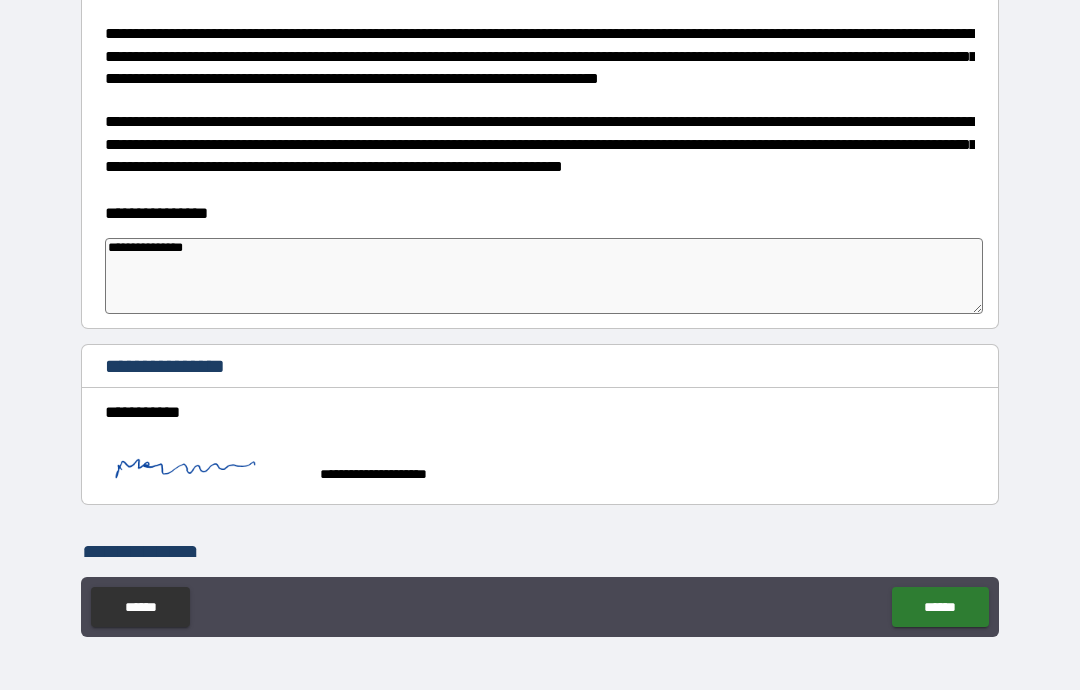 click on "******" at bounding box center [940, 607] 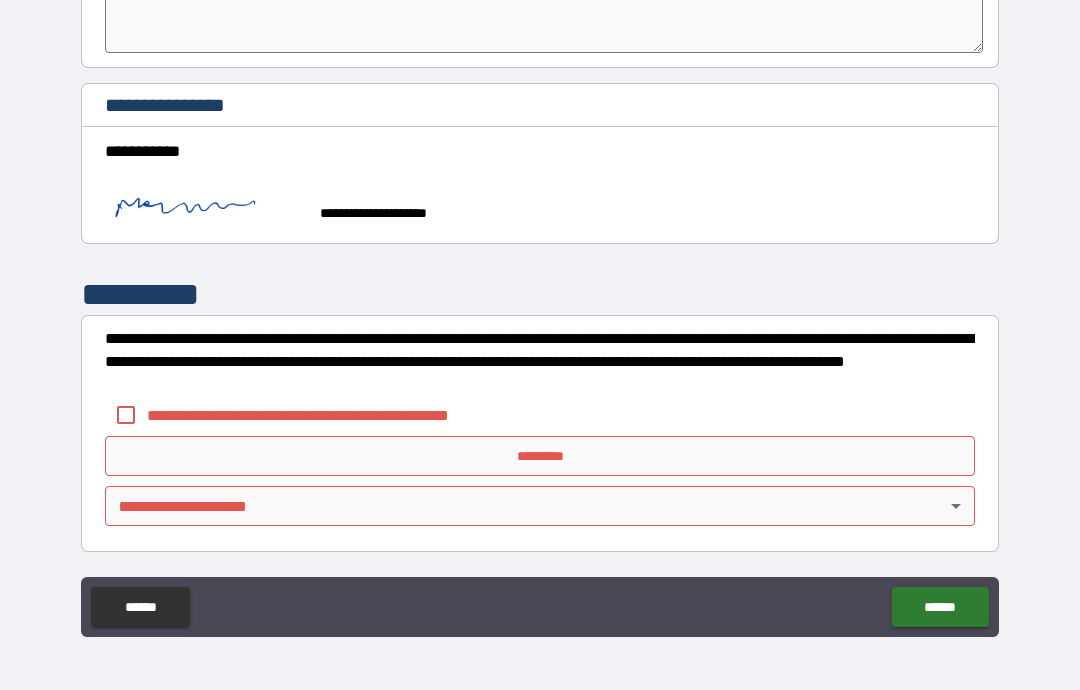 scroll, scrollTop: 1616, scrollLeft: 0, axis: vertical 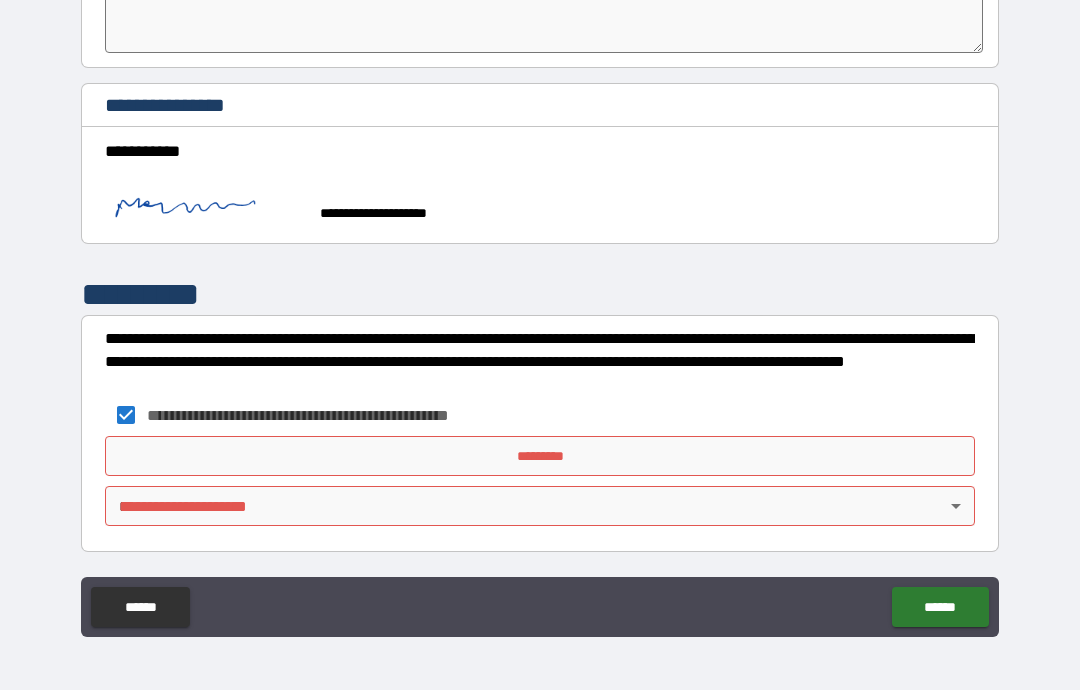 click on "*********" at bounding box center [540, 456] 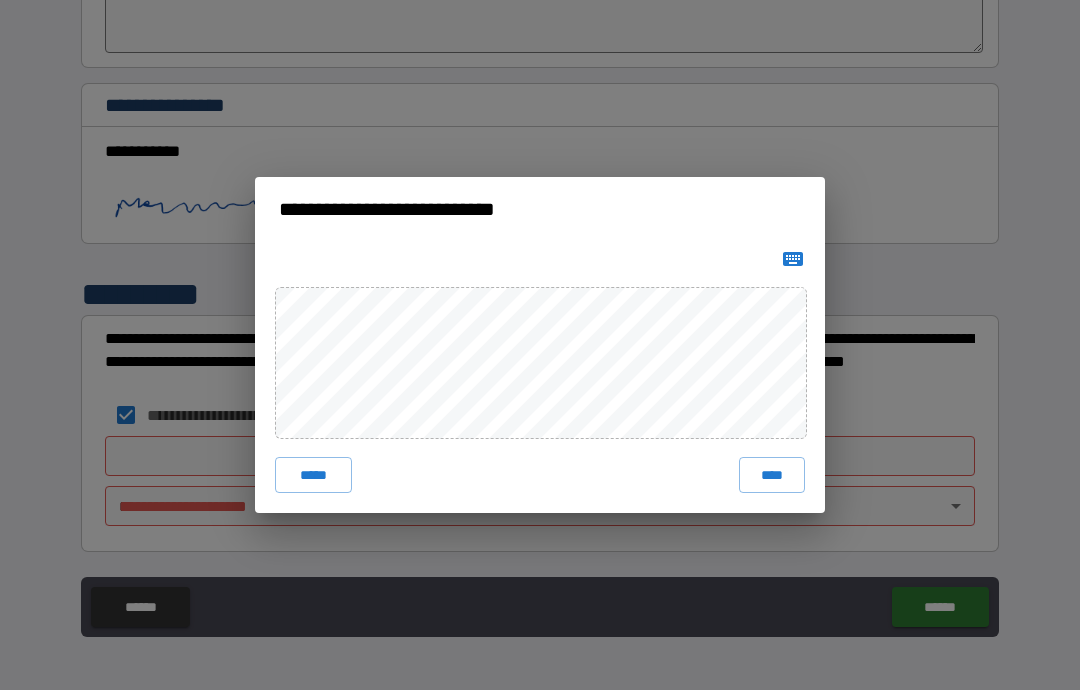click on "****" at bounding box center (772, 475) 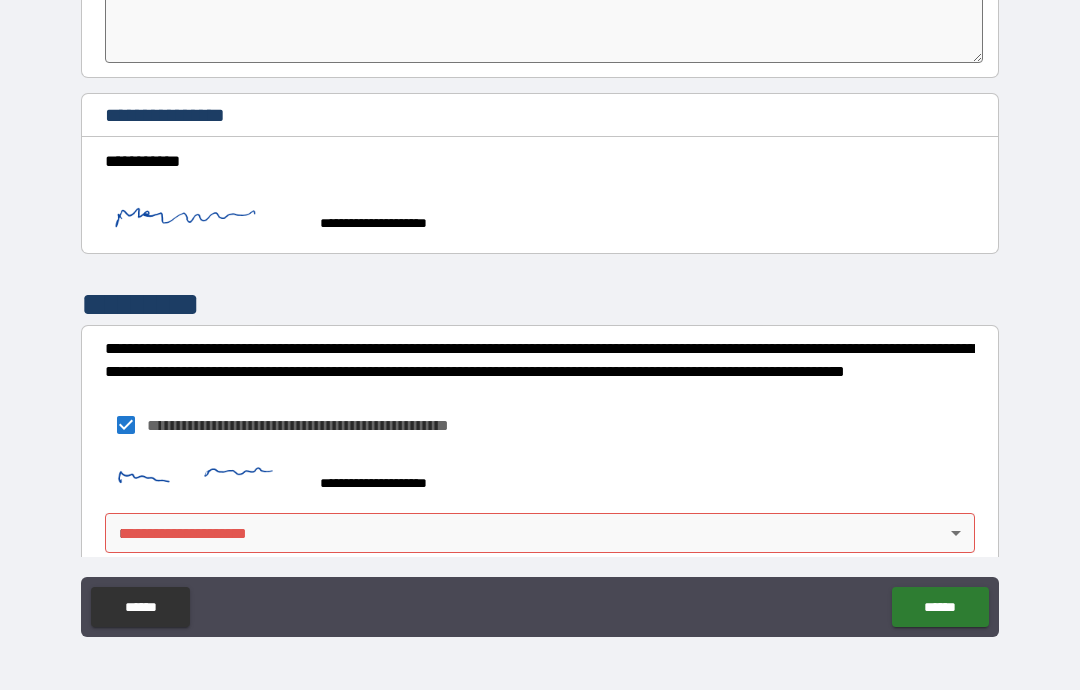 click on "******" at bounding box center [940, 607] 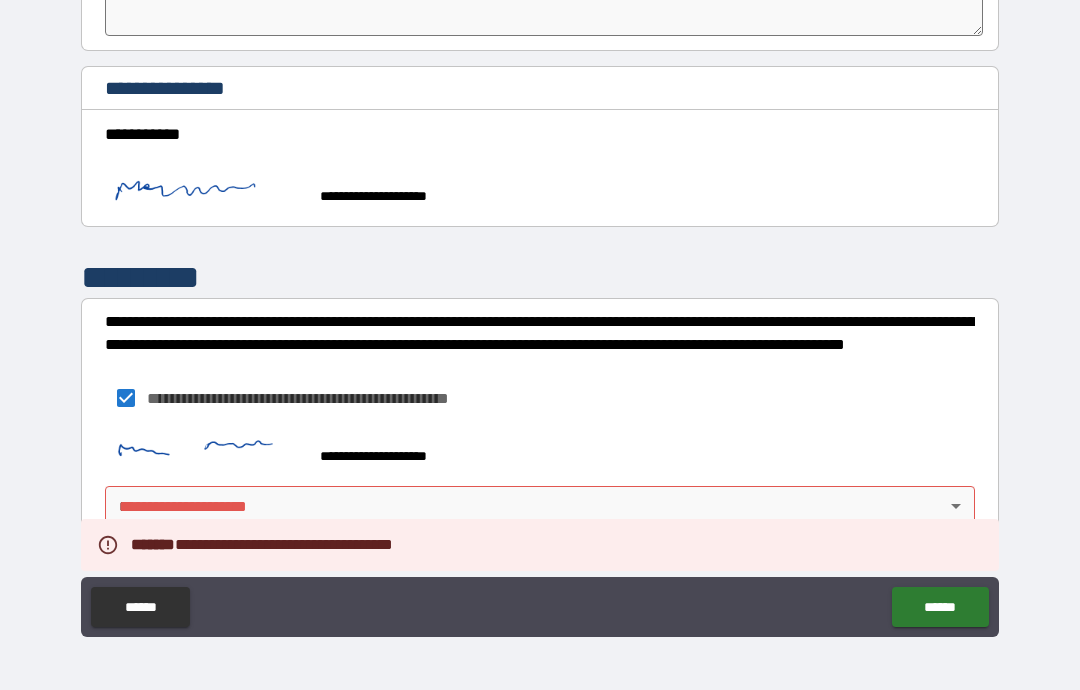 scroll, scrollTop: 1633, scrollLeft: 0, axis: vertical 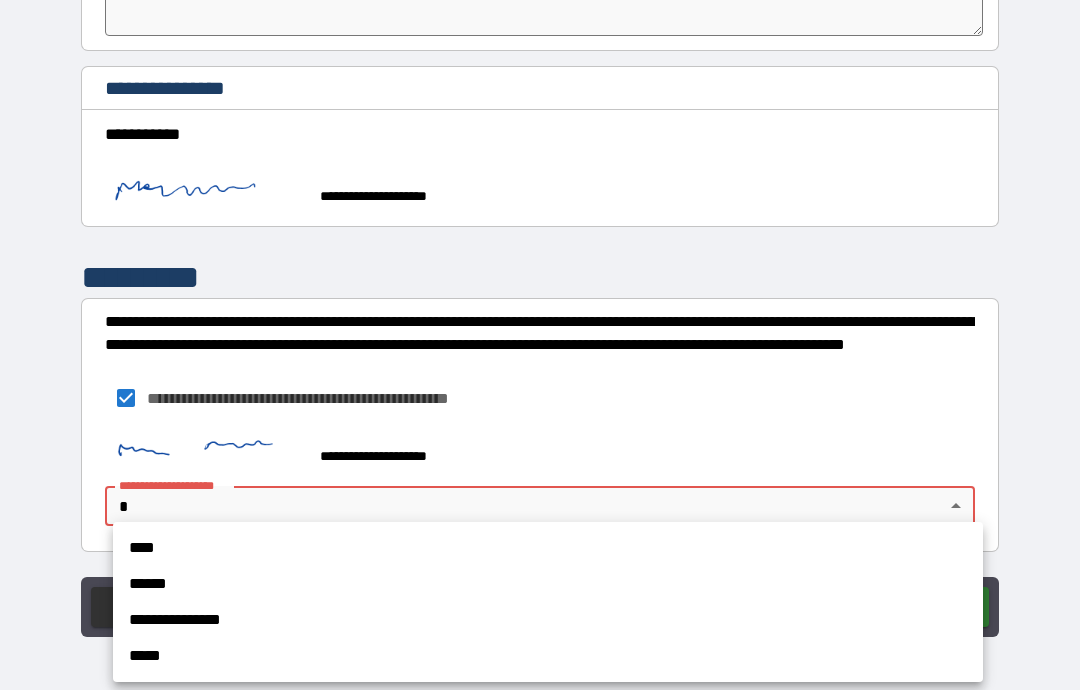 click on "*****" at bounding box center [548, 656] 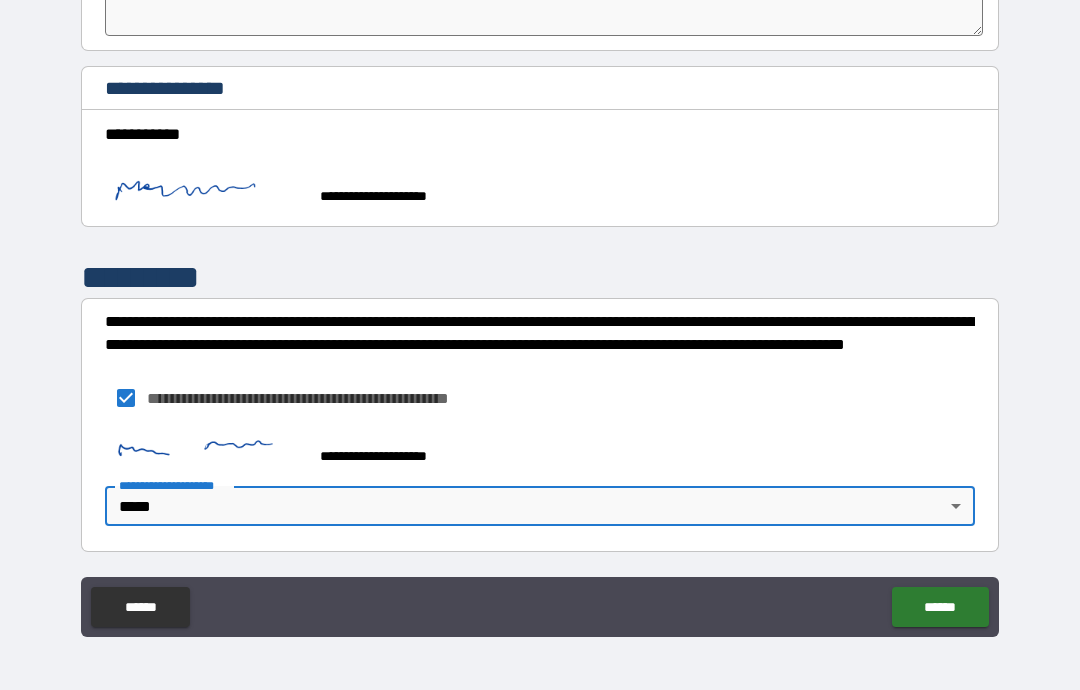 click on "******" 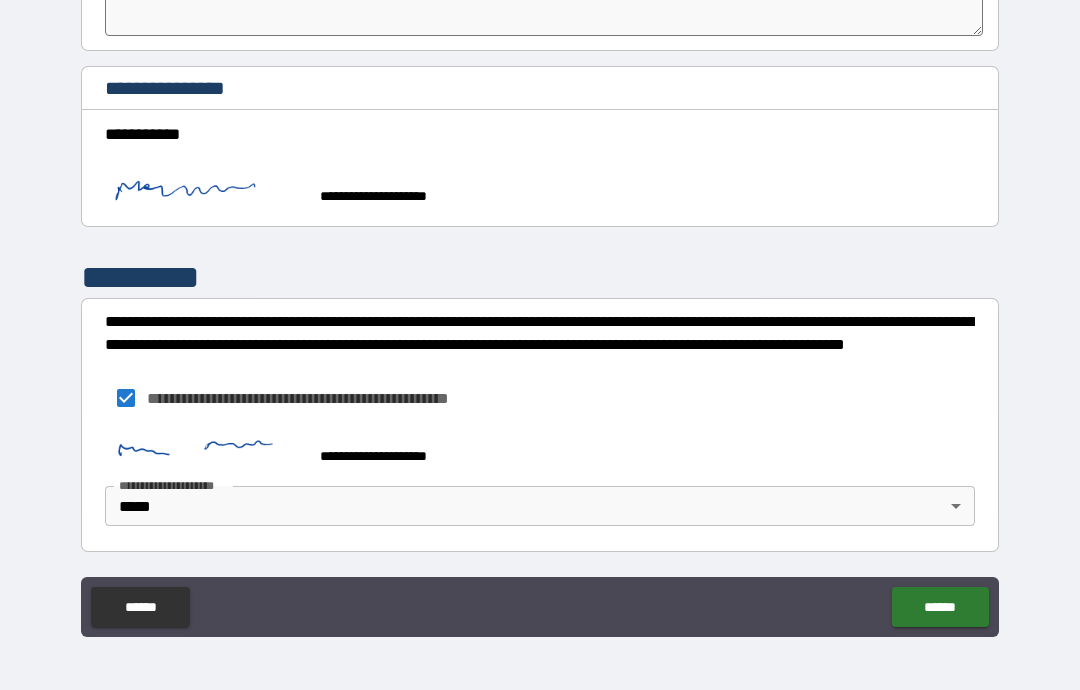 click on "******" at bounding box center (940, 607) 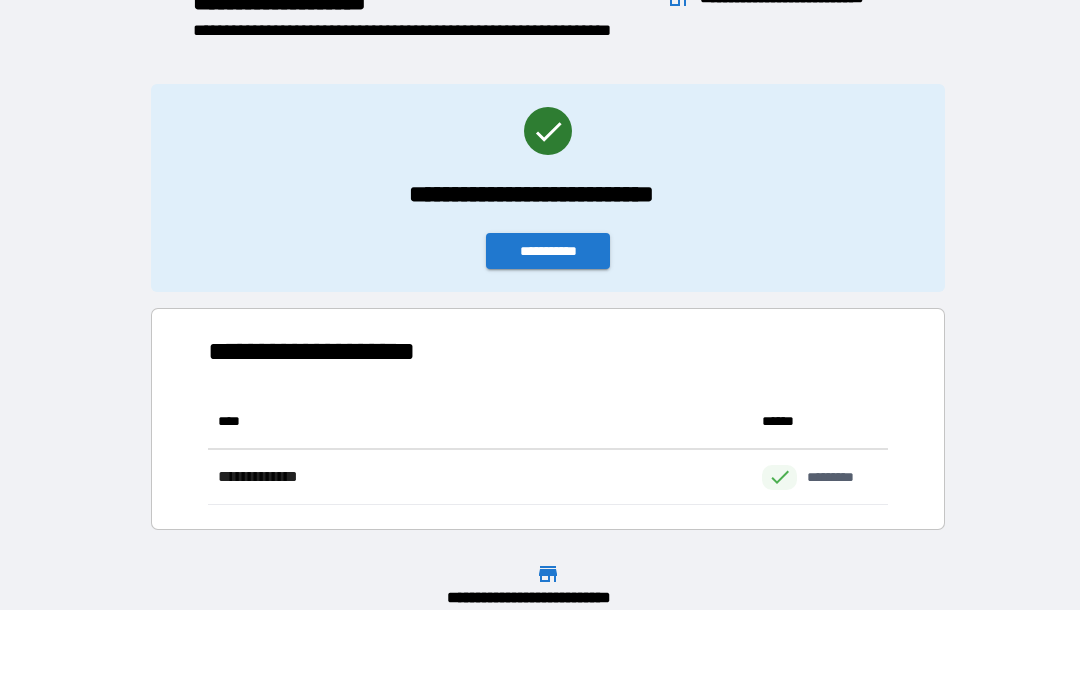 scroll, scrollTop: 111, scrollLeft: 680, axis: both 